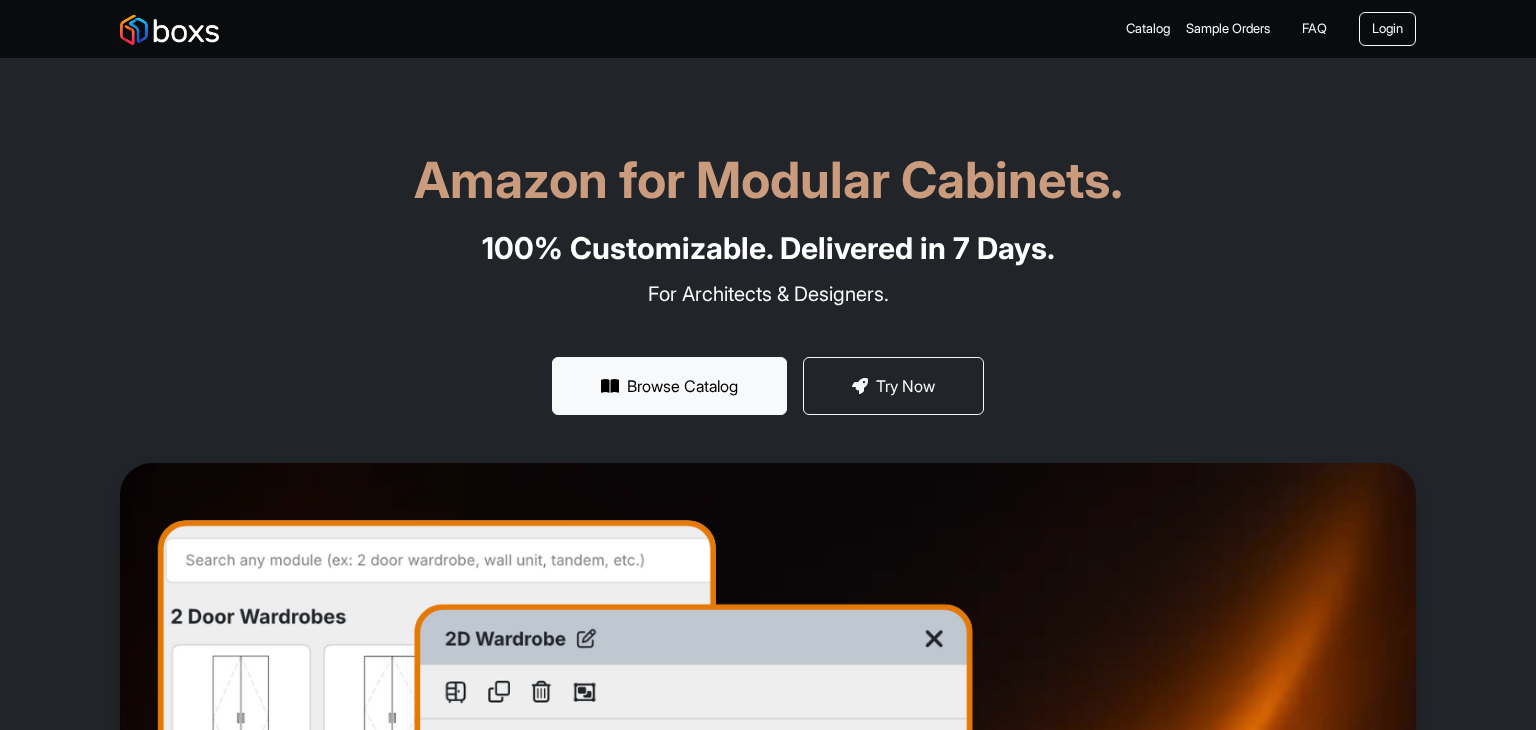 scroll, scrollTop: 0, scrollLeft: 0, axis: both 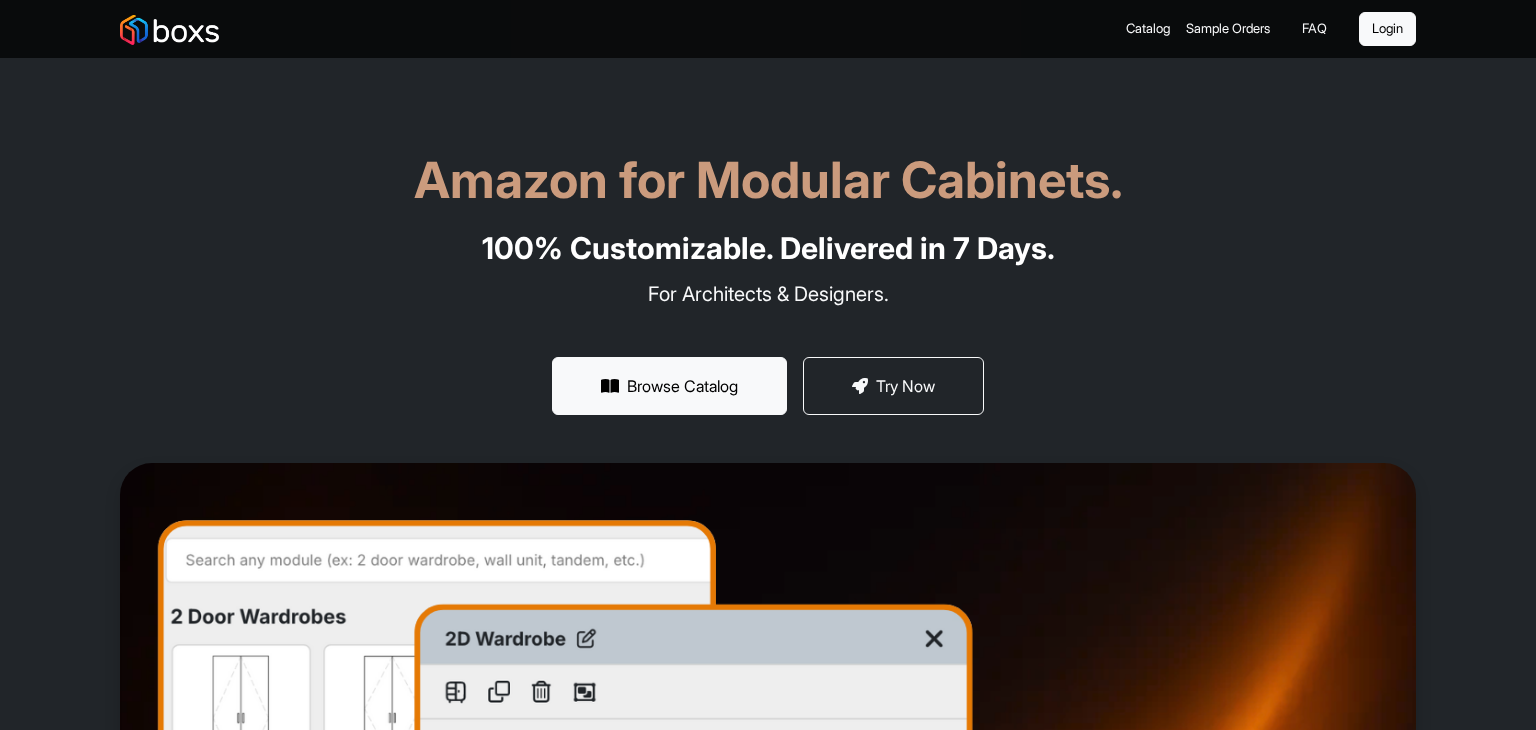 click on "Login" at bounding box center [1387, 29] 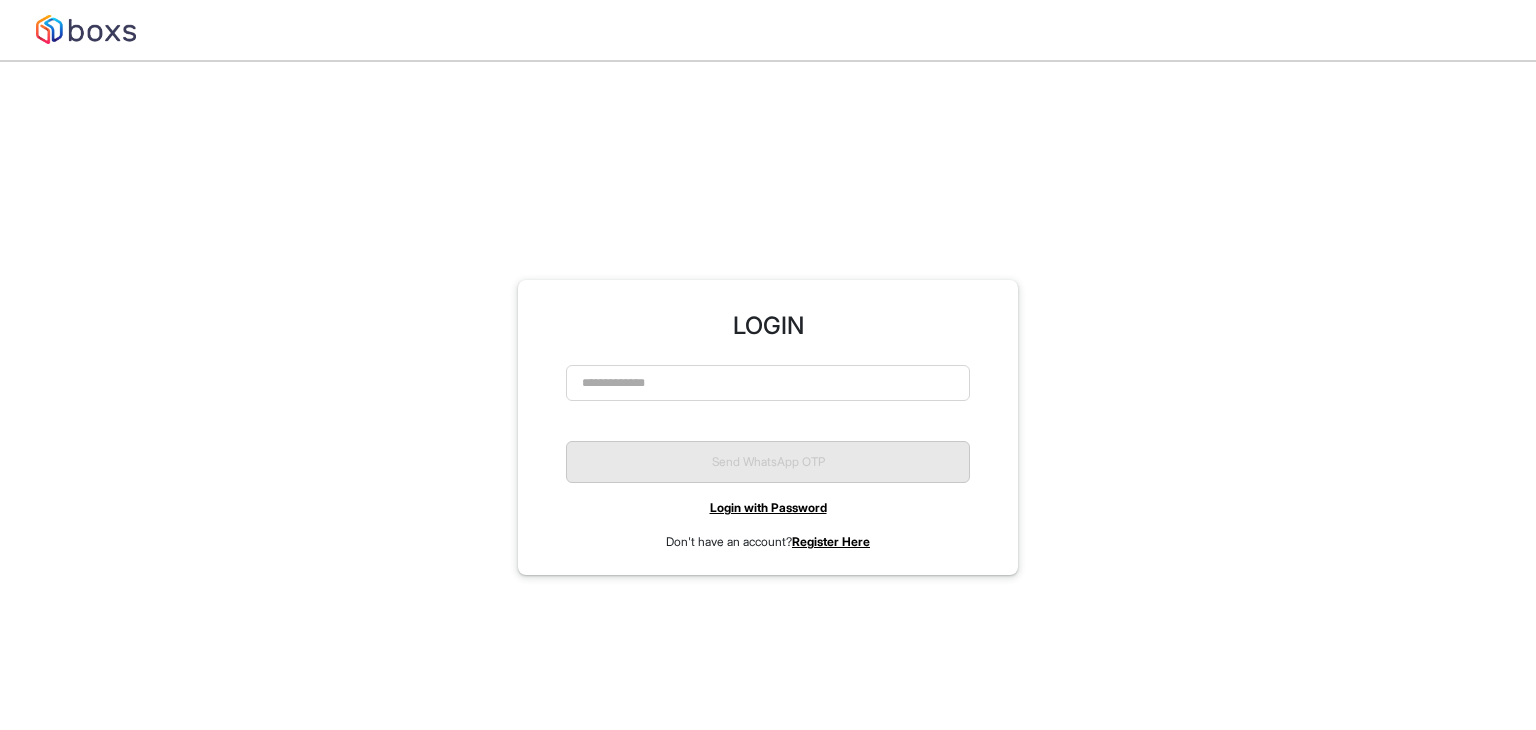 scroll, scrollTop: 0, scrollLeft: 0, axis: both 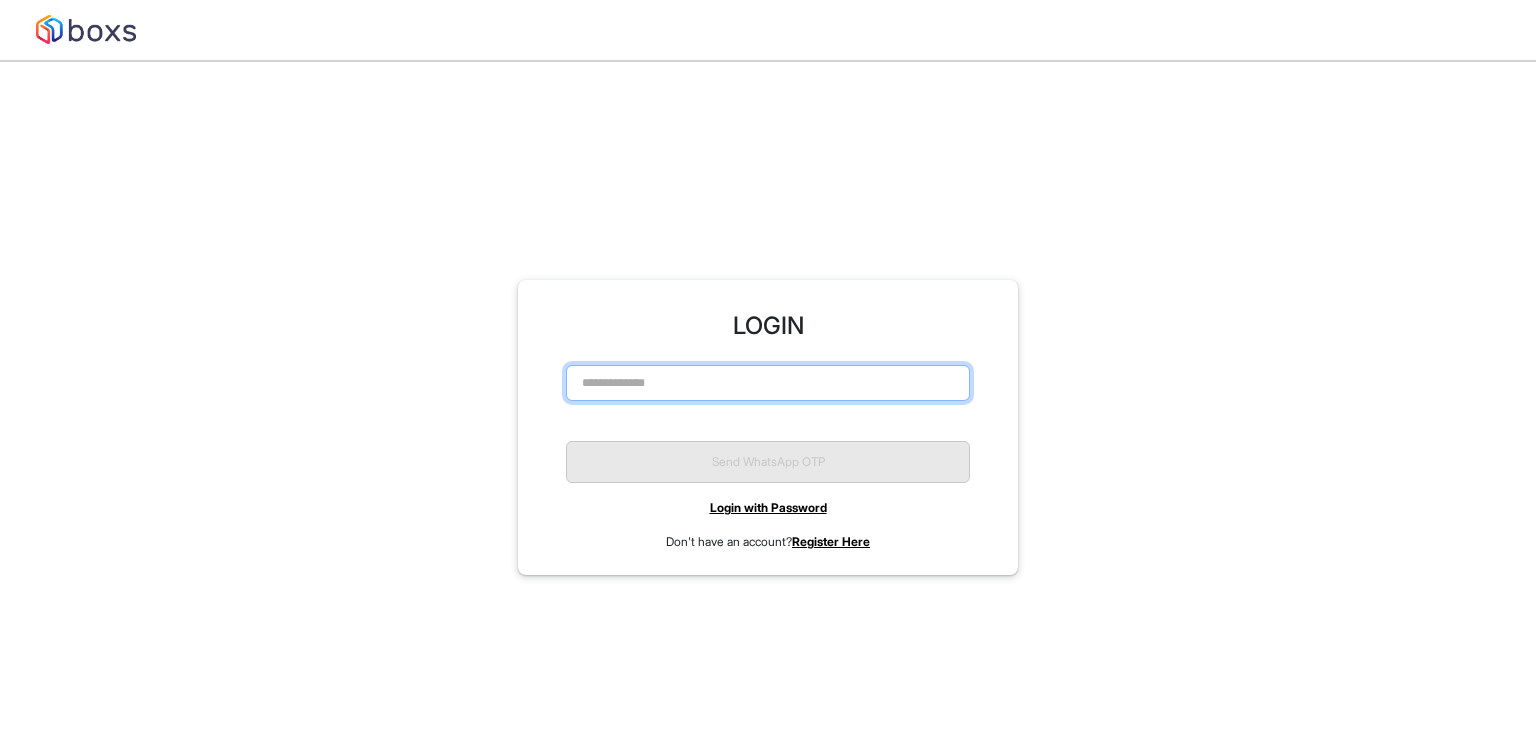 click at bounding box center (768, 383) 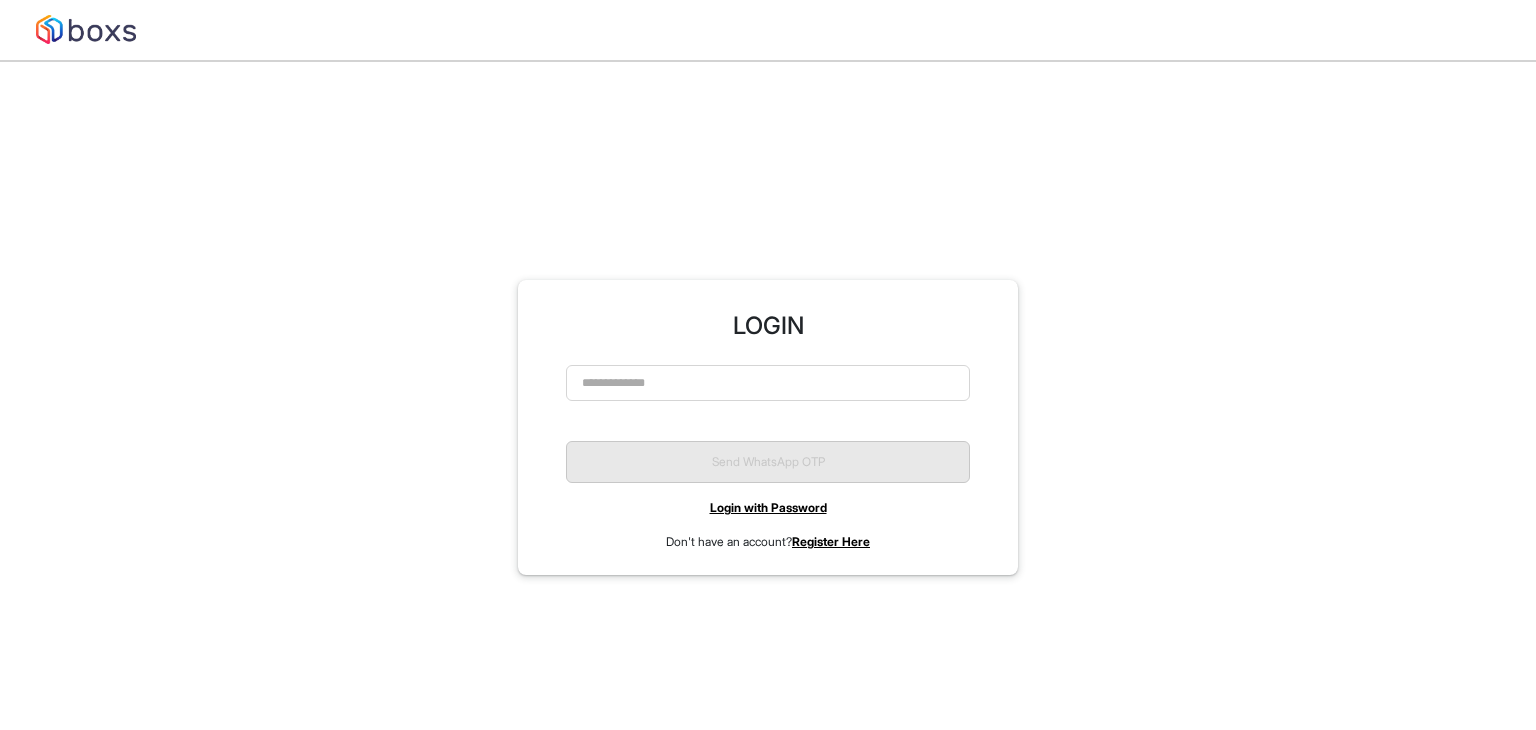 click on "Register Here" at bounding box center [831, 541] 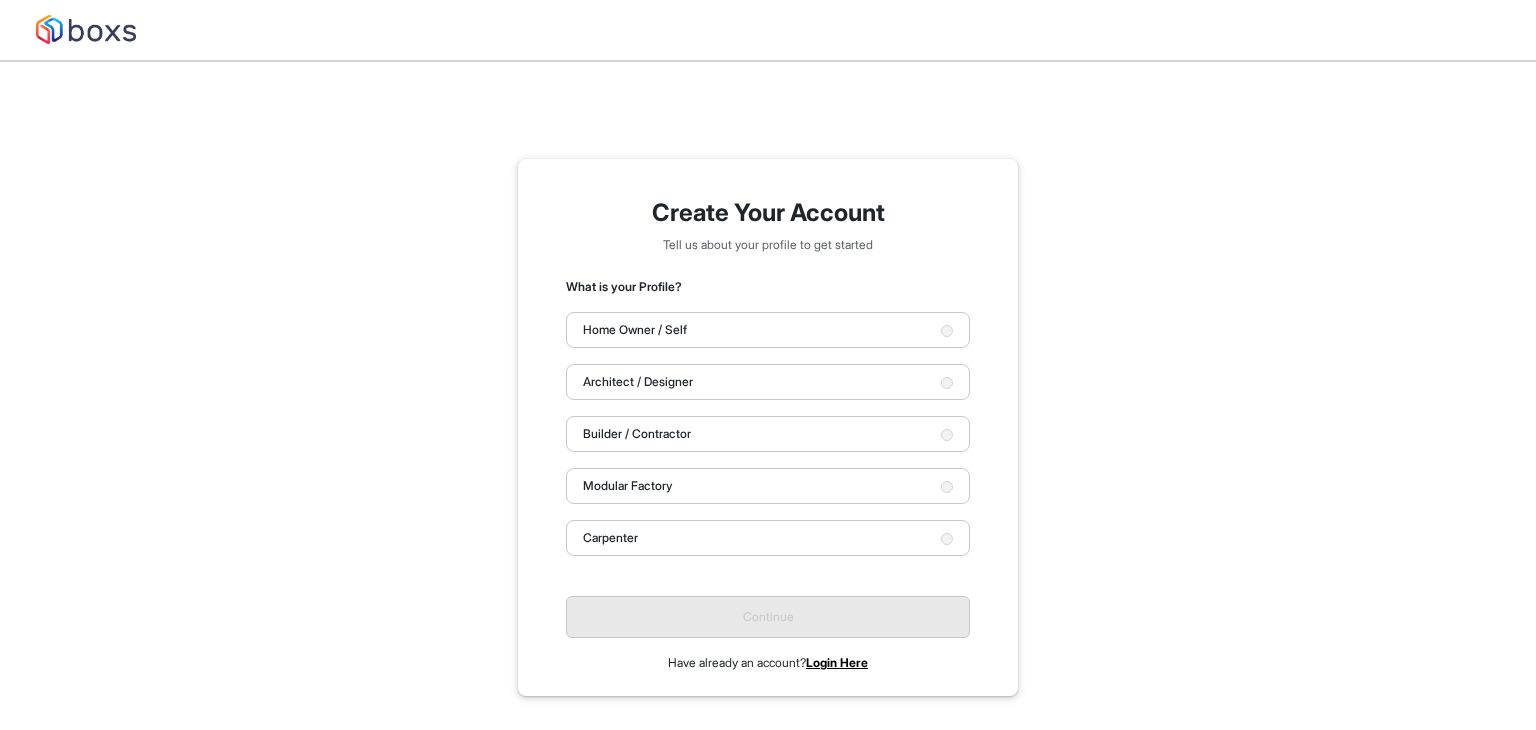 click on "Home Owner / Self" at bounding box center [768, 330] 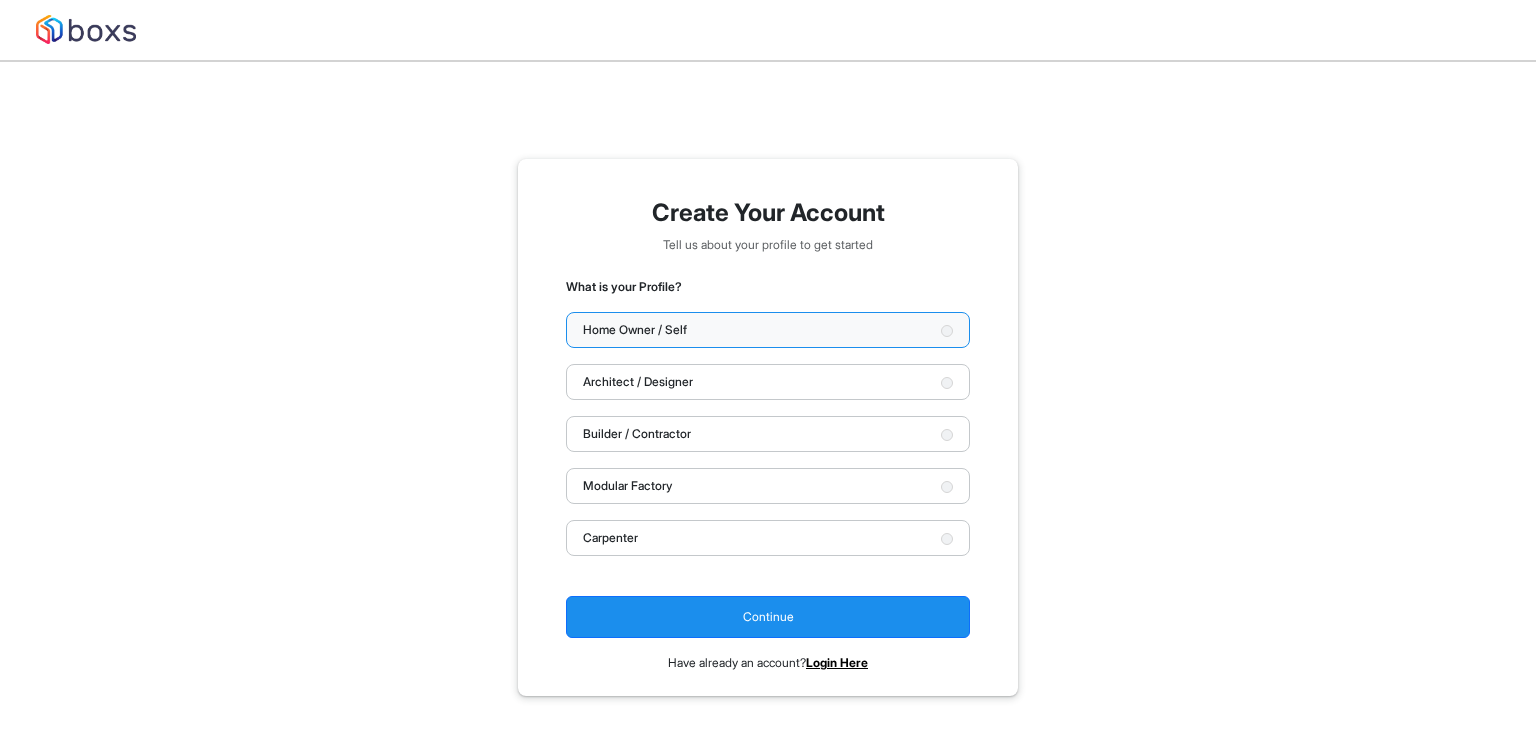 click on "Architect / Designer" at bounding box center [768, 382] 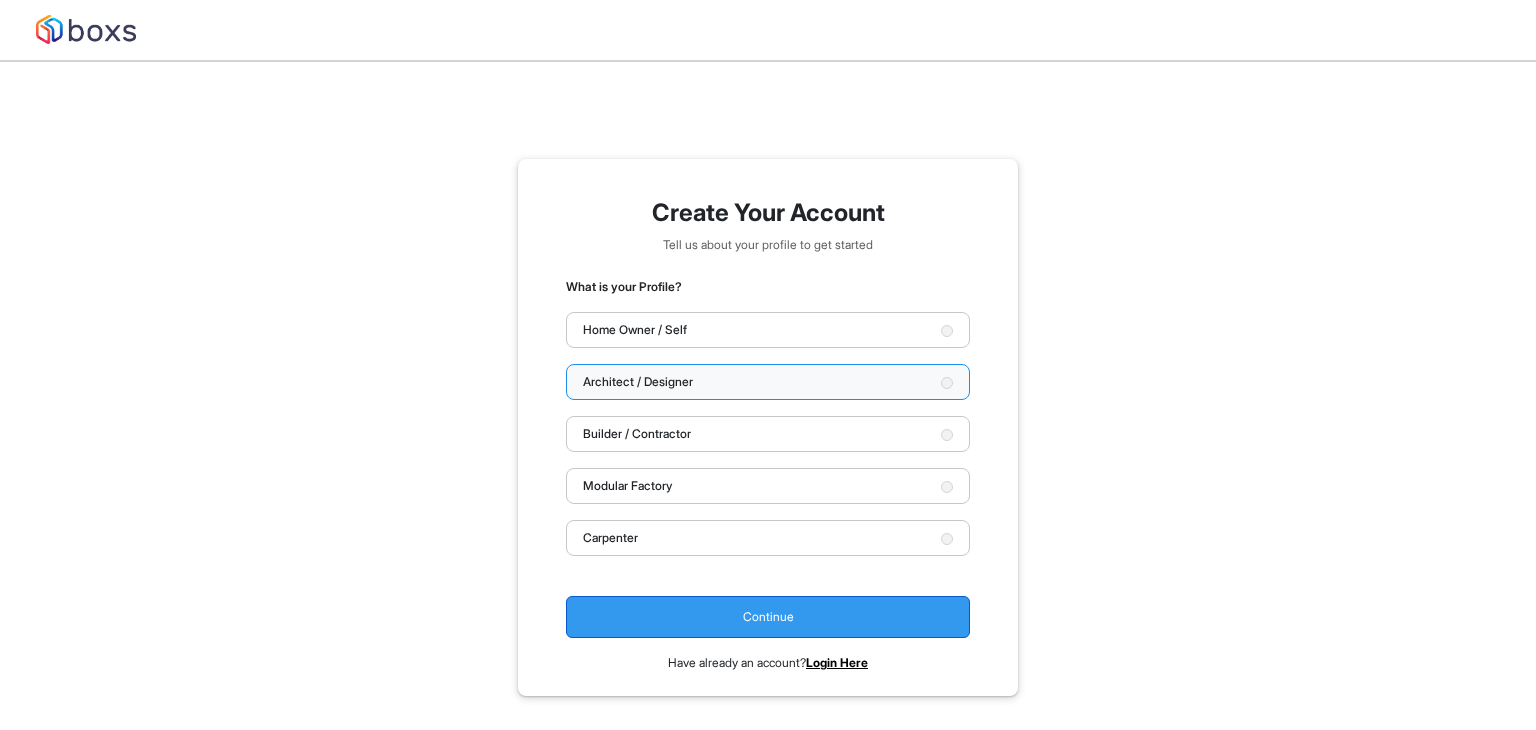 click on "Continue" at bounding box center (768, 617) 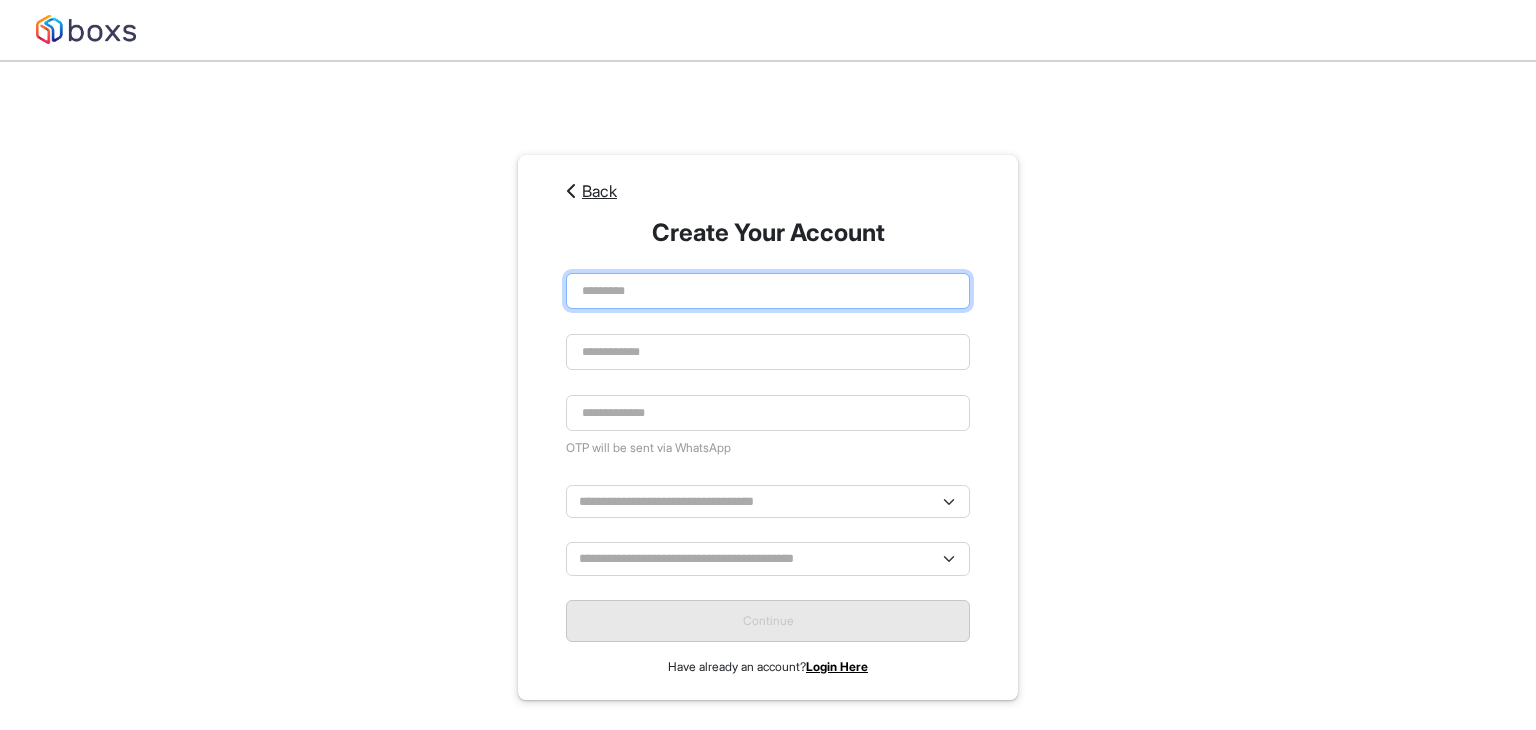 click at bounding box center (768, 291) 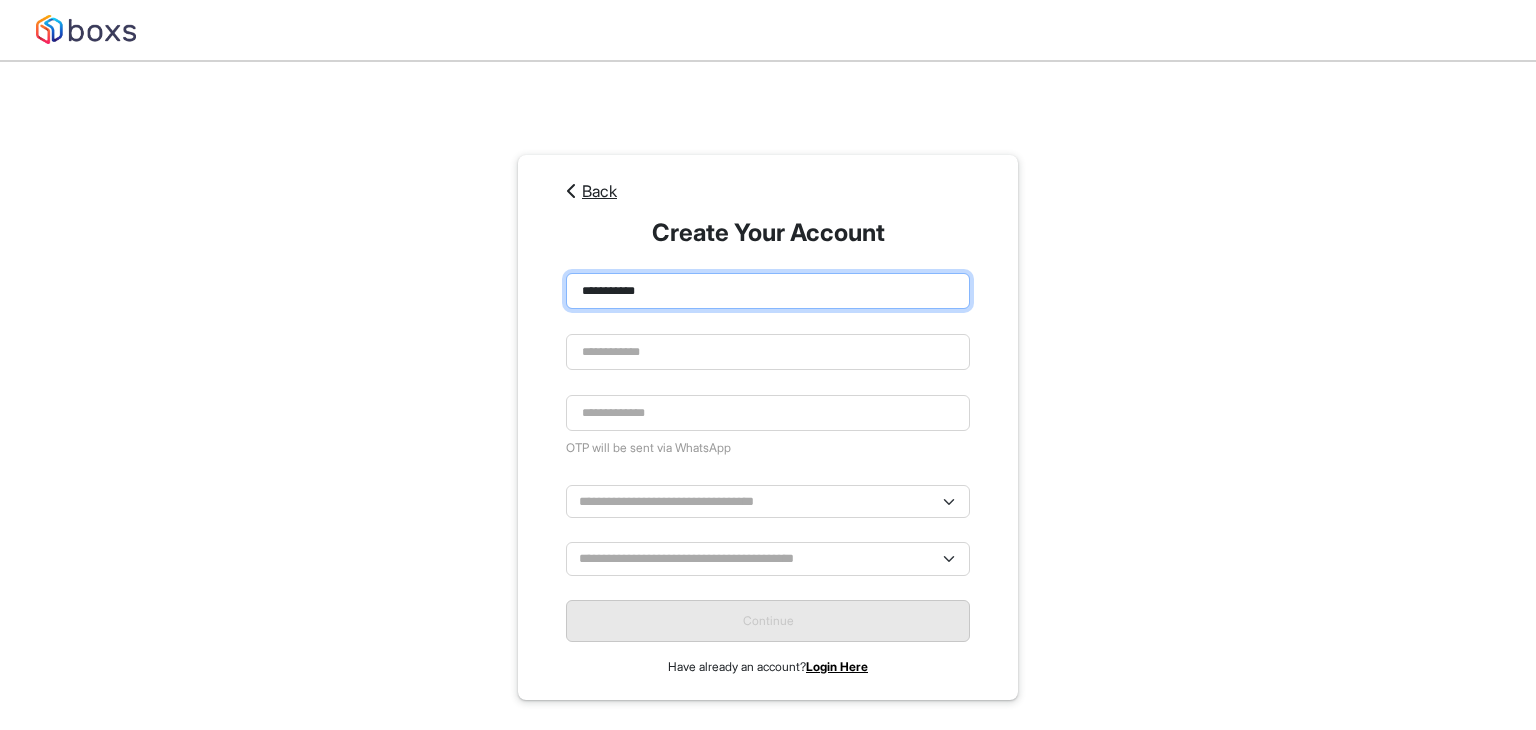 type on "**********" 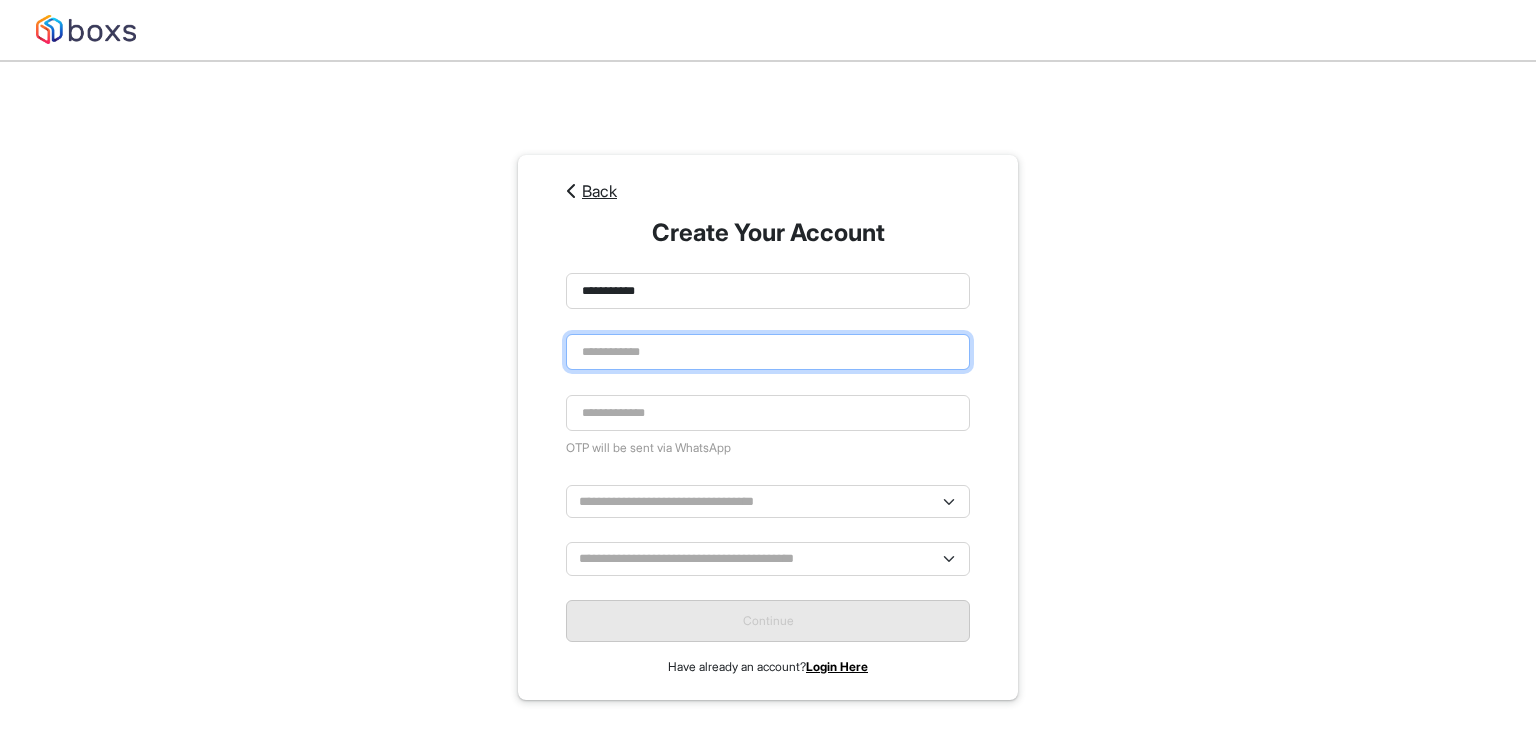 click at bounding box center (768, 352) 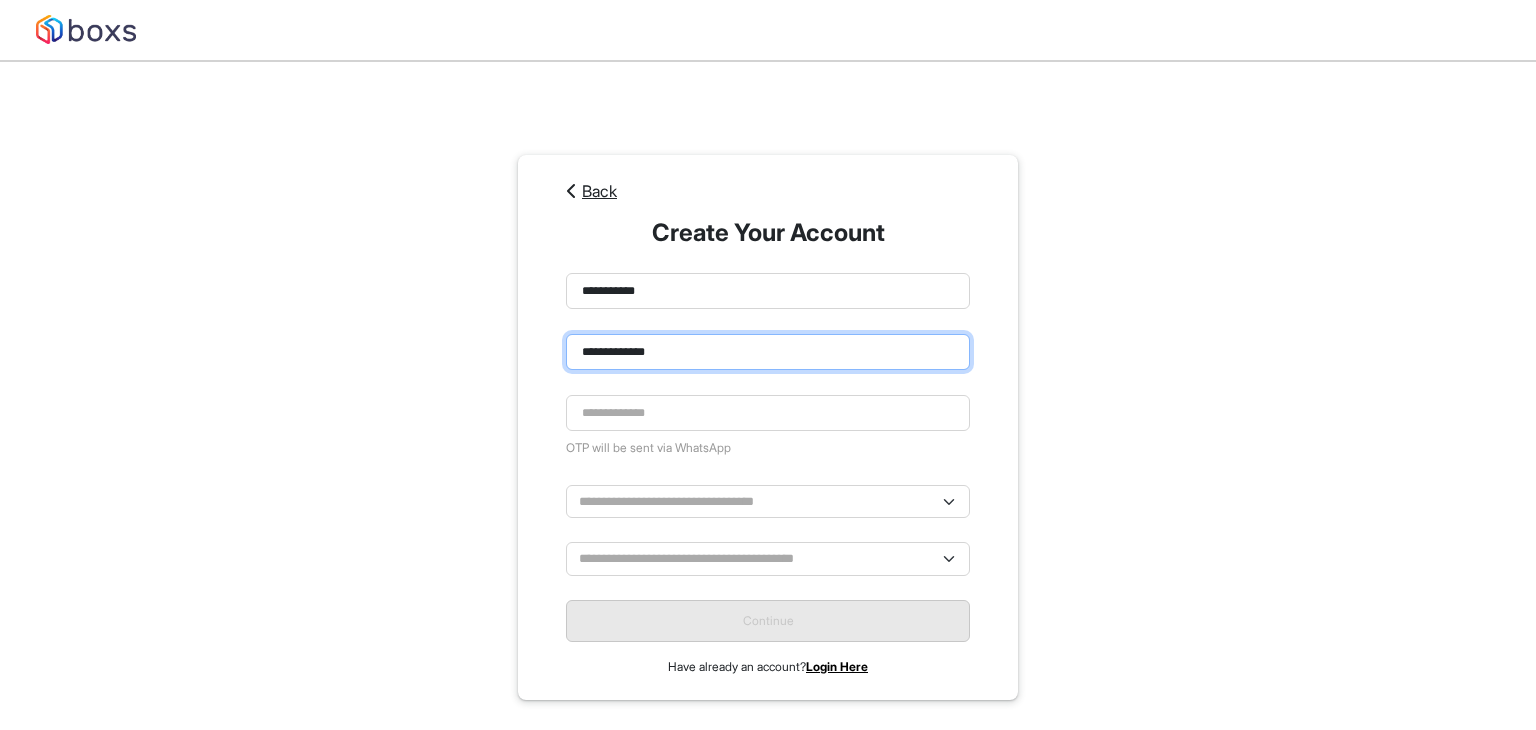 type on "**********" 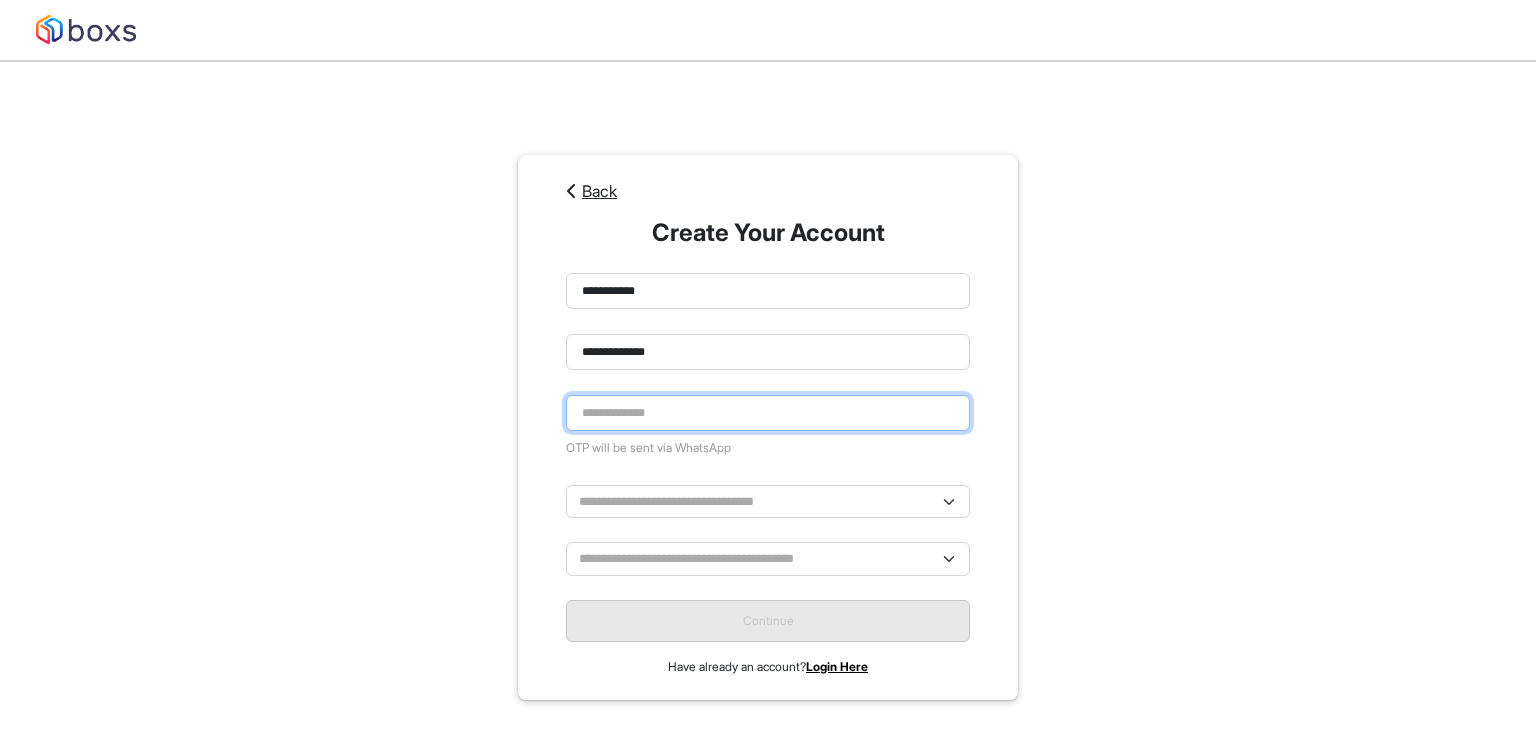 click at bounding box center [768, 413] 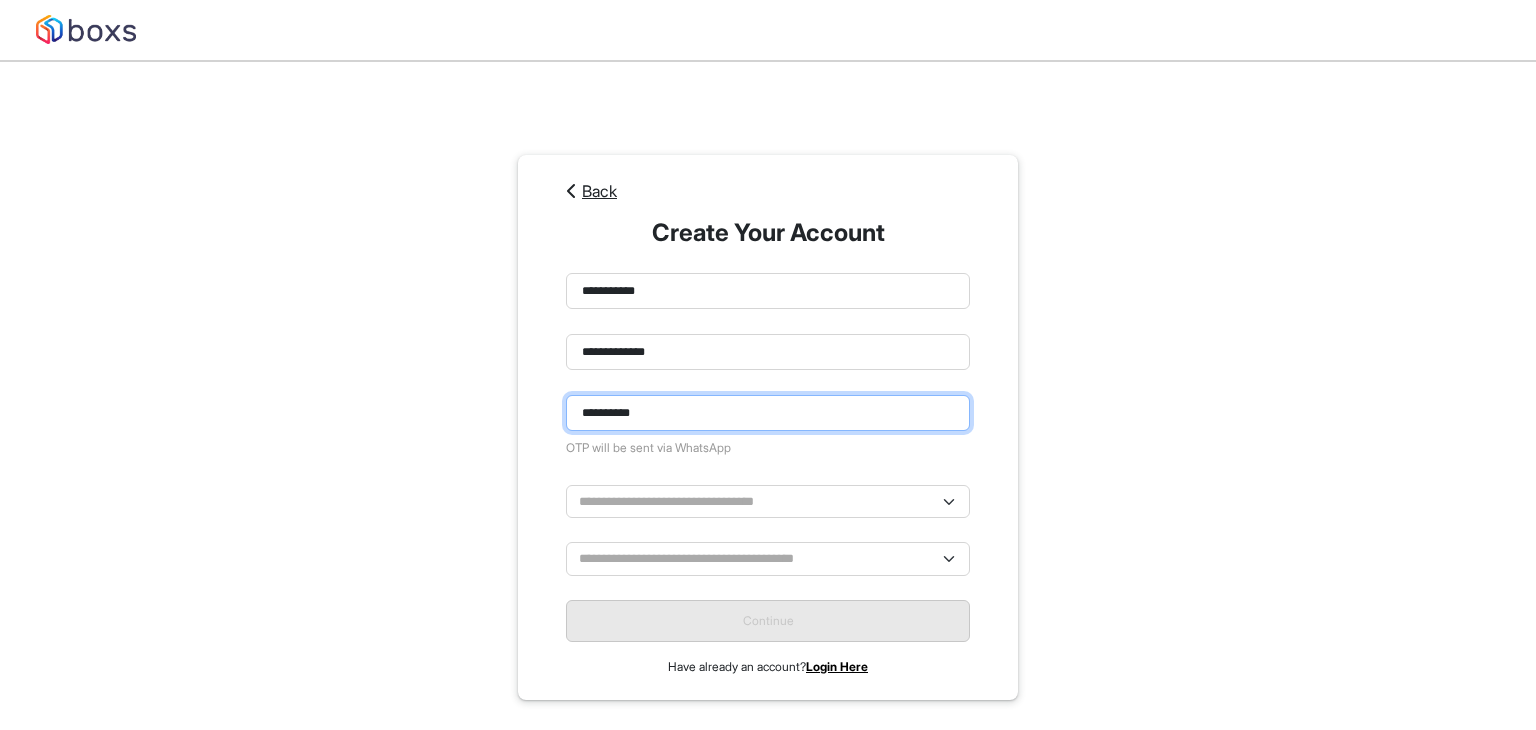 type on "**********" 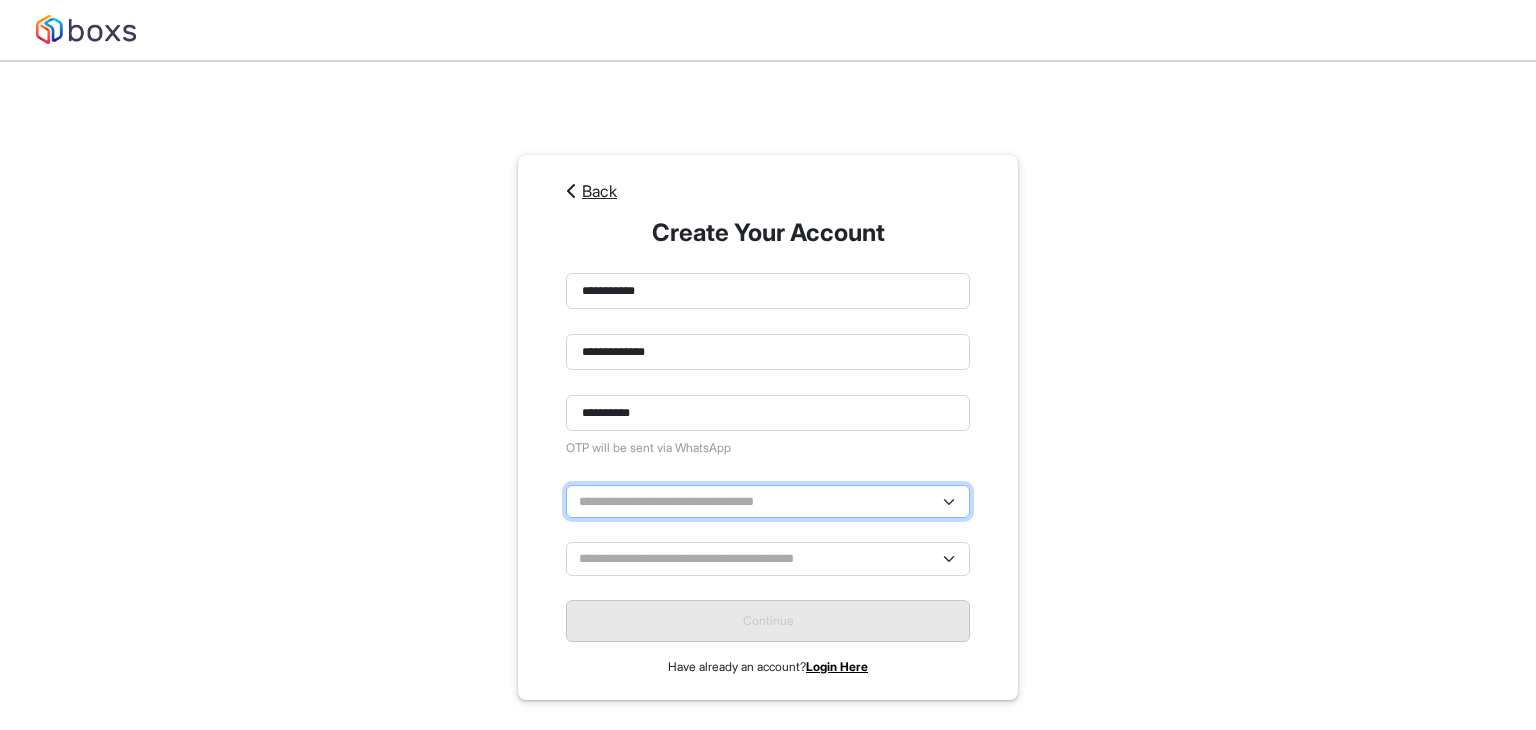 click on "**********" at bounding box center [768, 501] 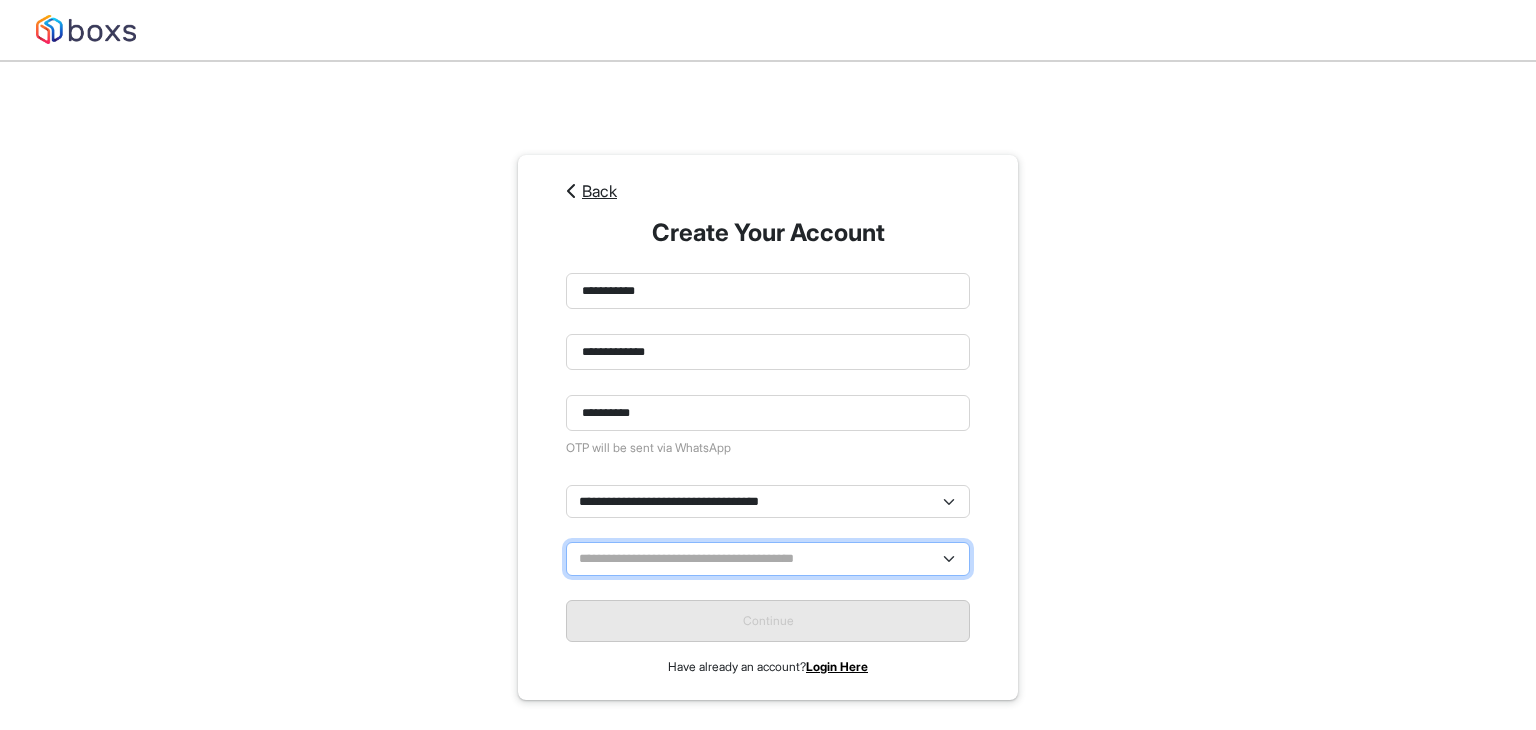 click on "**********" at bounding box center [768, 558] 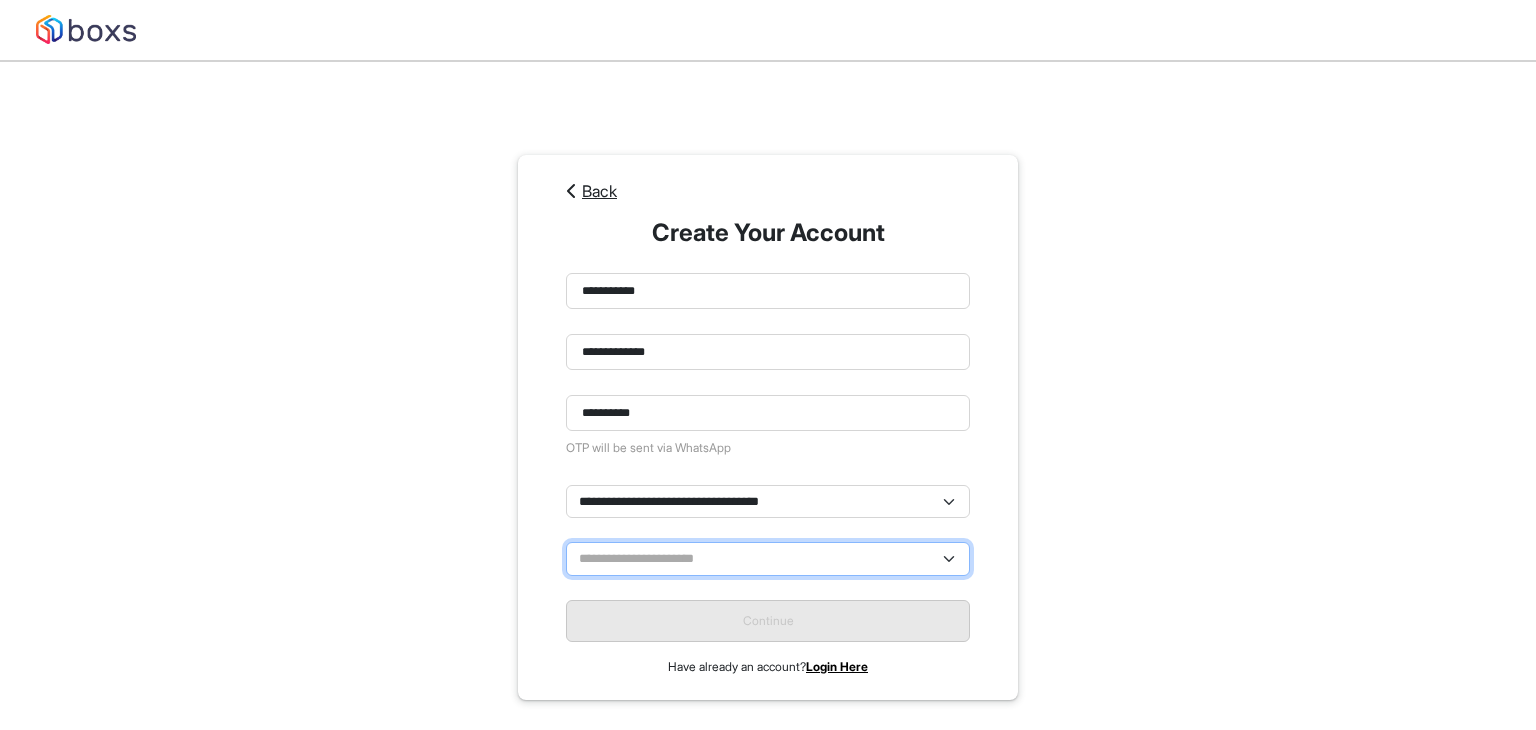 click on "**********" at bounding box center [768, 558] 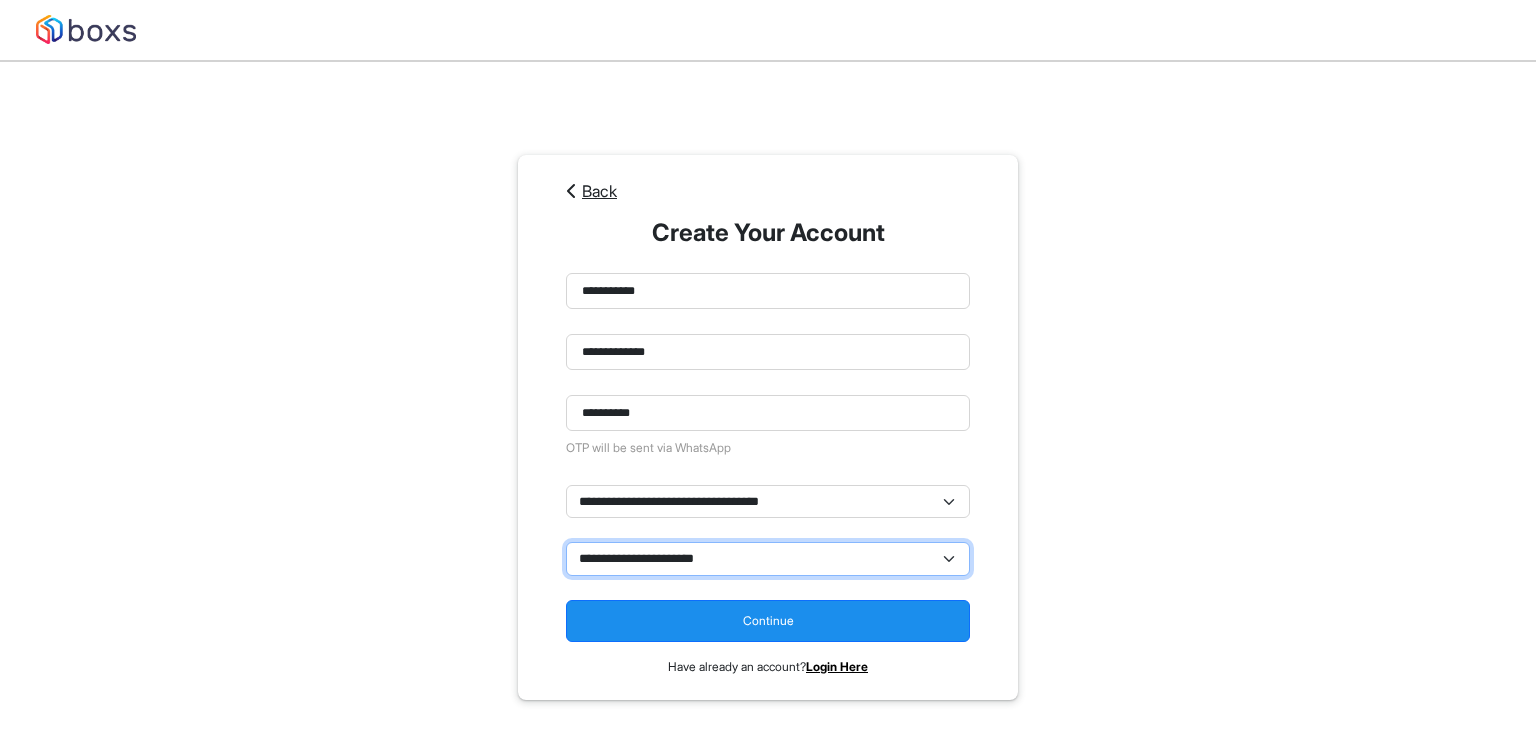 select on "***" 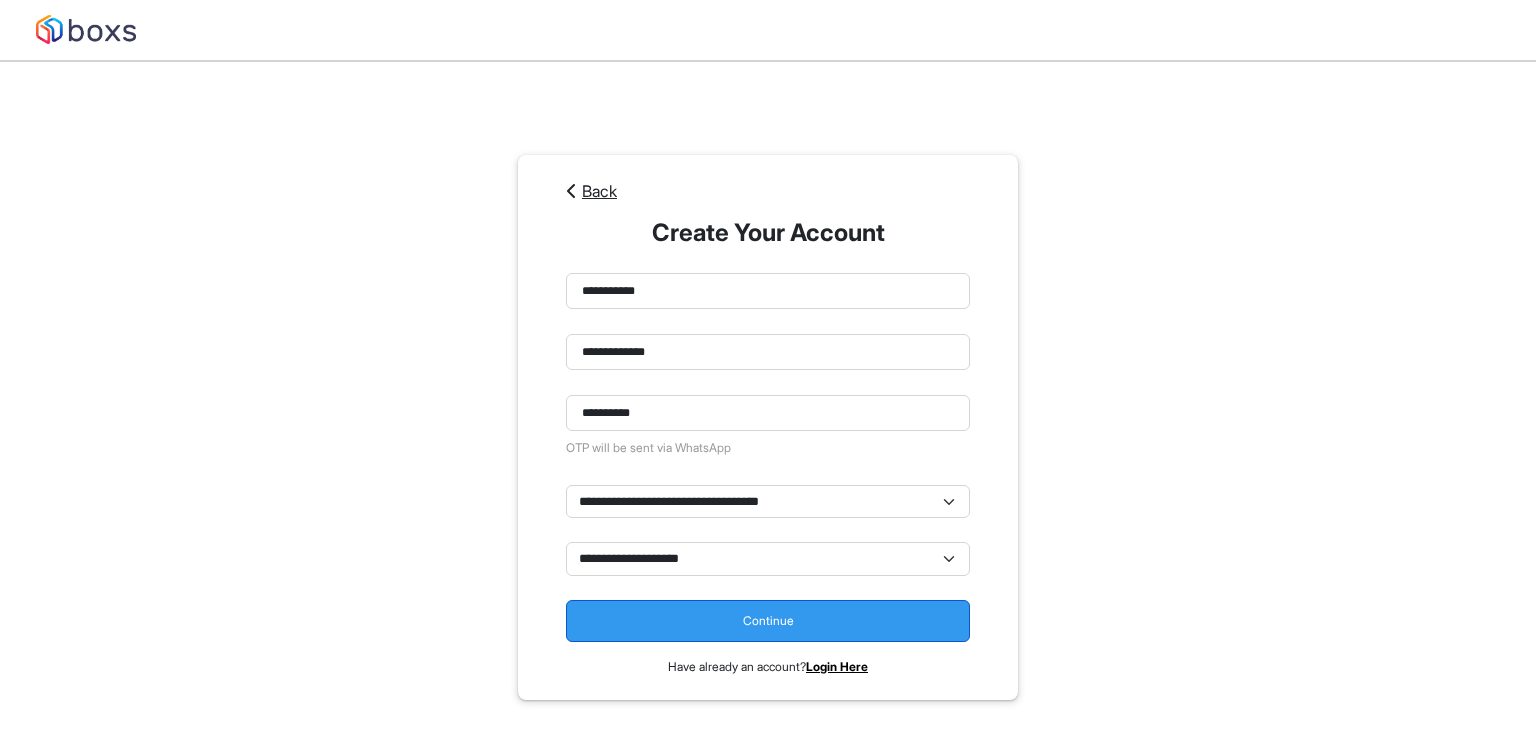 click on "Continue" at bounding box center (768, 621) 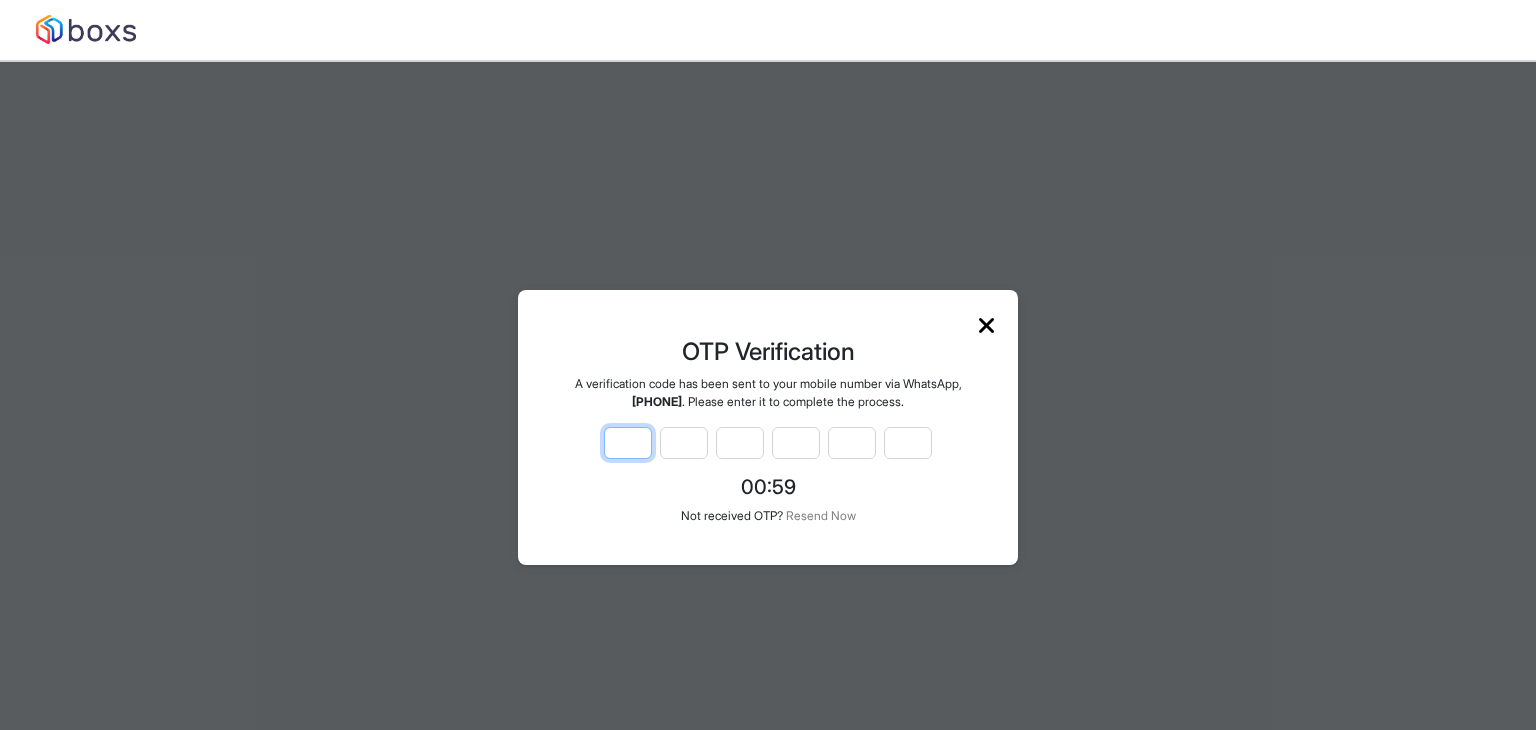 click at bounding box center [628, 443] 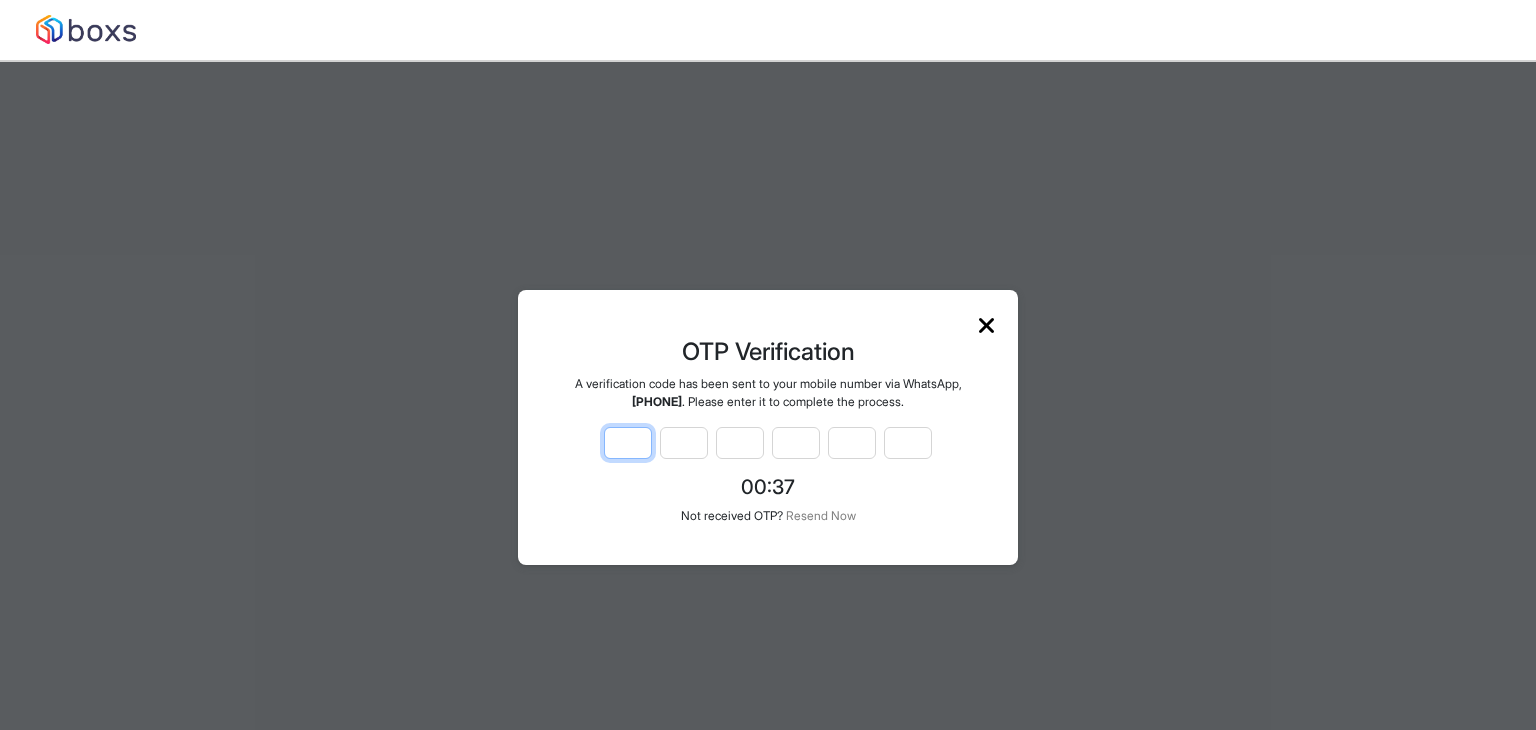 type on "*" 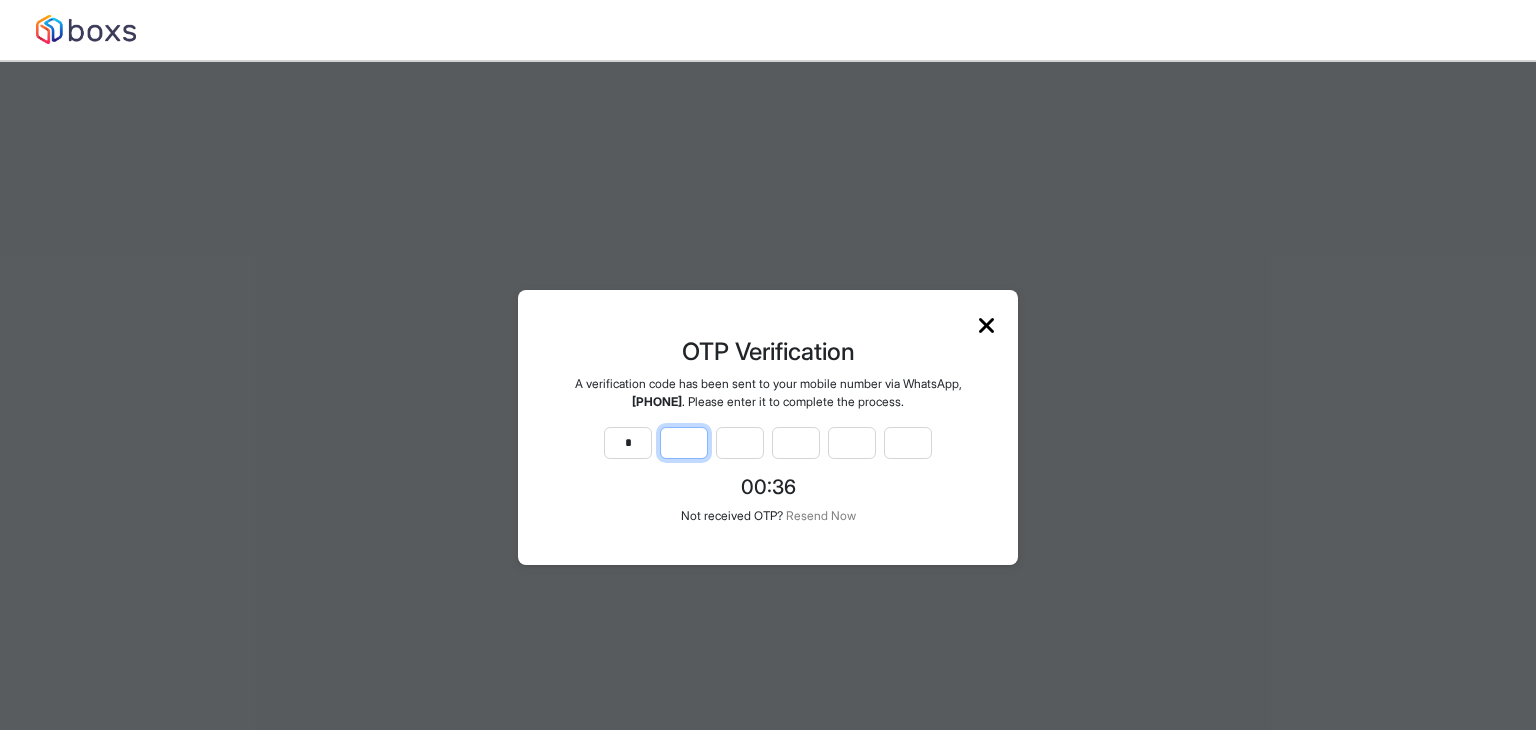type on "*" 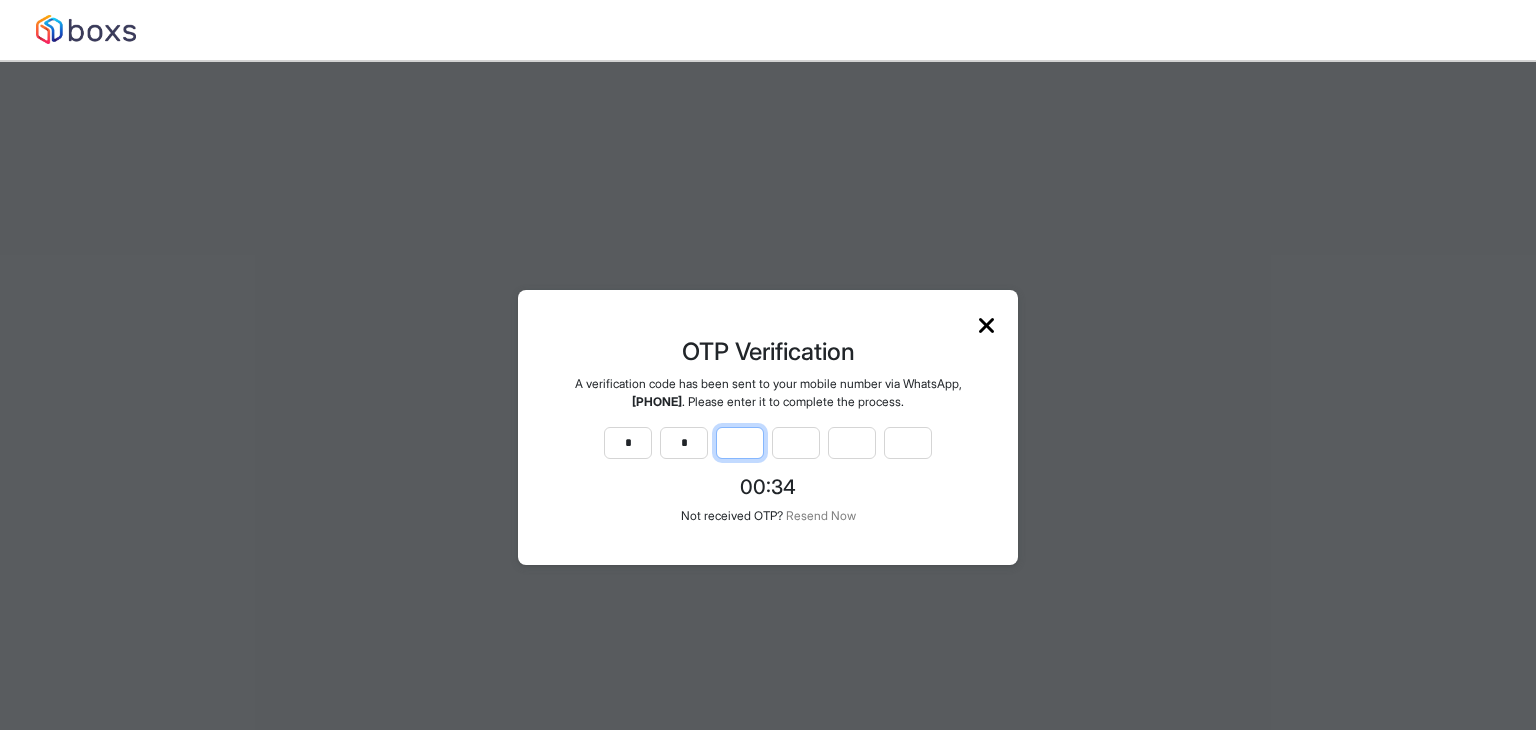 type on "*" 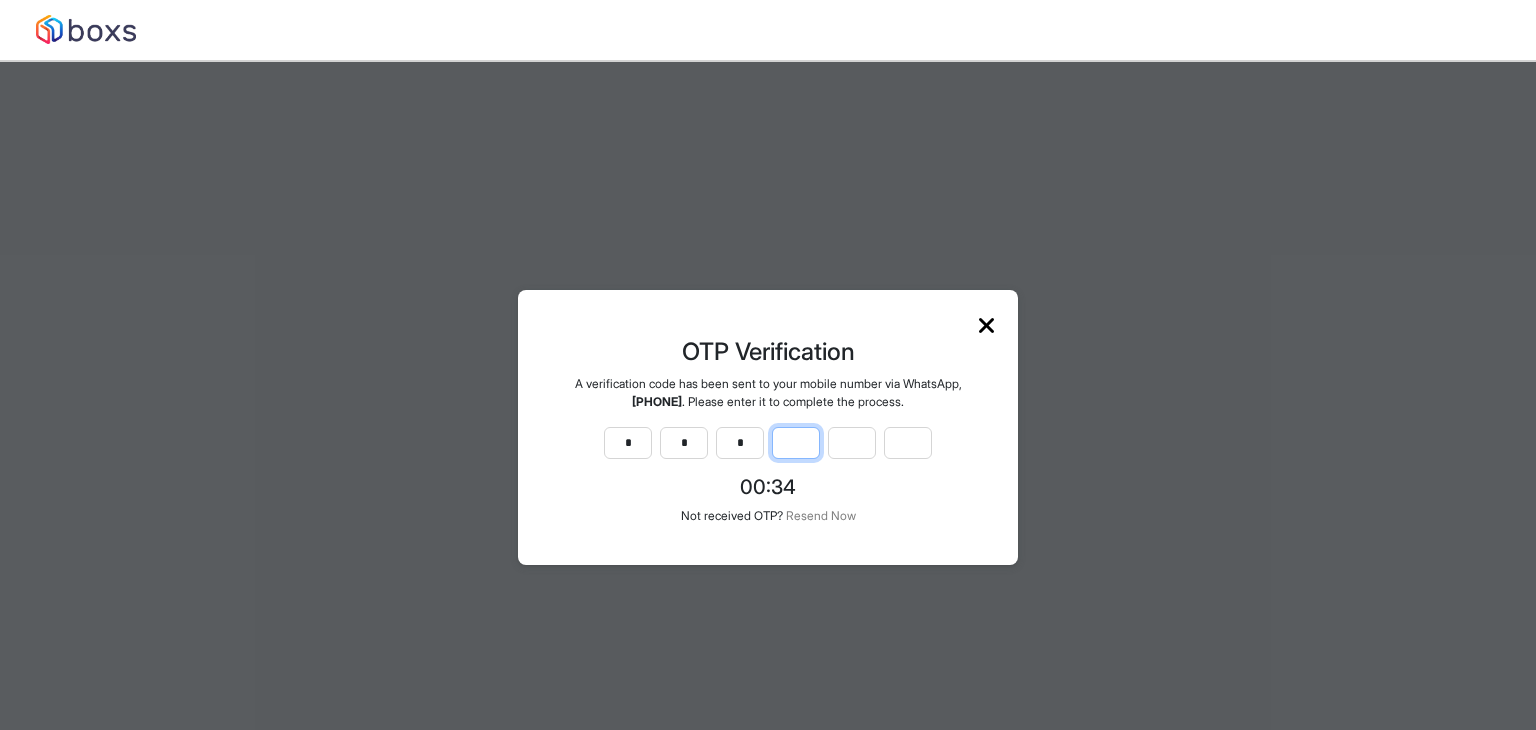 type on "*" 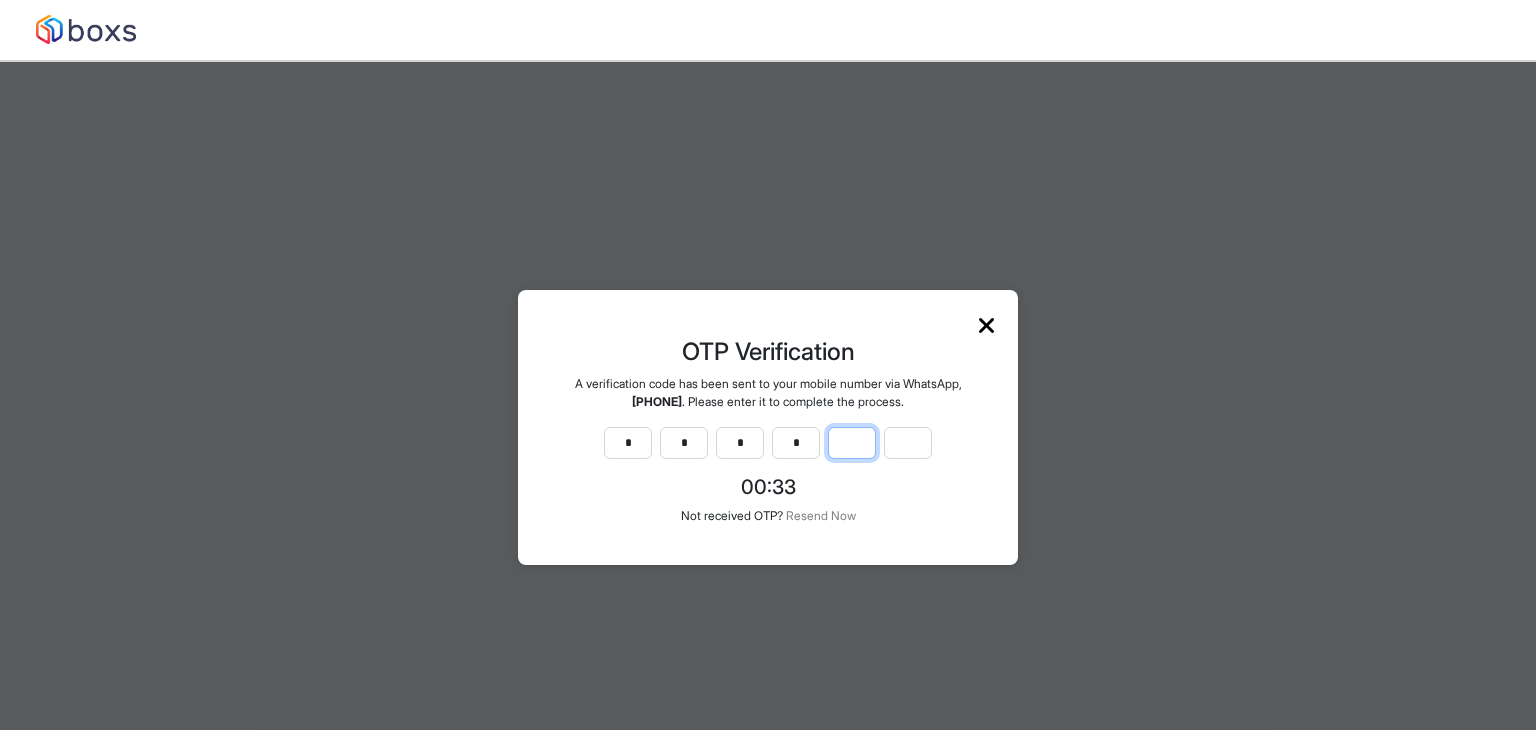 type on "*" 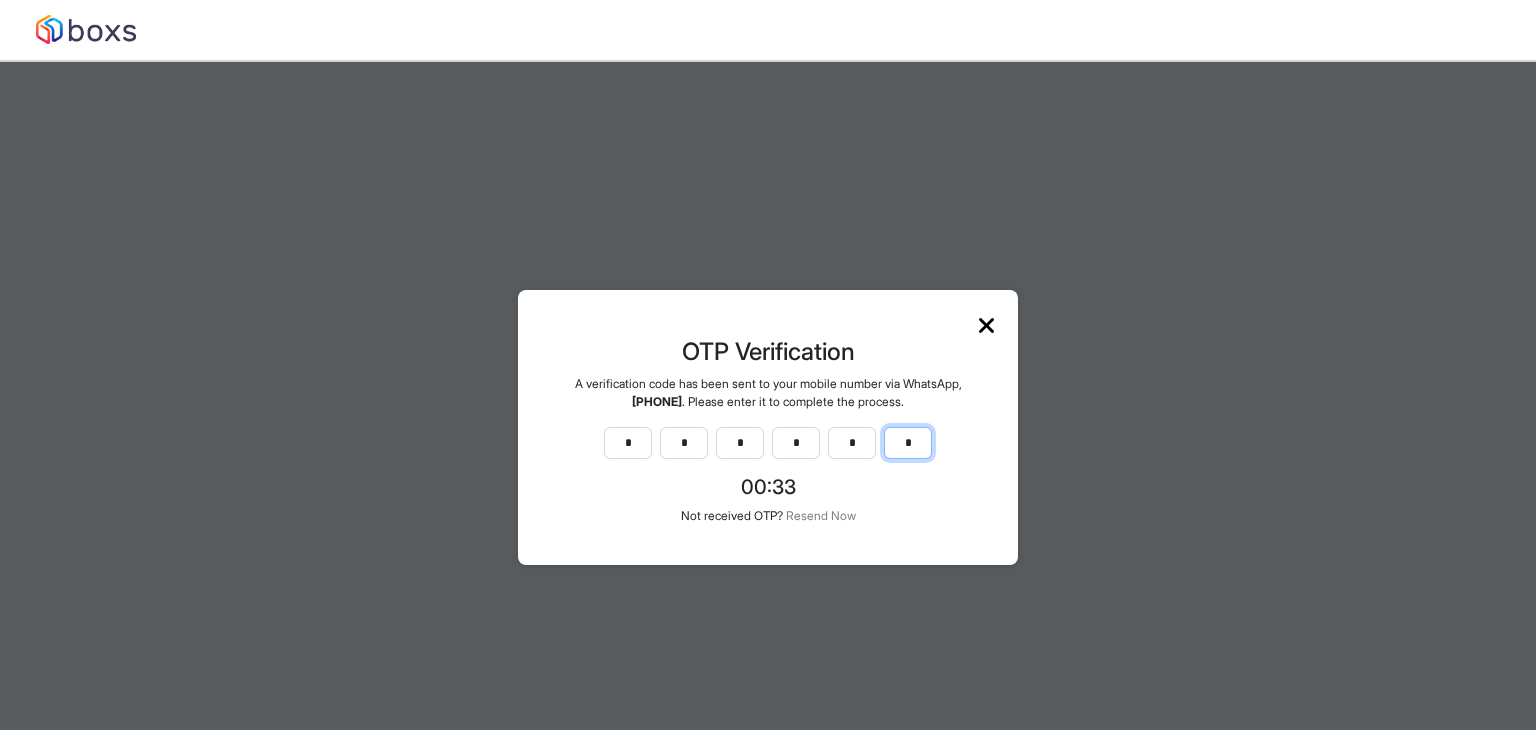 type on "*" 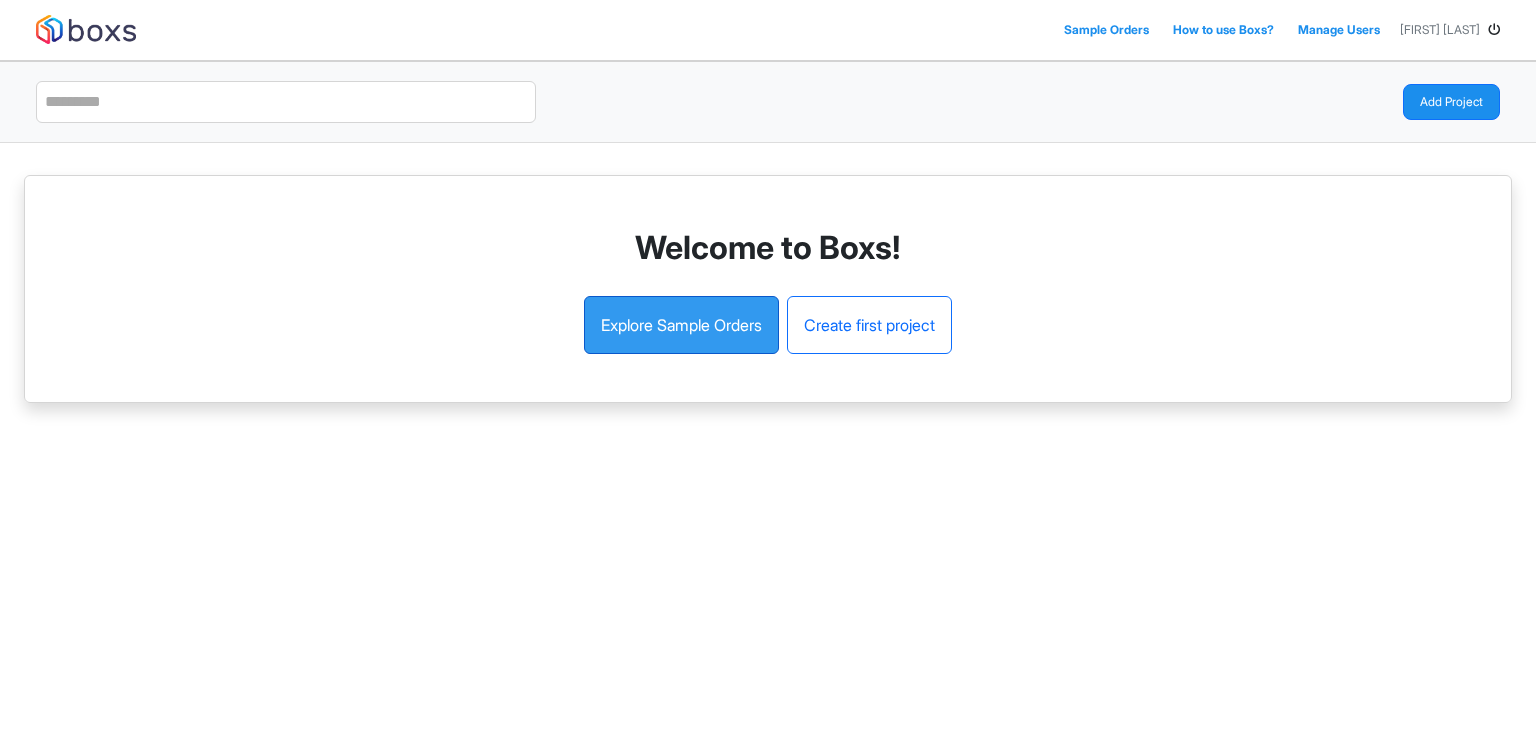 click on "Explore Sample Orders" at bounding box center [681, 325] 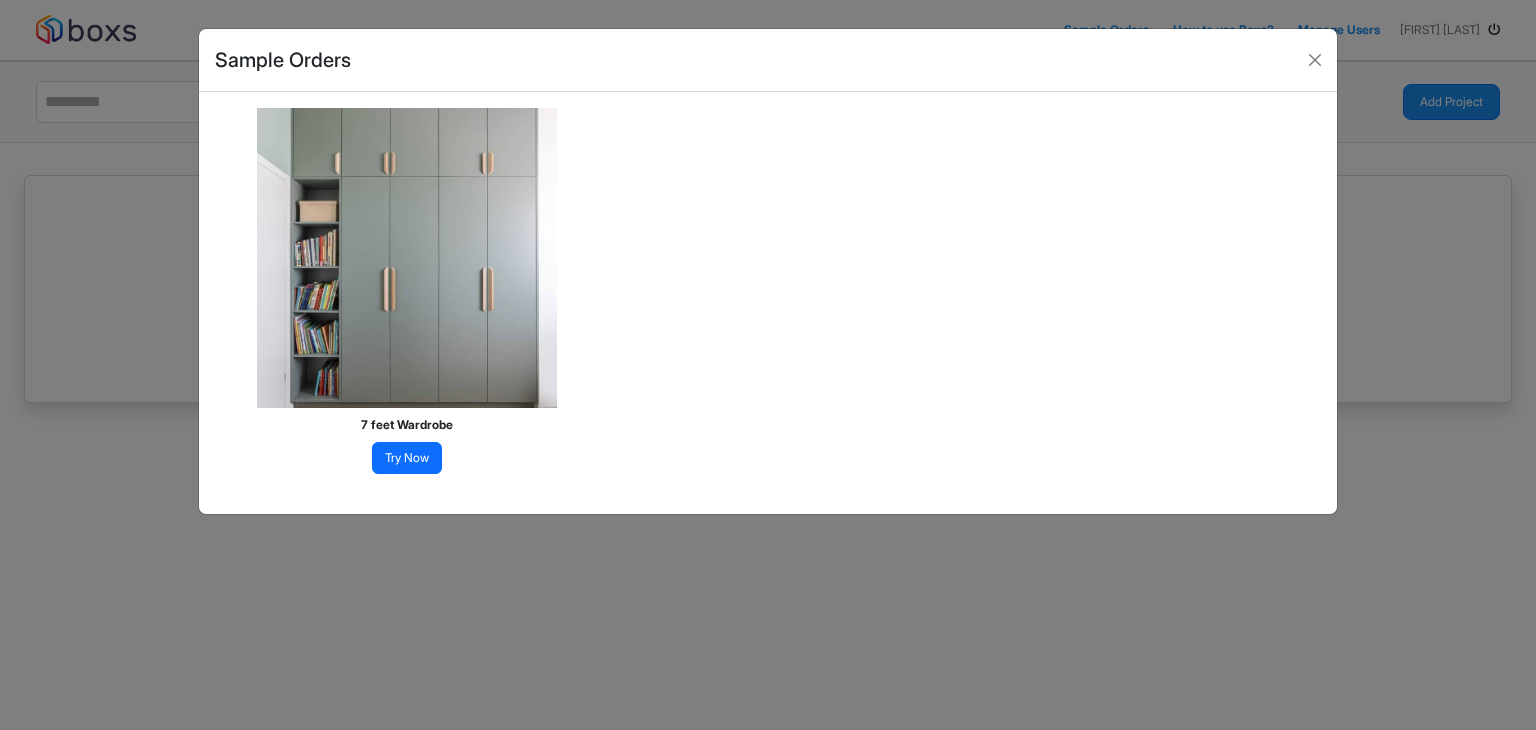 click on "Try Now" at bounding box center (407, 458) 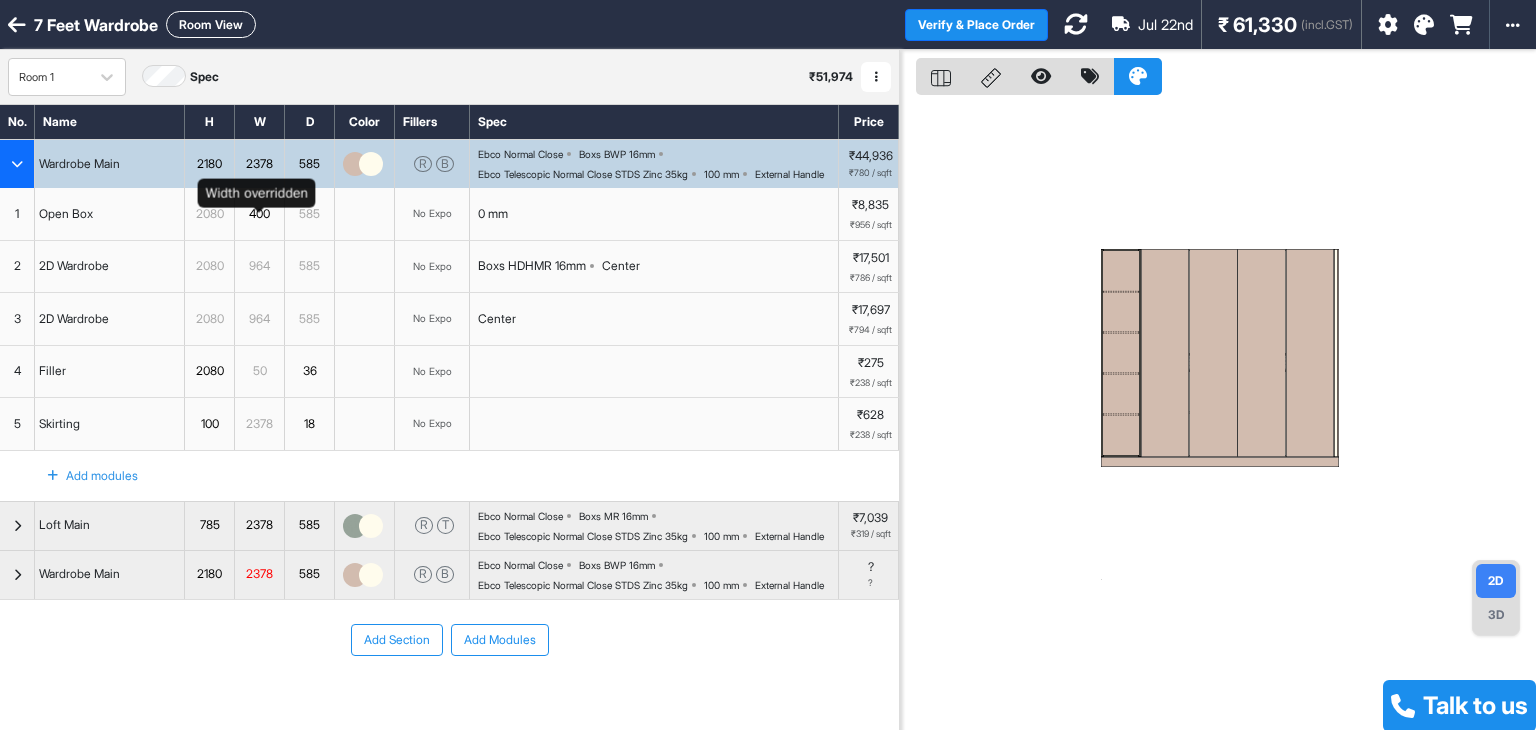 click on "400" at bounding box center (259, 214) 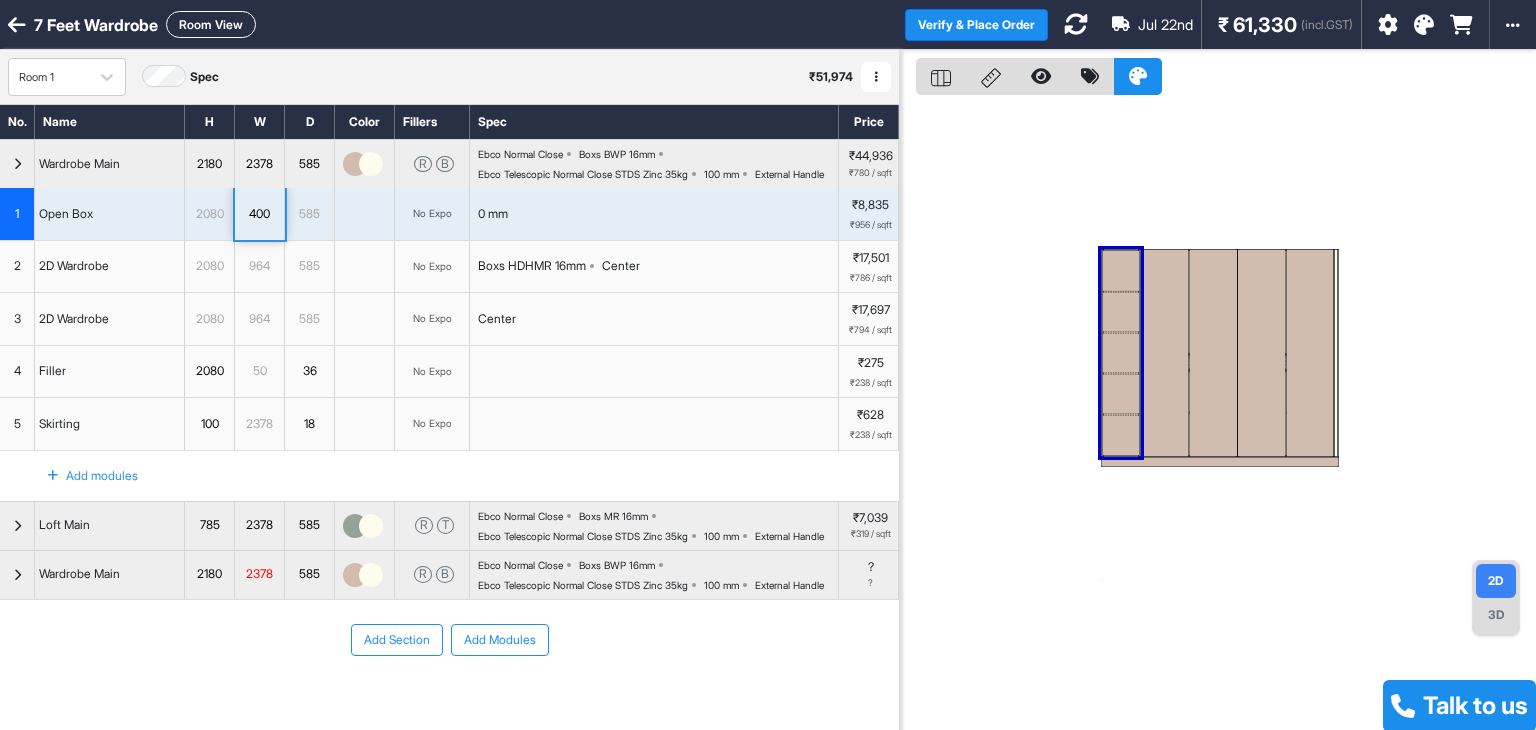 click on "2180" at bounding box center (209, 164) 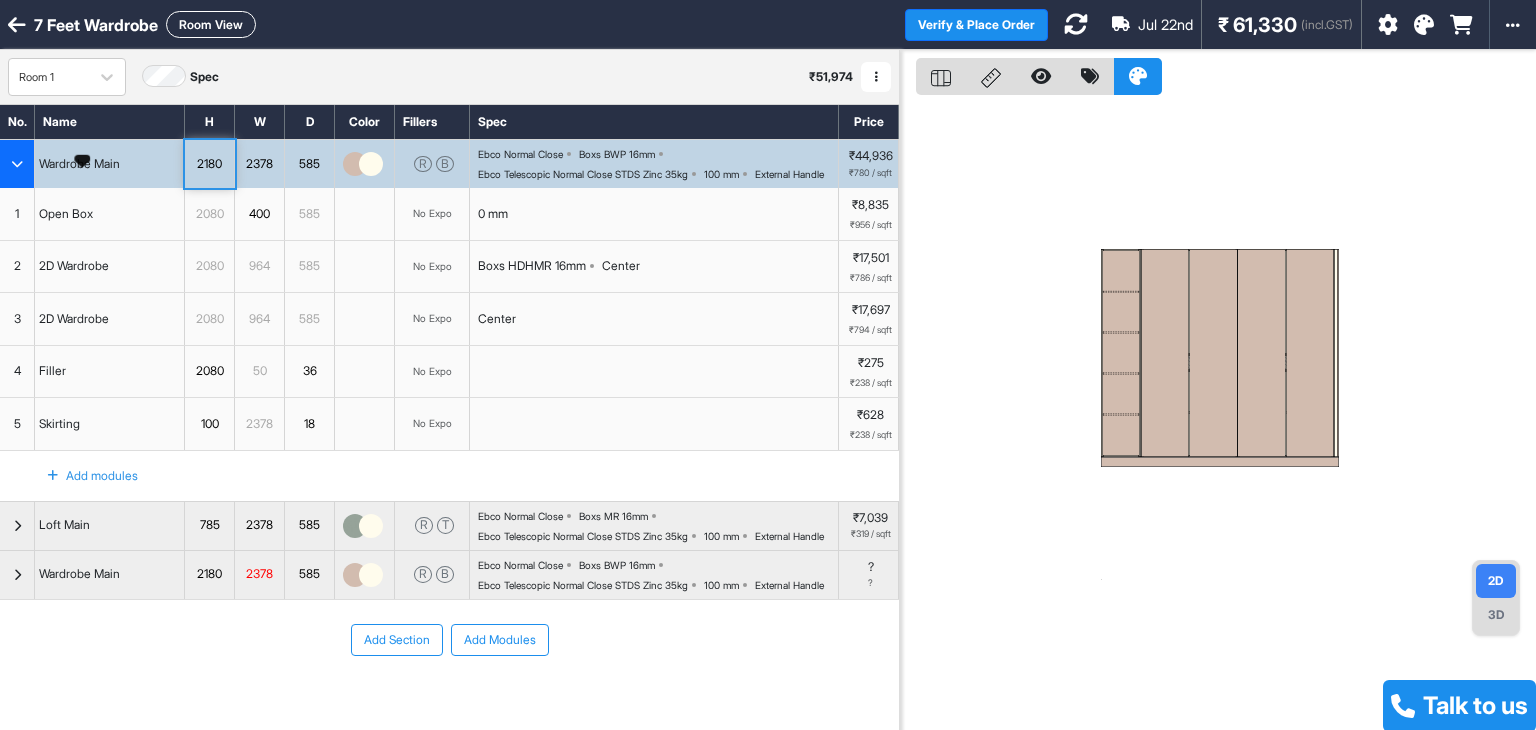 click on "Wardrobe Main" at bounding box center [79, 164] 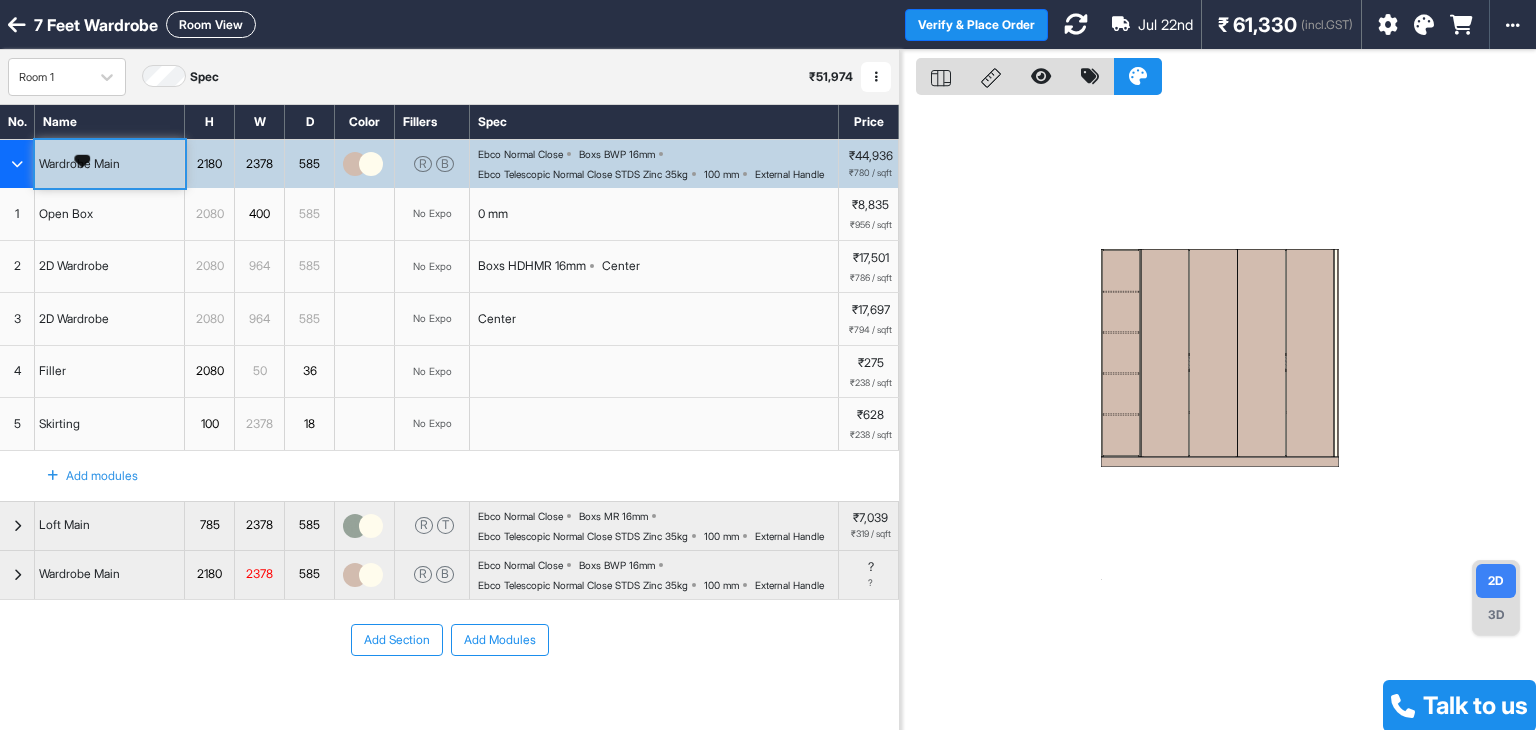 click on "Wardrobe Main" at bounding box center [79, 164] 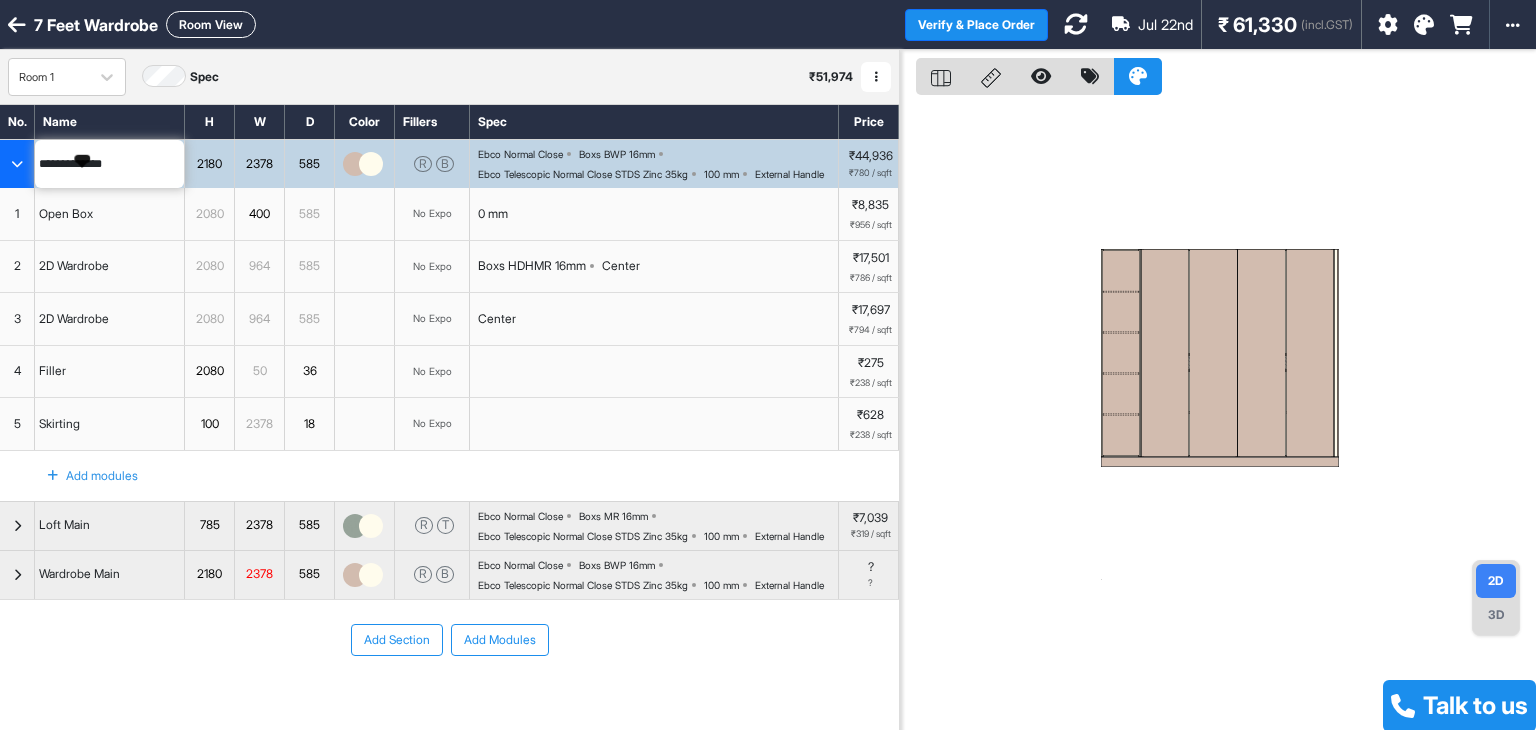click on "2080" at bounding box center [209, 214] 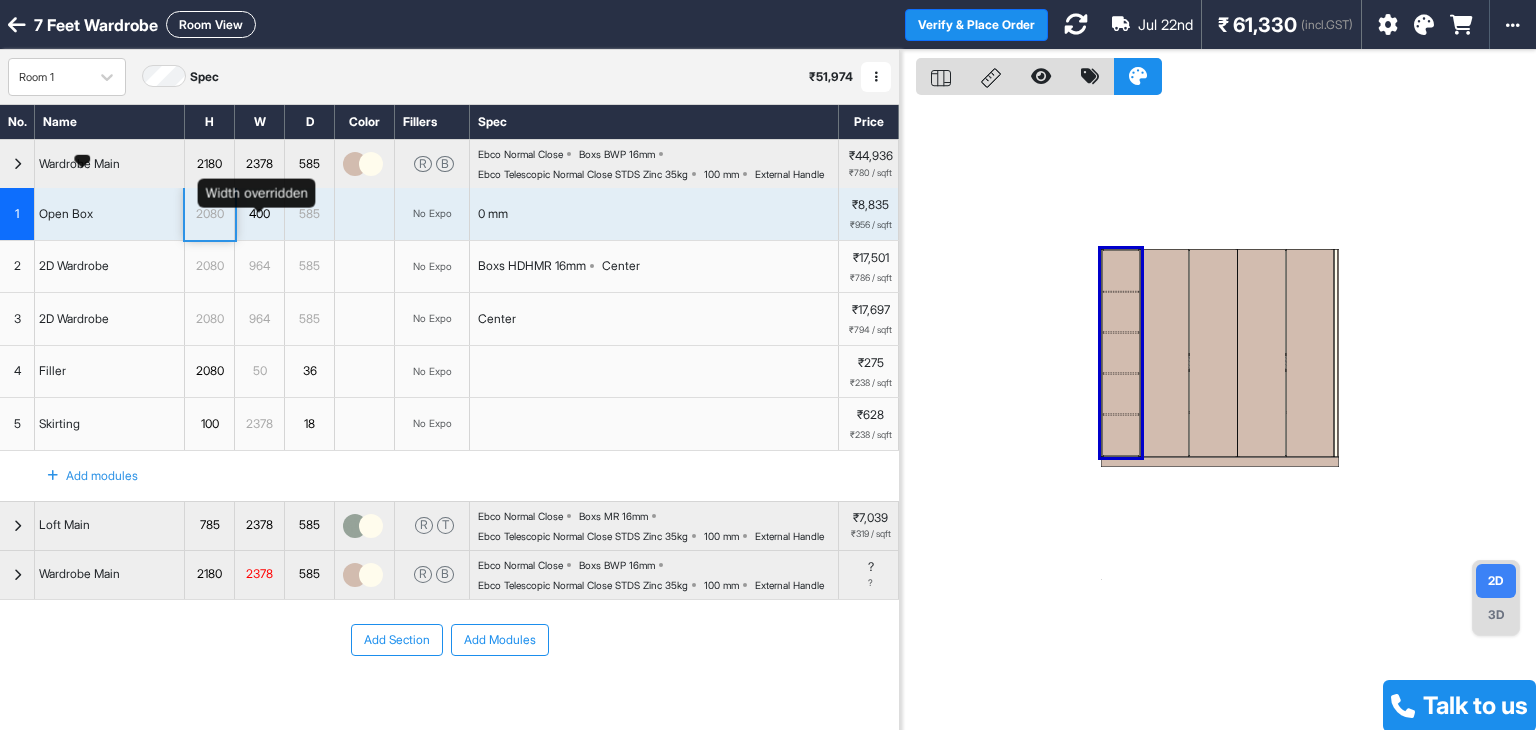 click on "400" at bounding box center (259, 214) 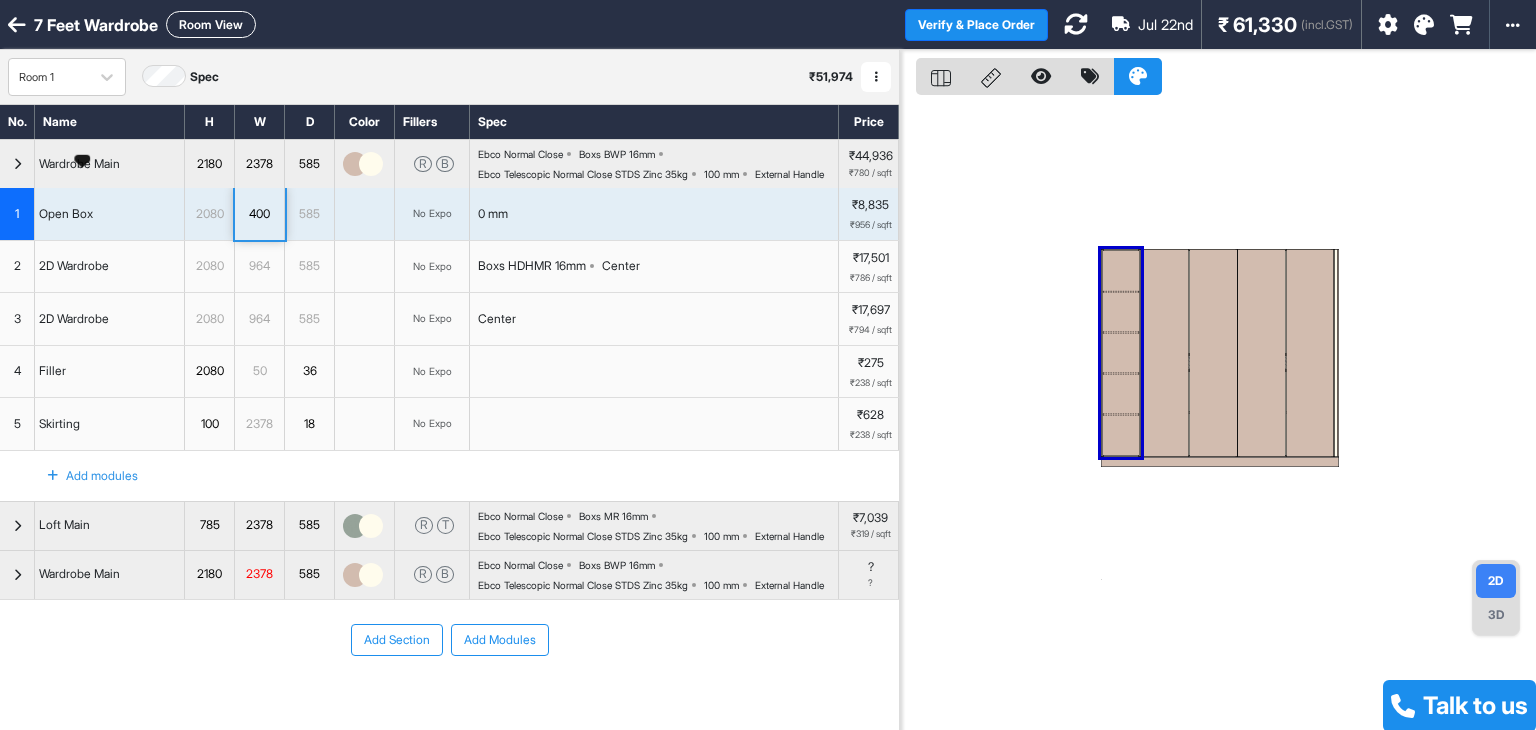 click on "0 mm" at bounding box center [493, 214] 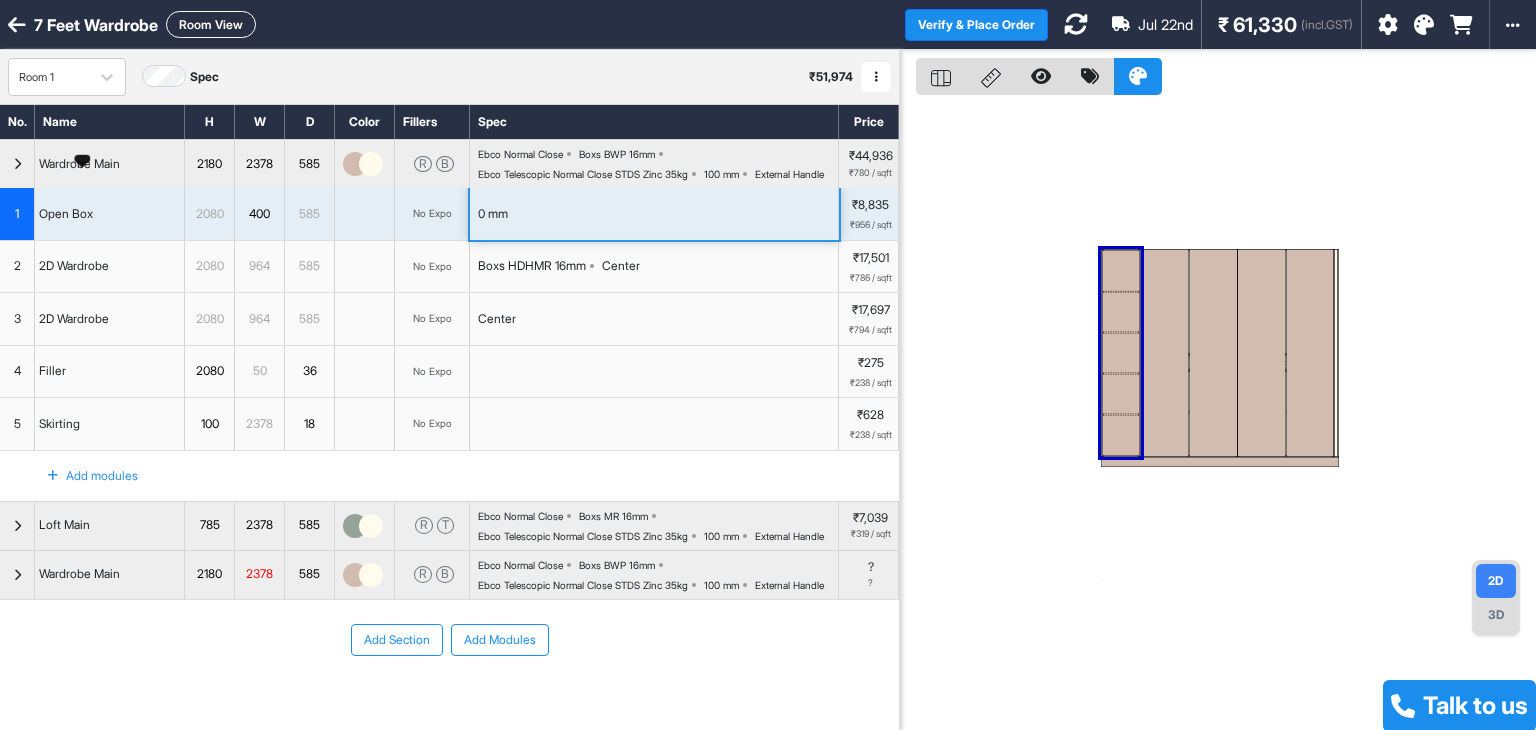 click on "No Expo" at bounding box center (432, 213) 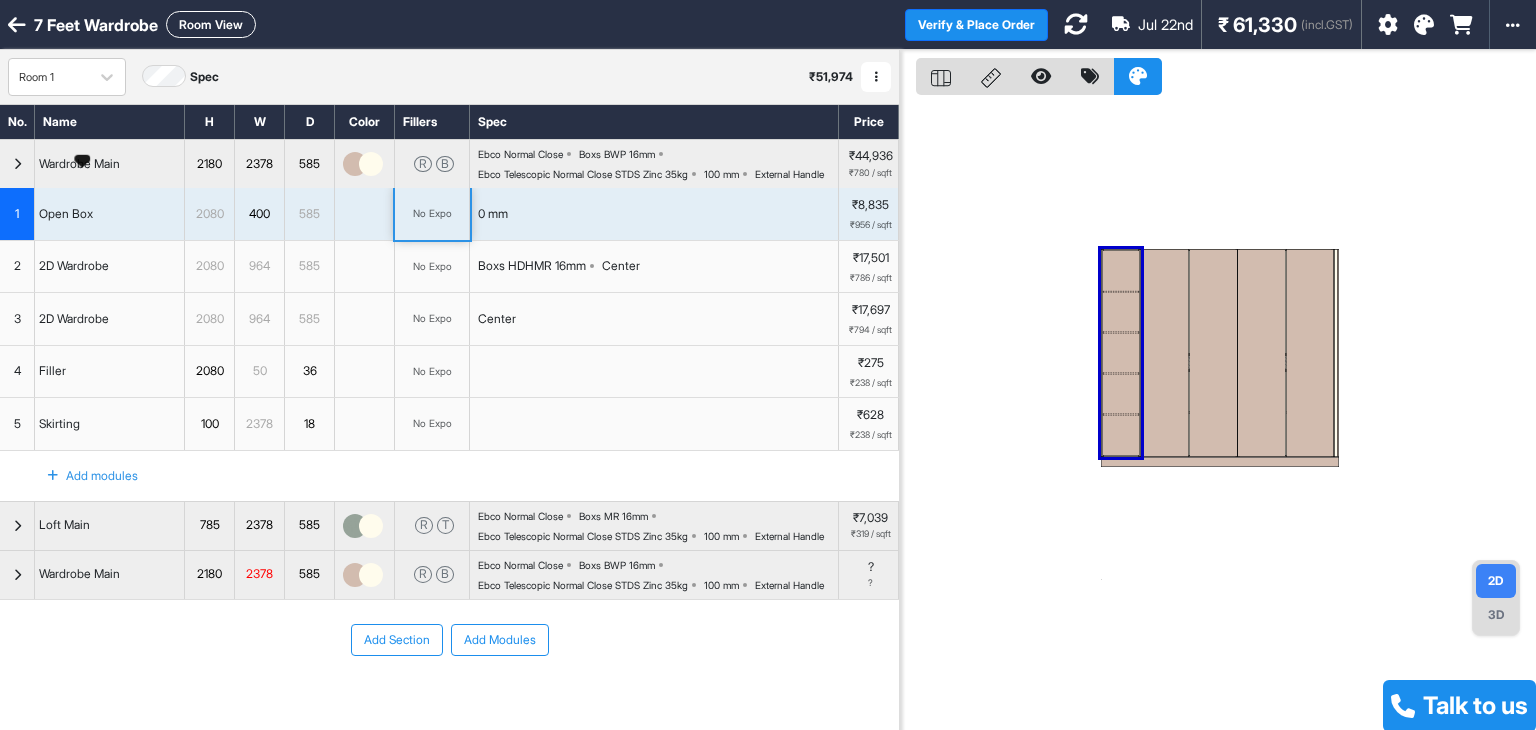 click on "No Expo" at bounding box center [432, 213] 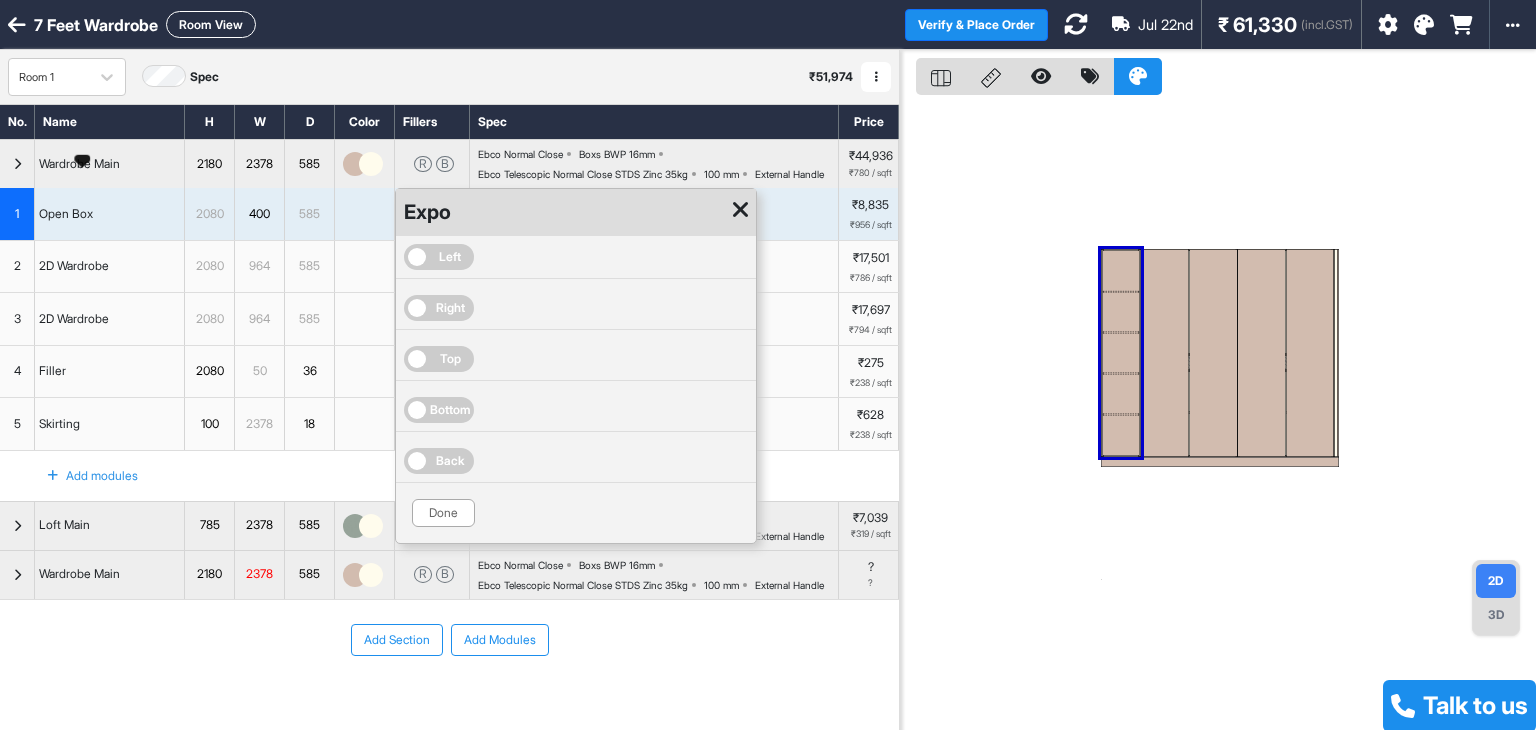 click on "Left" at bounding box center (439, 257) 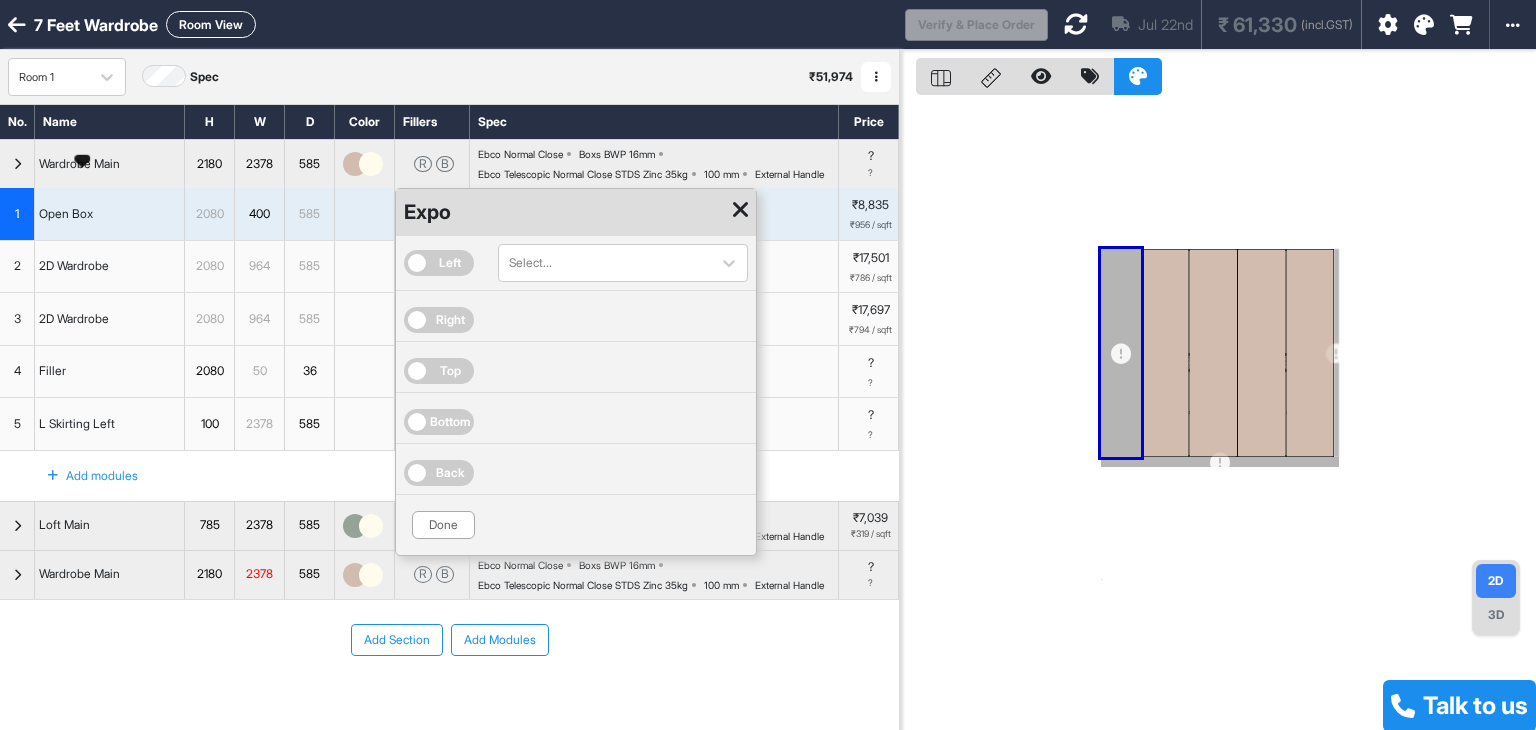 click at bounding box center [365, 214] 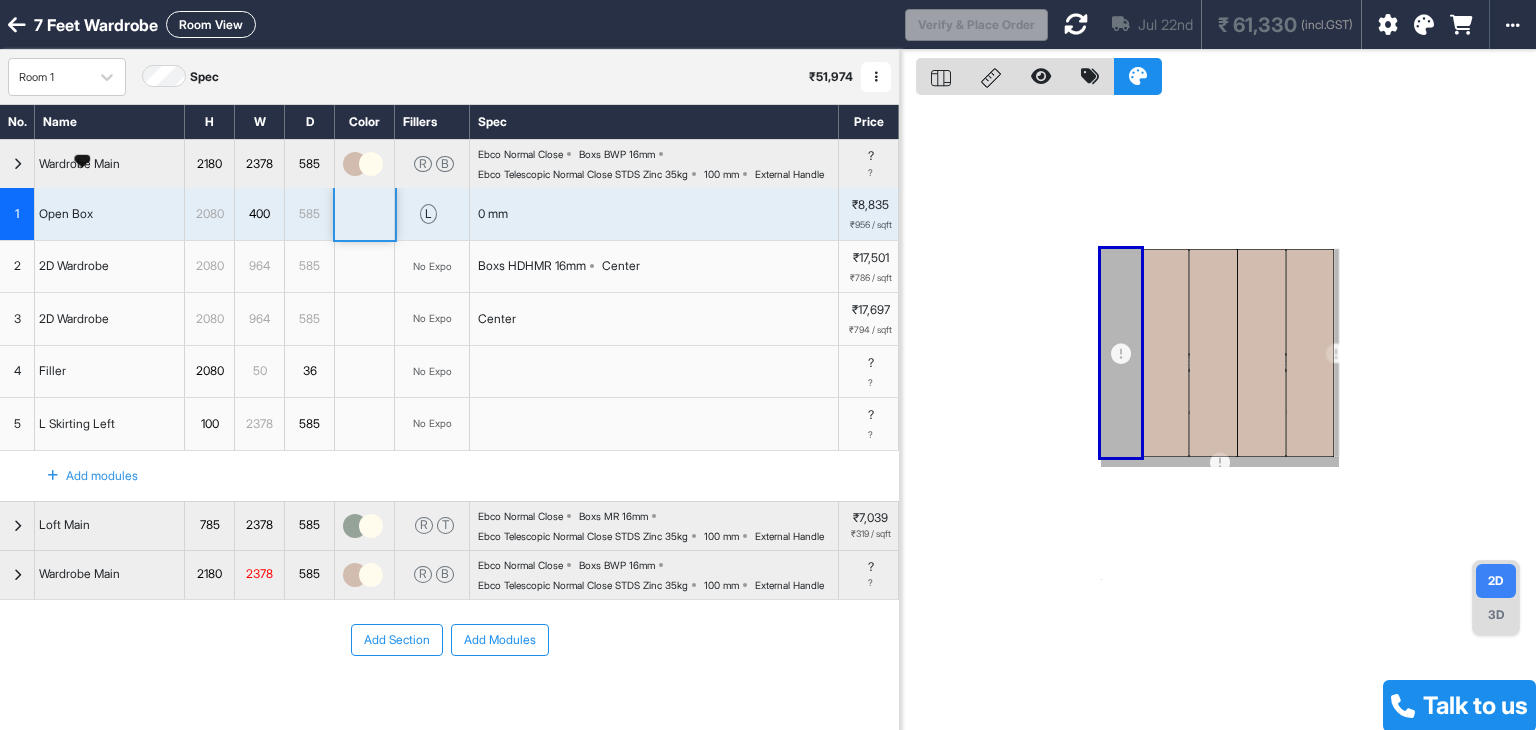 click on "0 mm" at bounding box center [493, 214] 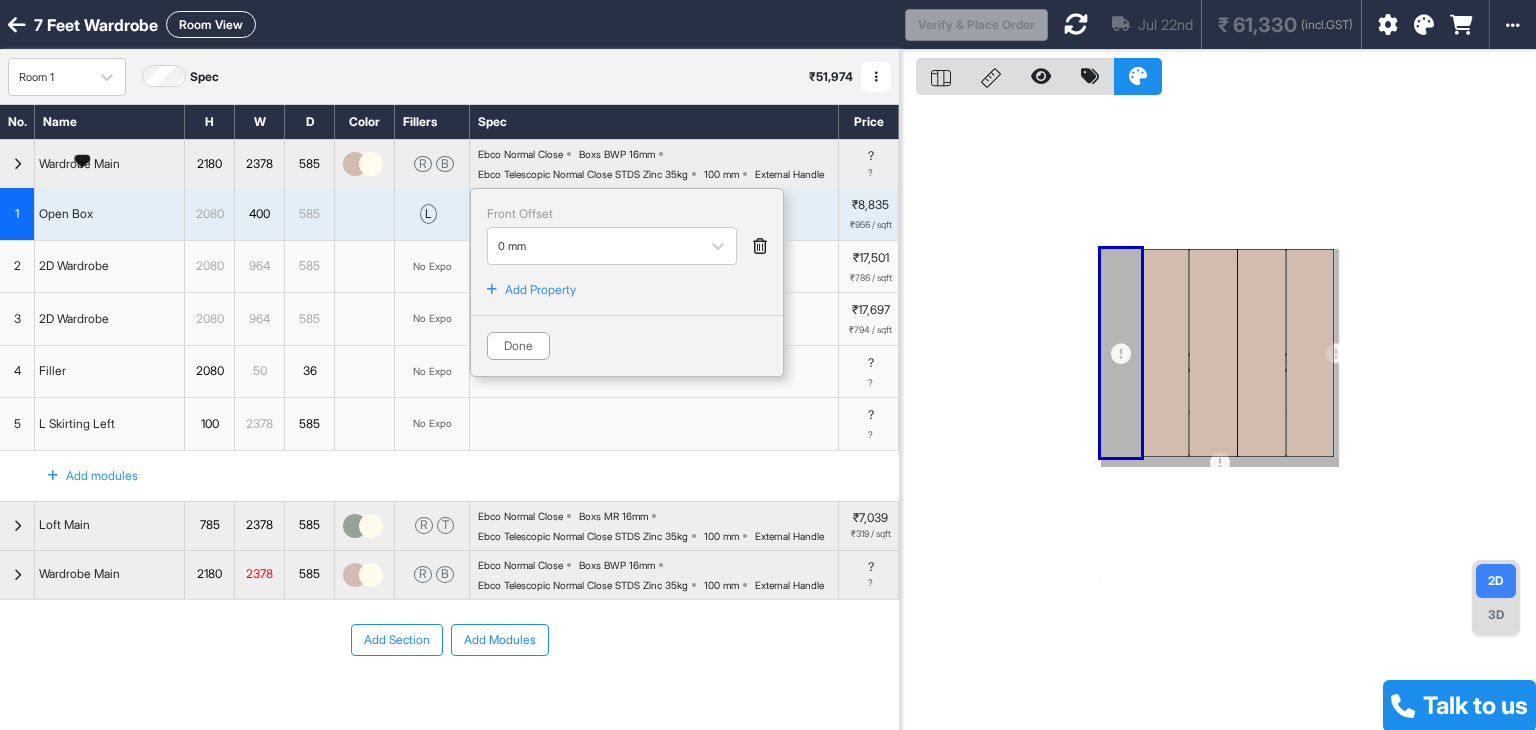 click on "Ebco Normal Close Boxs BWP 16mm Ebco Telescopic Normal Close STDS Zinc 35kg 100 mm External Handle" at bounding box center [658, 164] 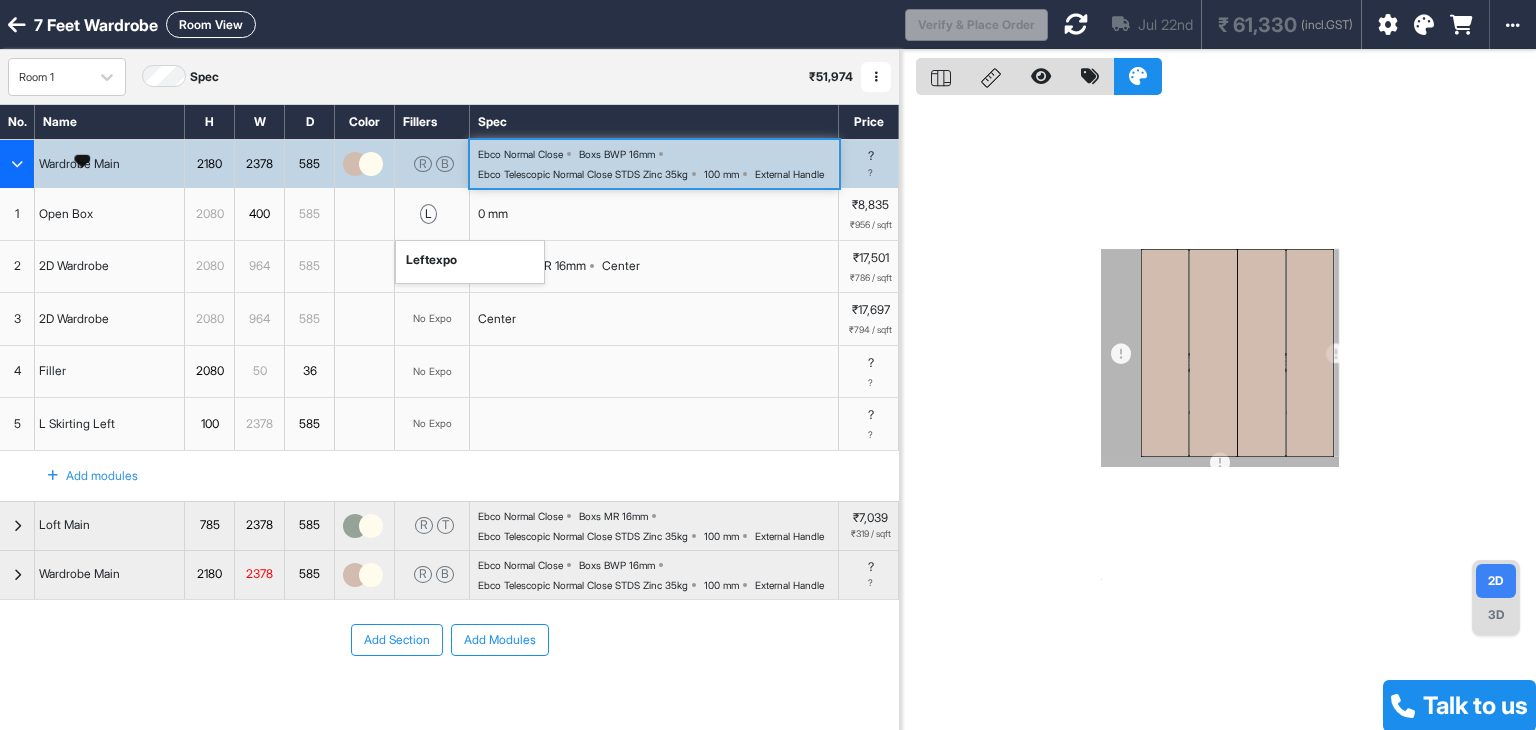 click on "l left  expo" at bounding box center [432, 214] 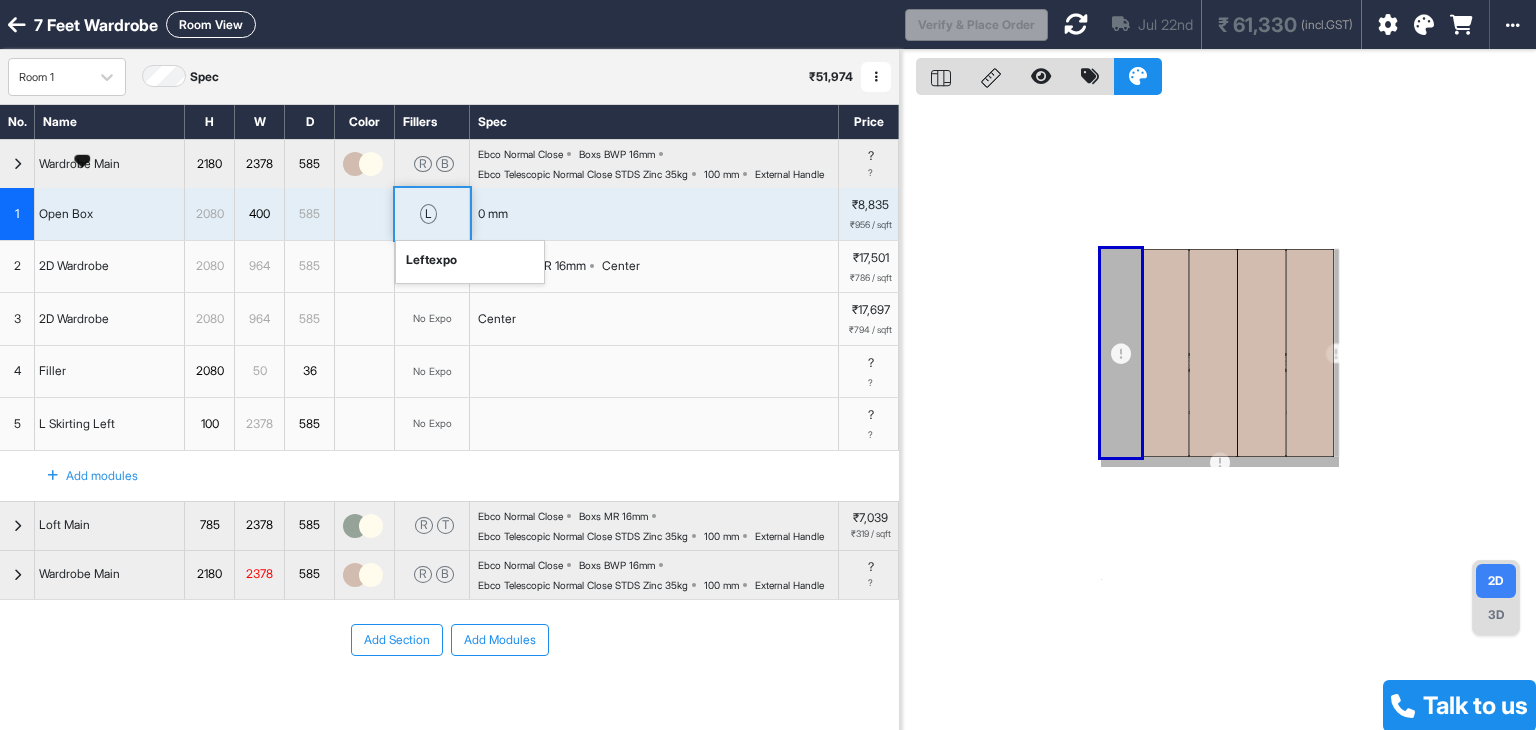 click on "l left  expo" at bounding box center (432, 214) 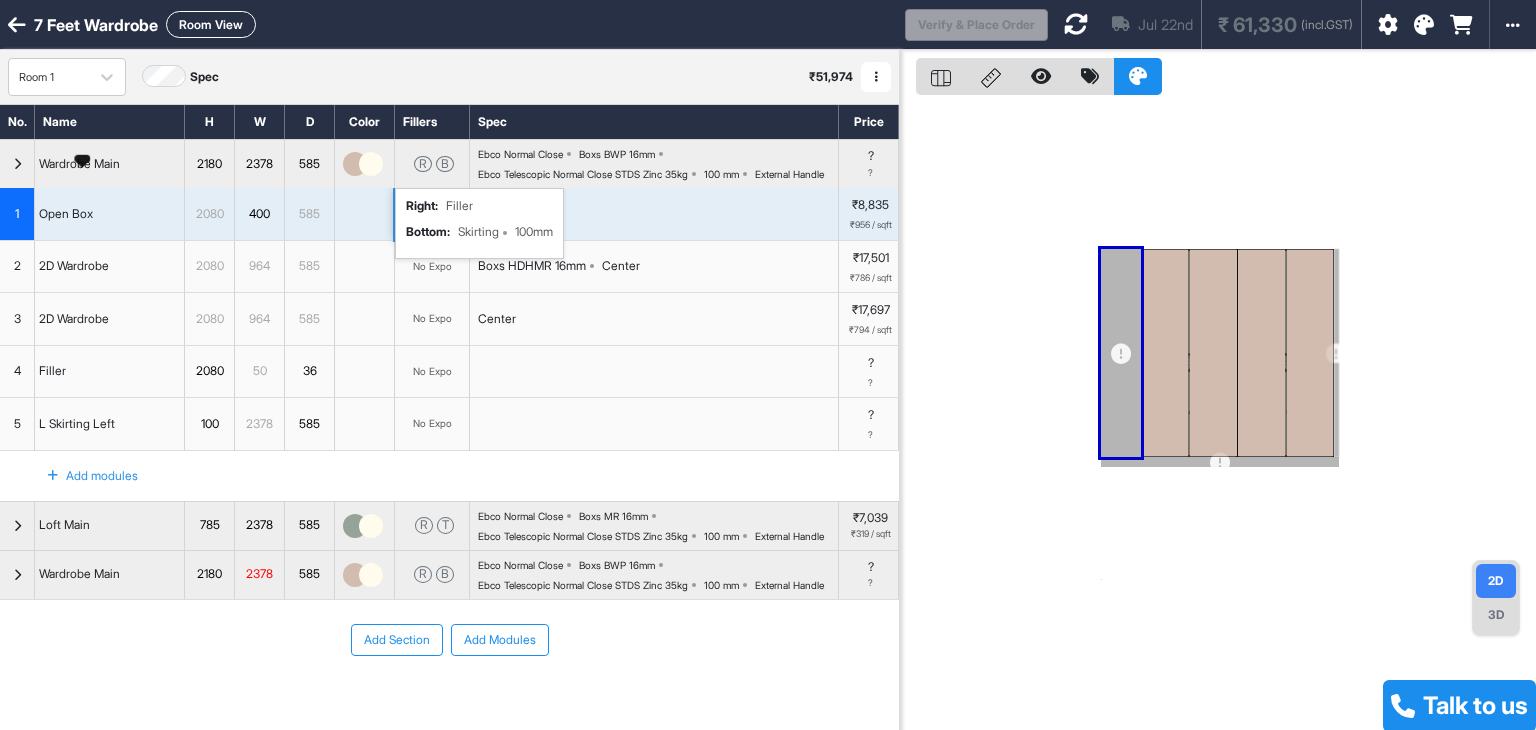 click on "right : Filler bottom : Skirting 100mm" at bounding box center (479, 221) 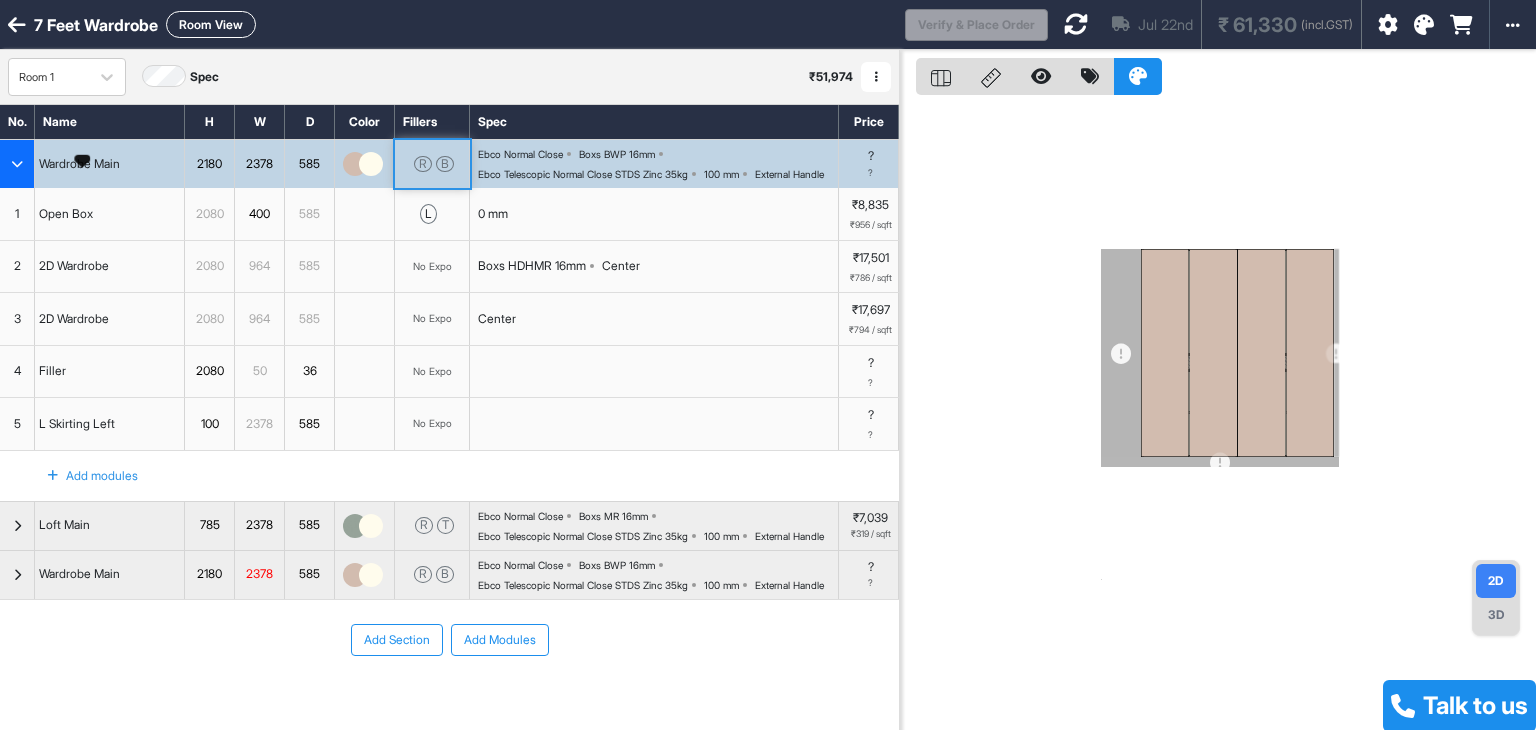 click on "Boxs HDHMR 16mm Center" at bounding box center (654, 267) 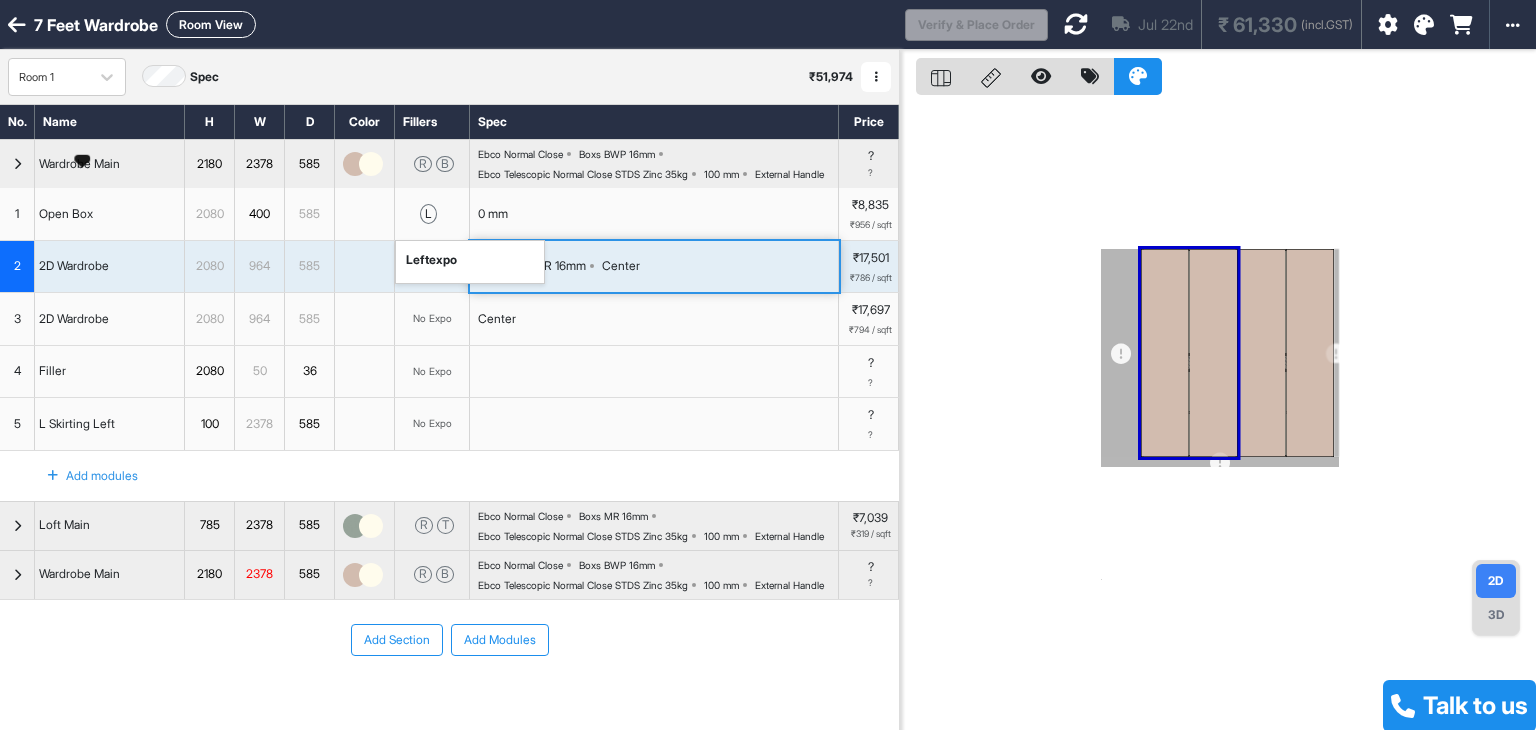 click on "l left  expo" at bounding box center [432, 214] 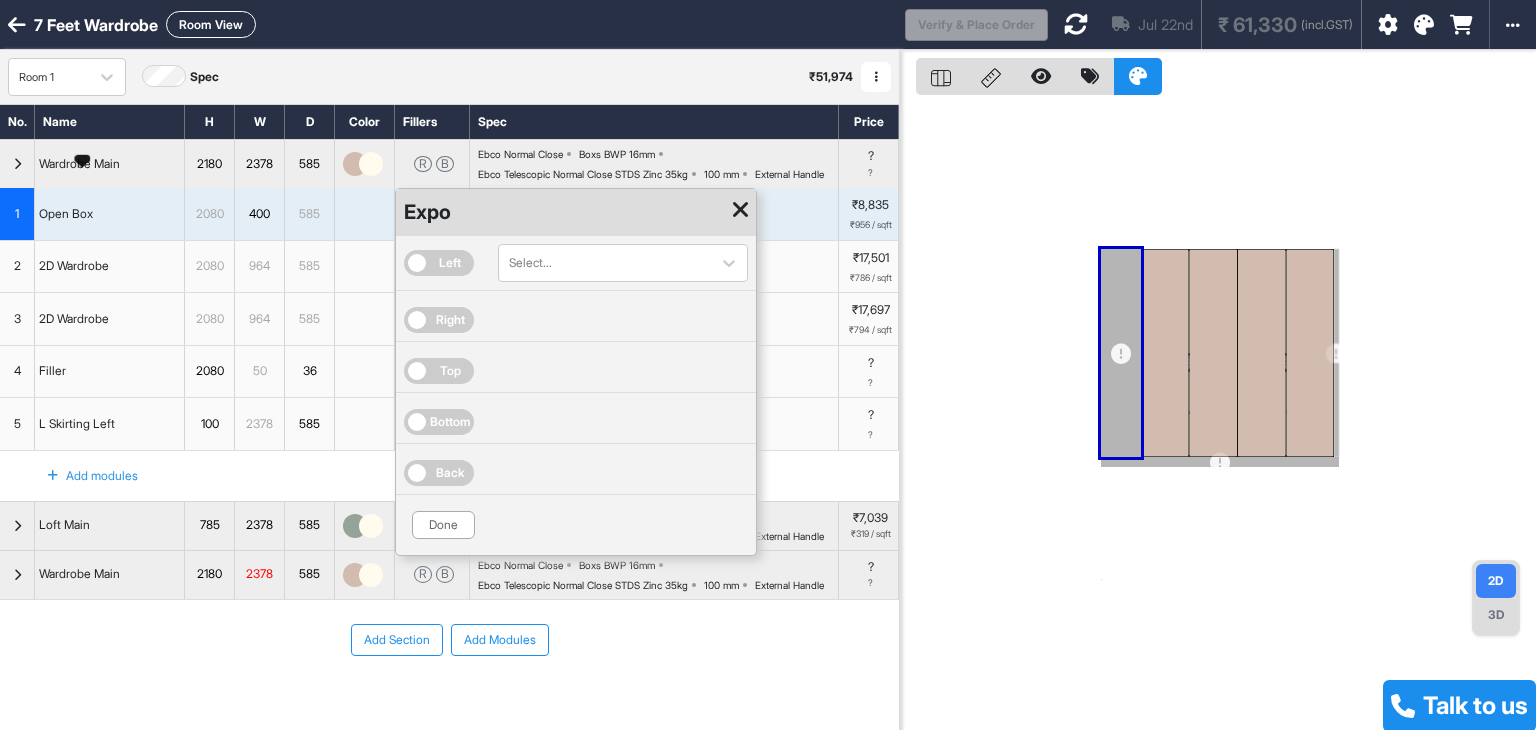 click on "Left" at bounding box center [439, 263] 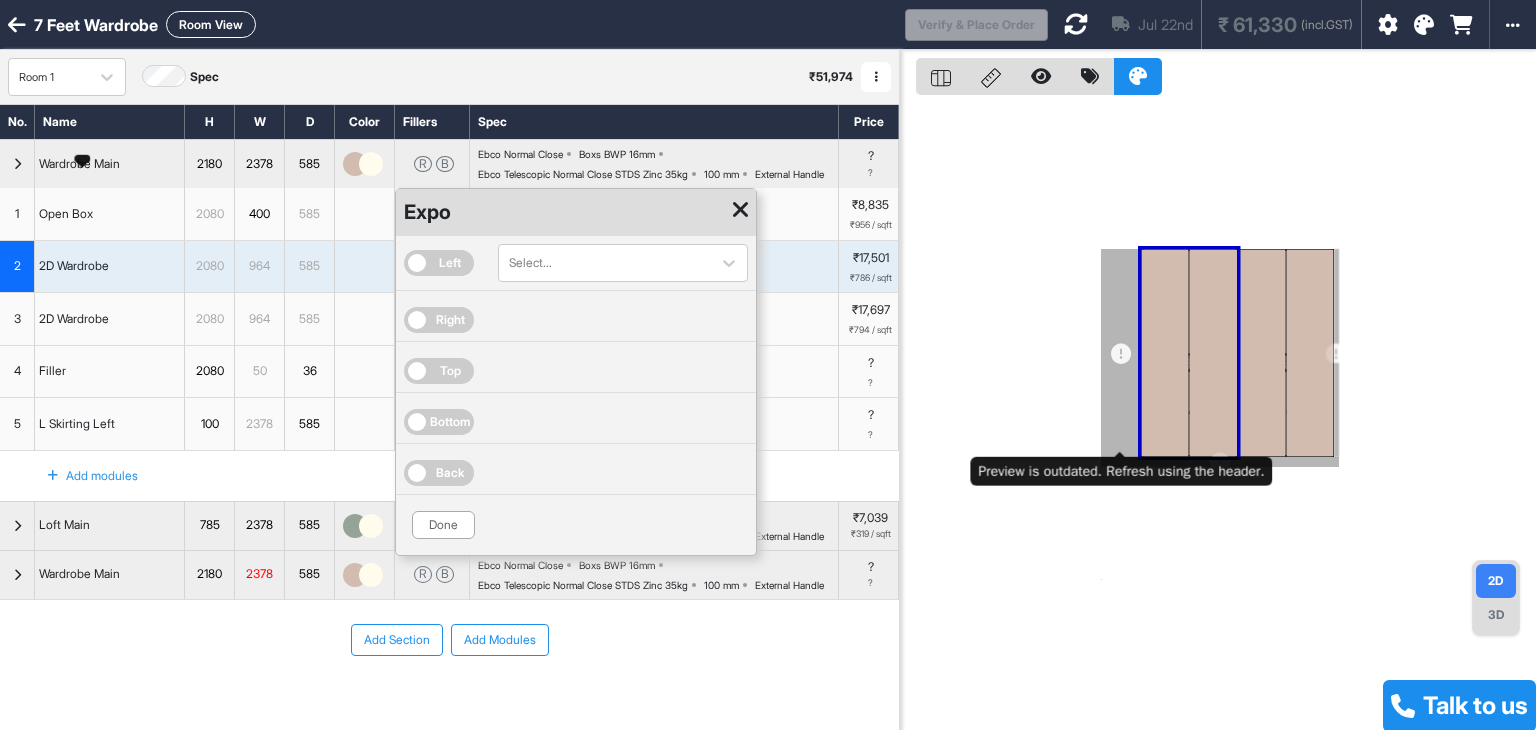 click at bounding box center [1218, 415] 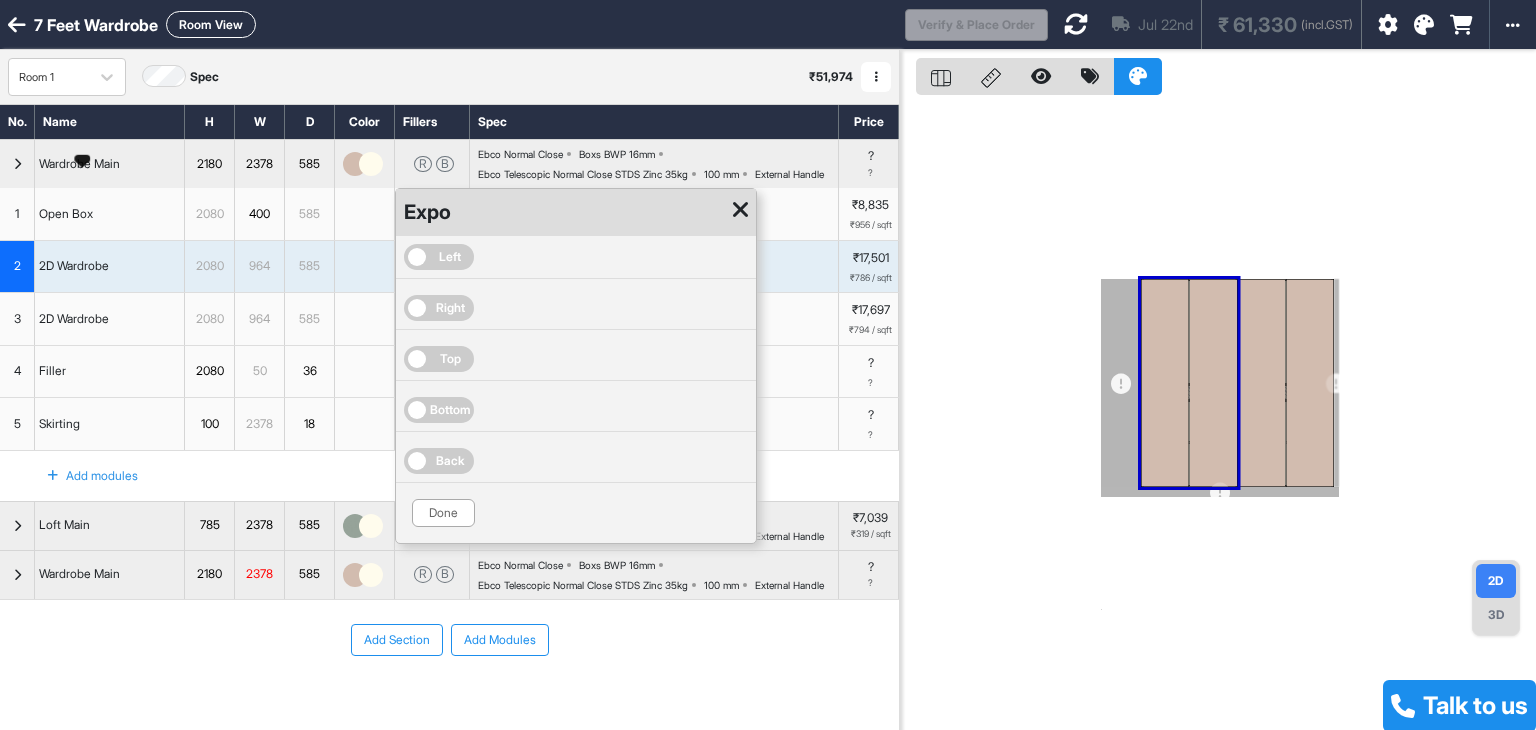click at bounding box center [740, 212] 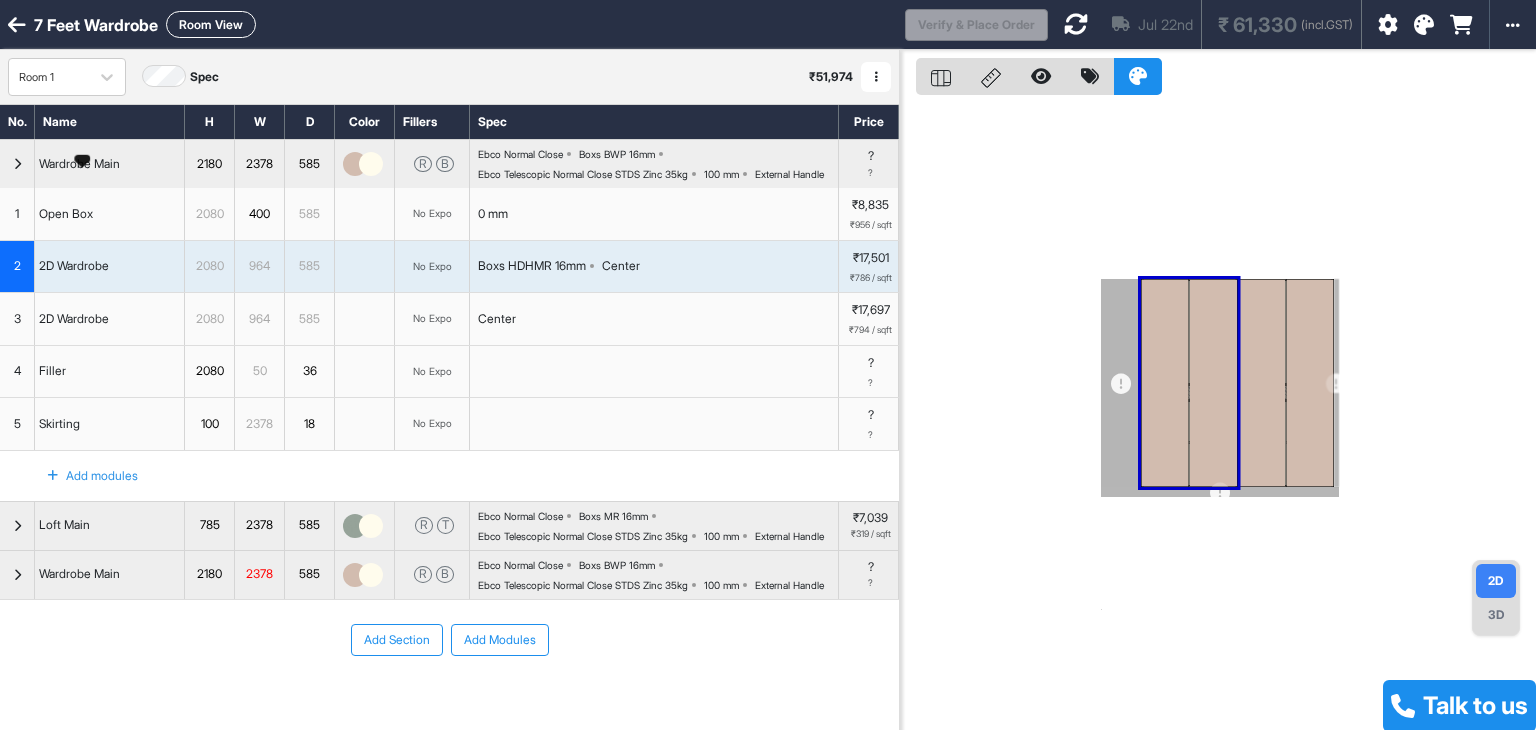 click on "0 mm" at bounding box center (654, 214) 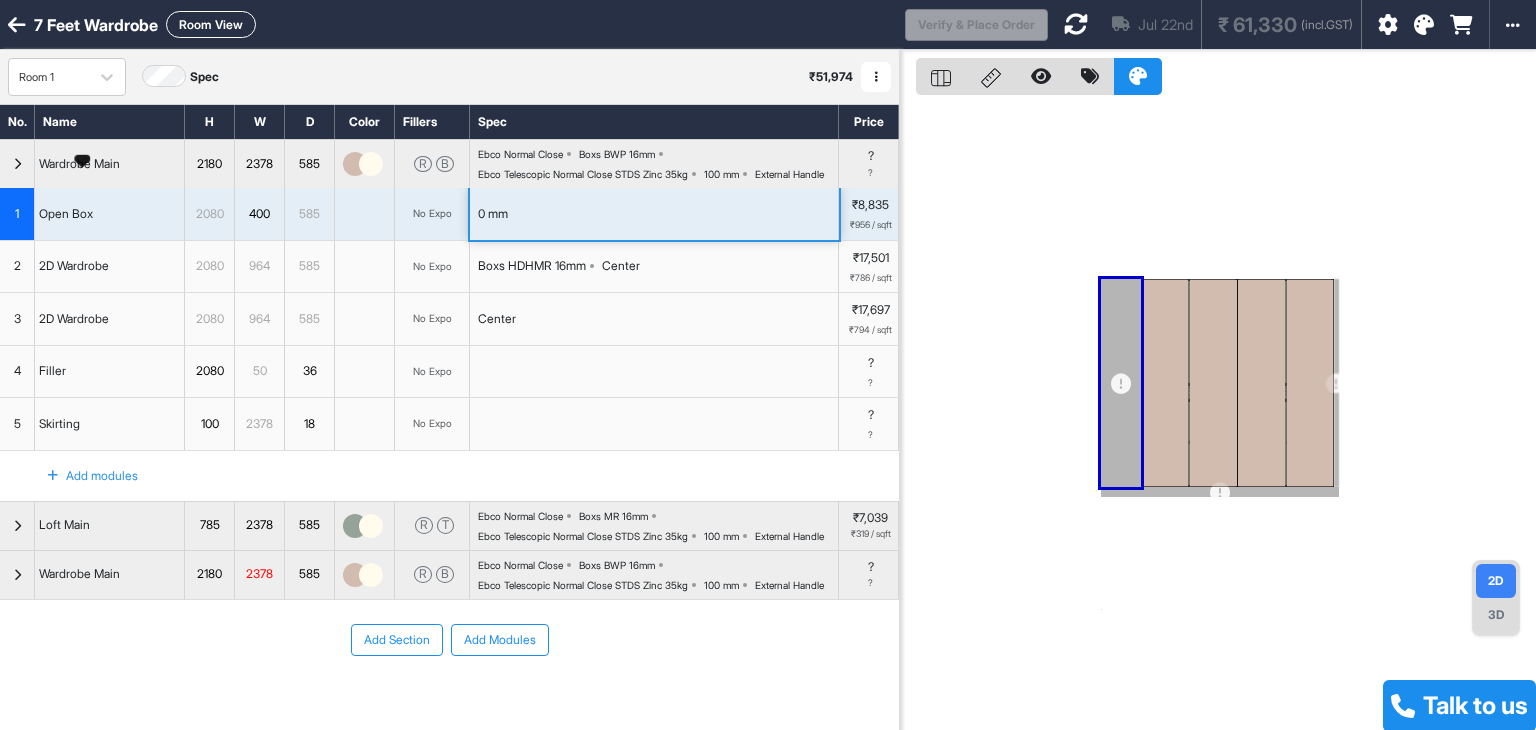 click at bounding box center [365, 267] 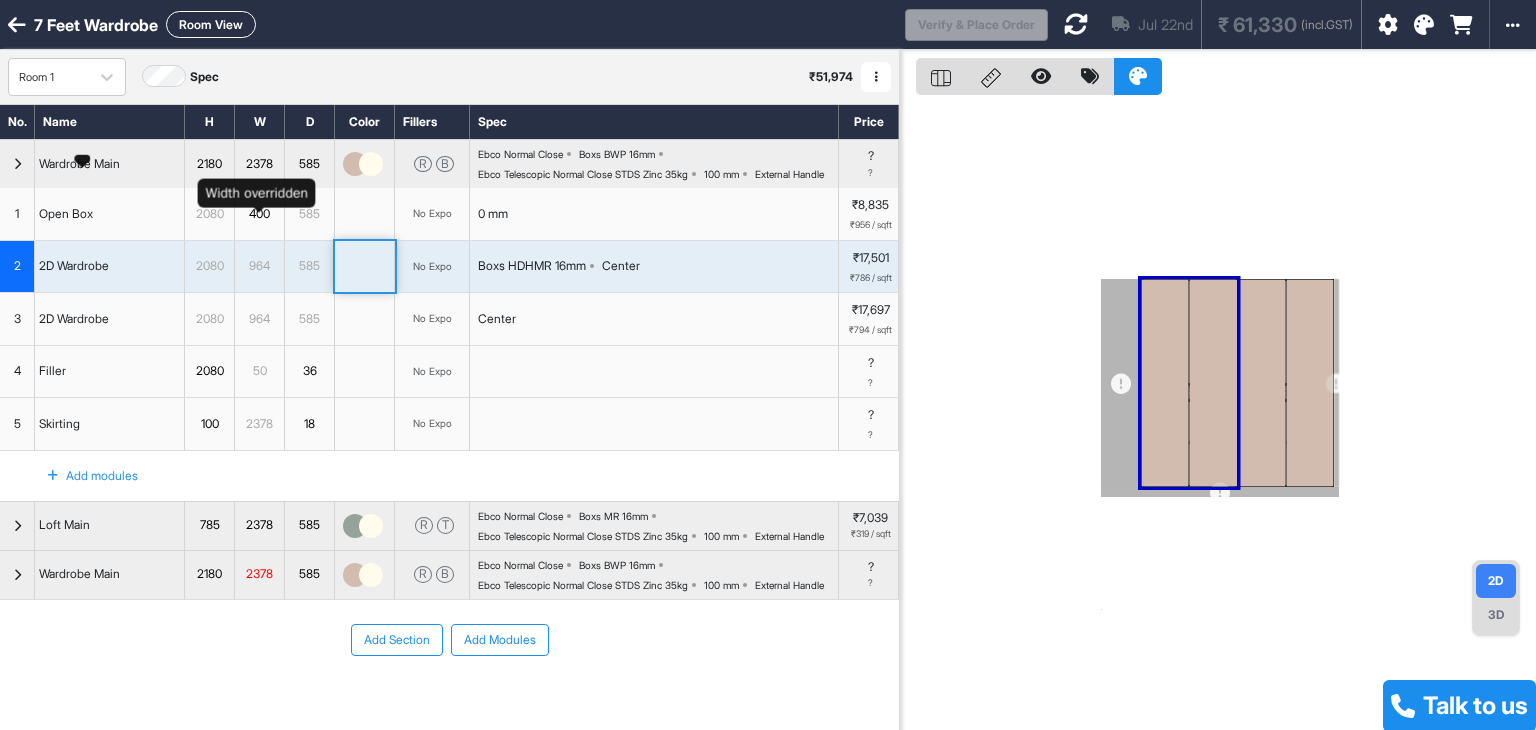 click on "400" at bounding box center [259, 214] 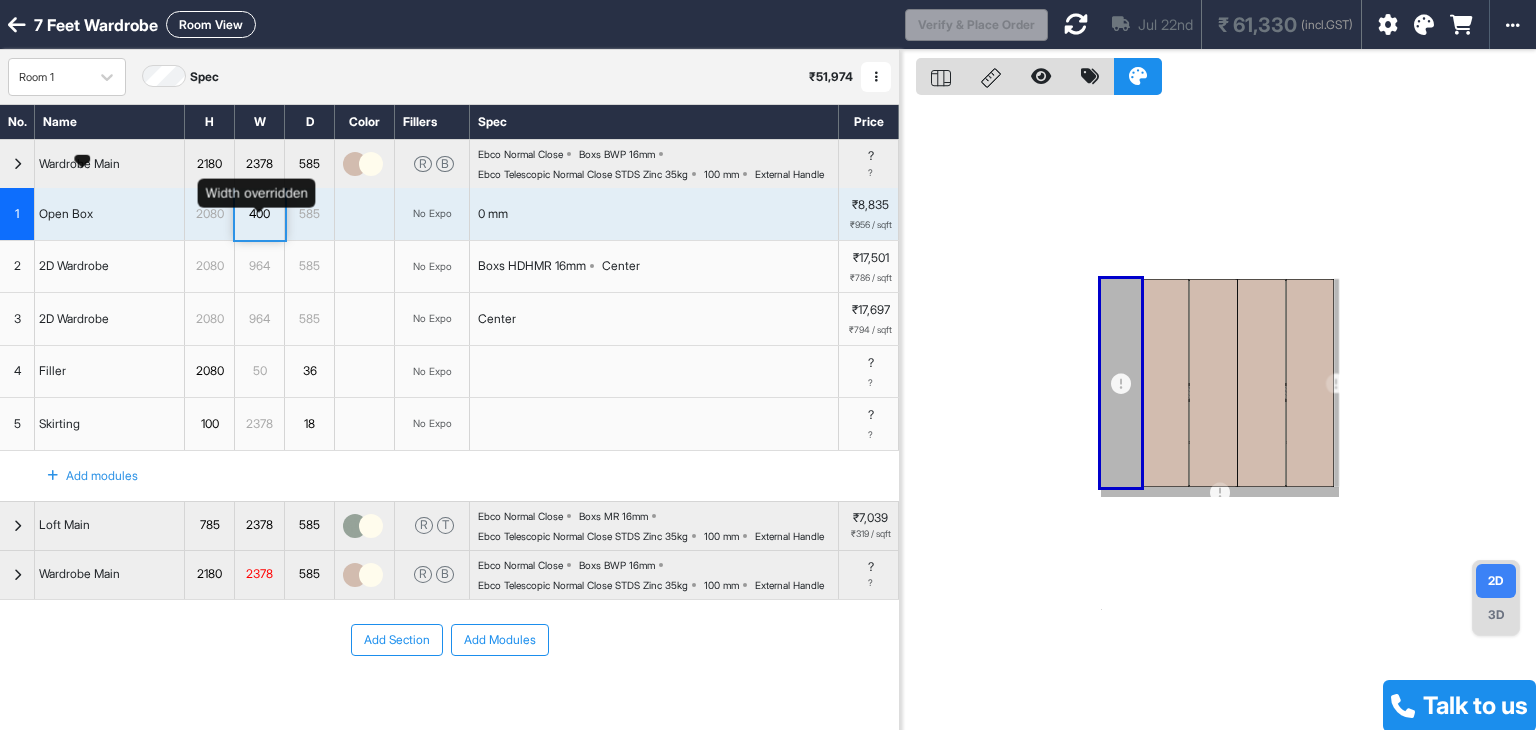 click on "400" at bounding box center (259, 214) 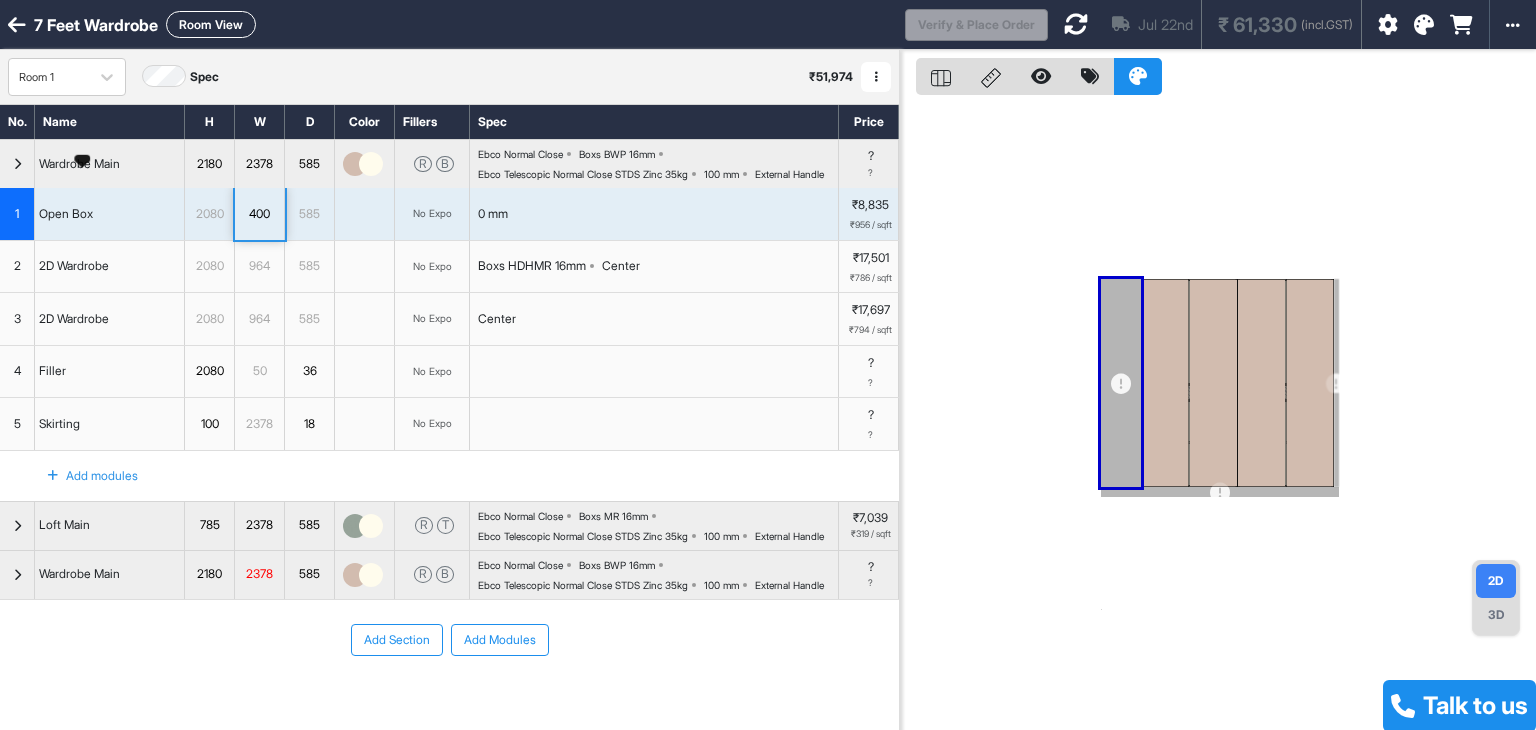 click on "2080" at bounding box center (209, 214) 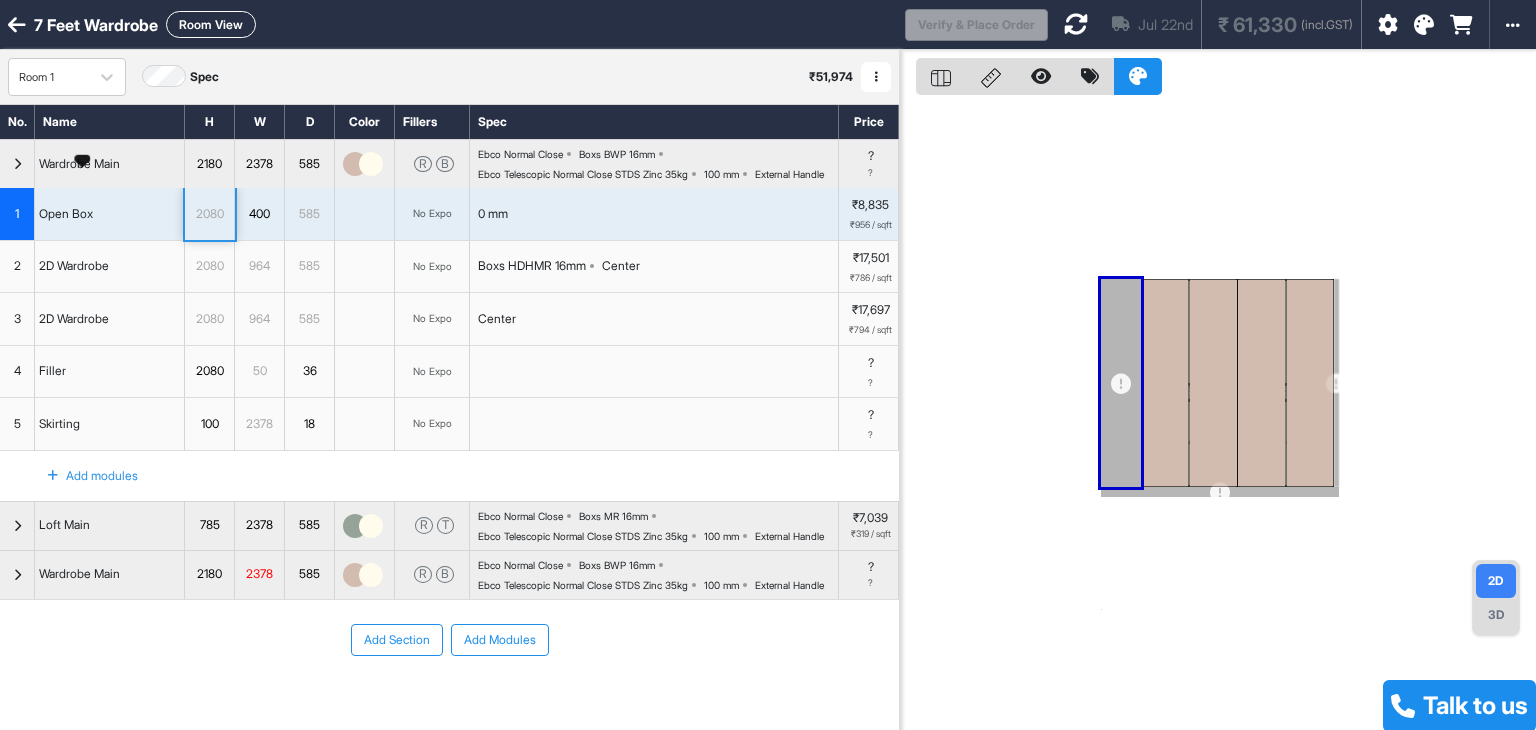 click on "No Expo" at bounding box center [432, 213] 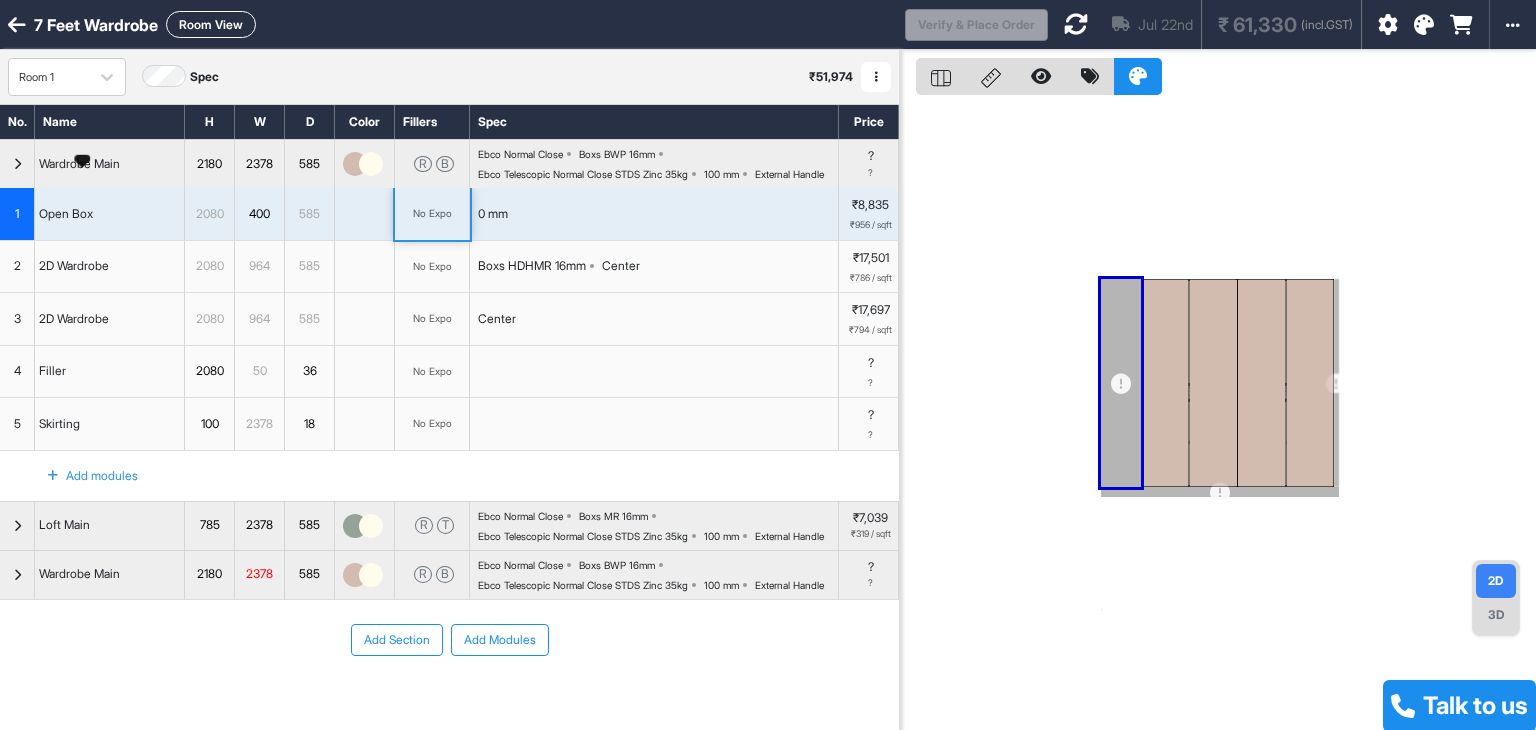 click on "0 mm" at bounding box center (493, 214) 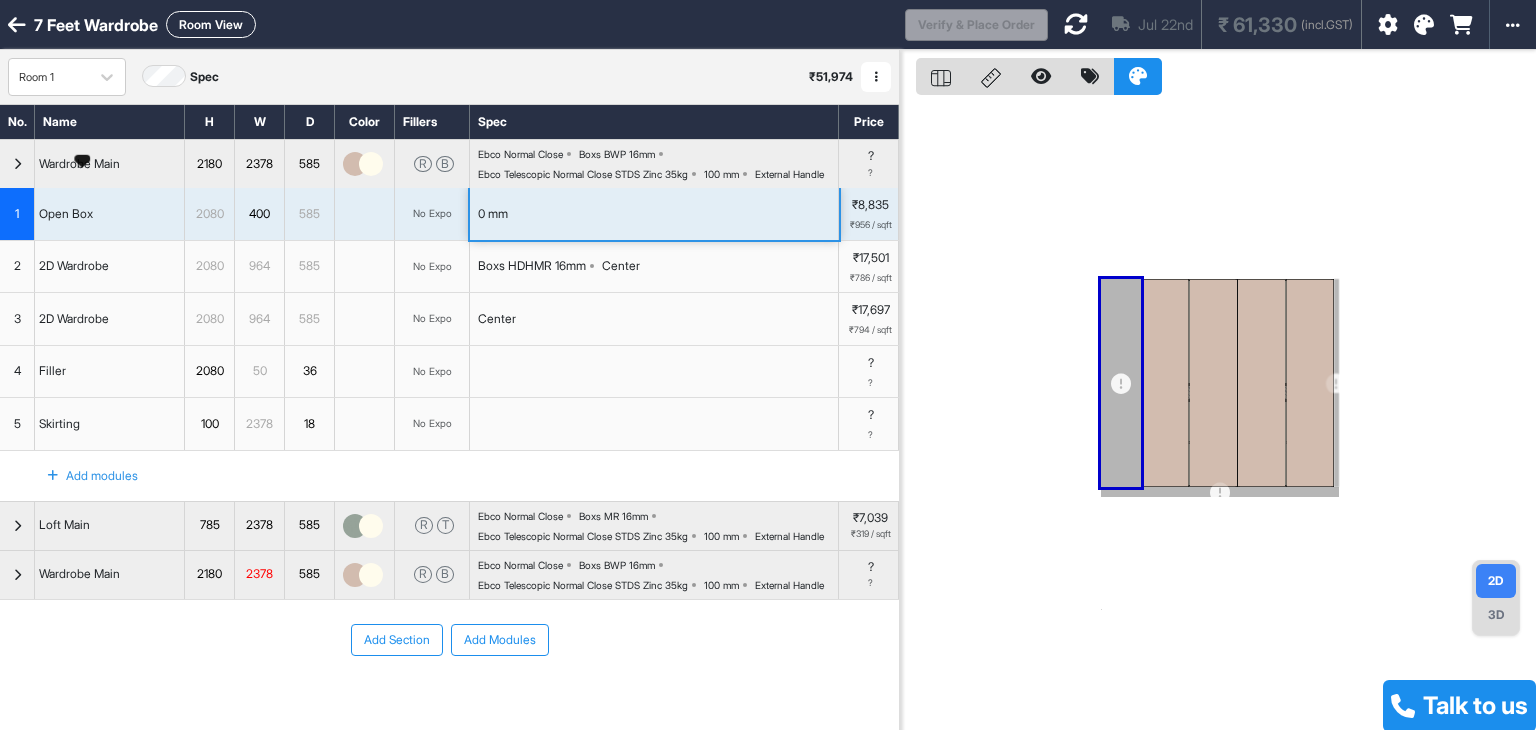 click on "No Expo" at bounding box center [432, 213] 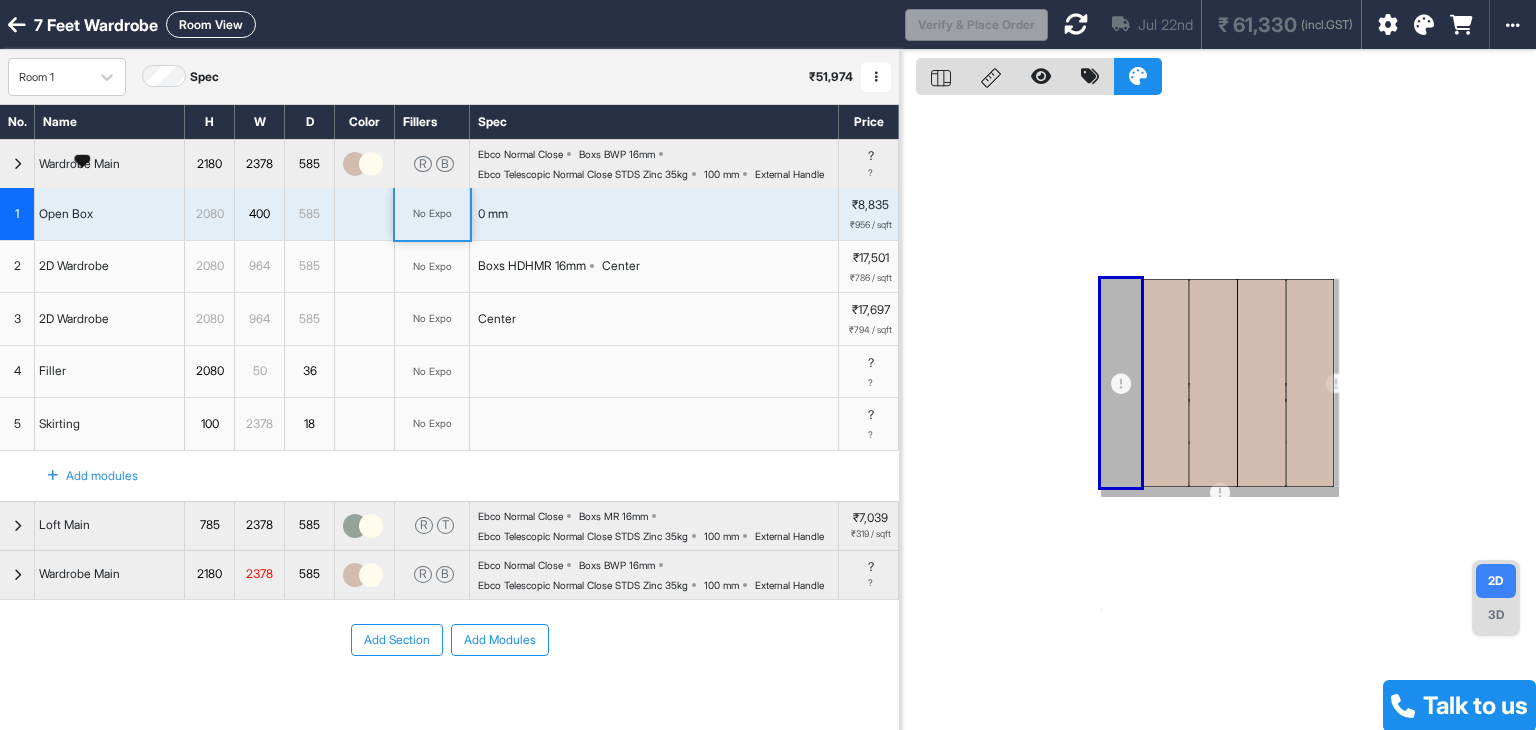 click at bounding box center (365, 214) 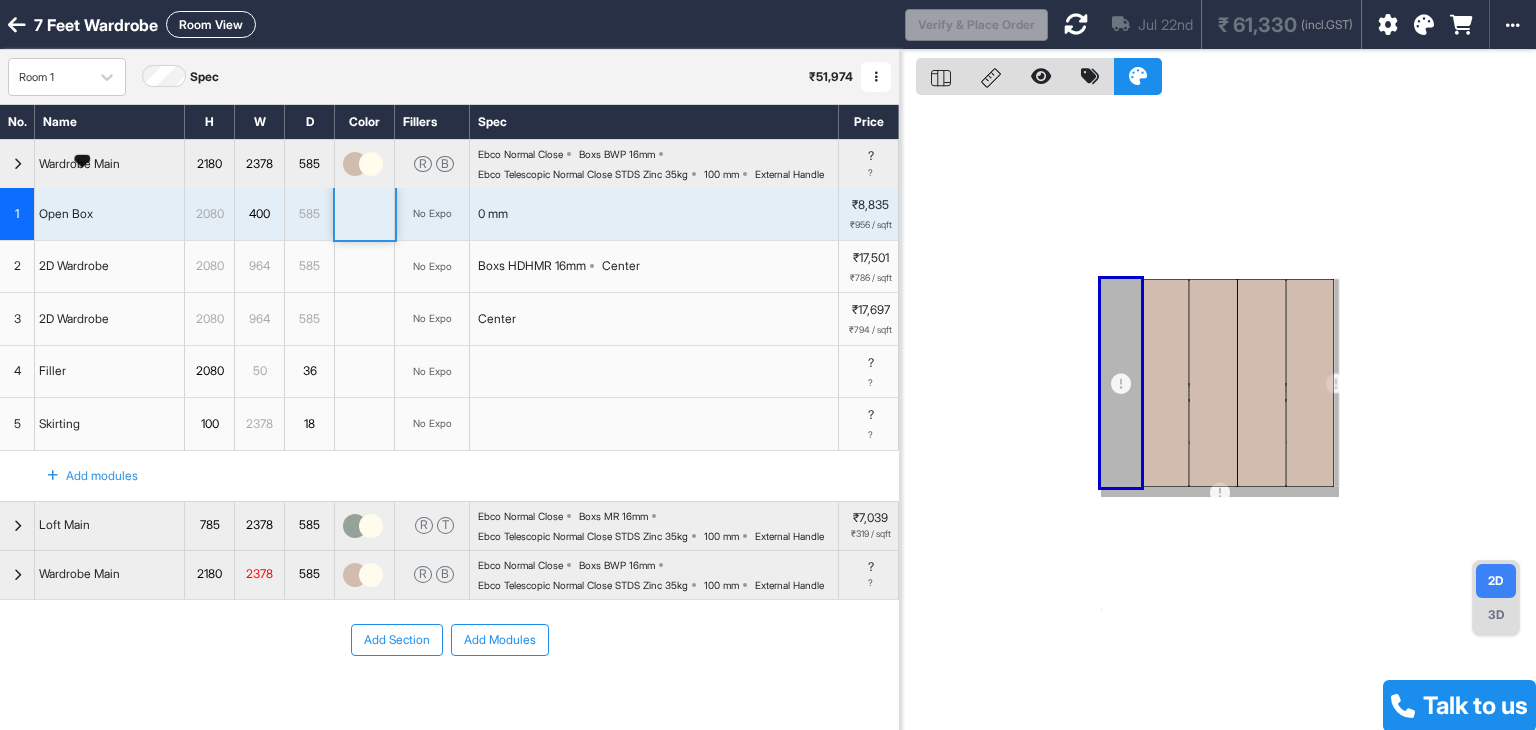 click on "0 mm" at bounding box center (654, 214) 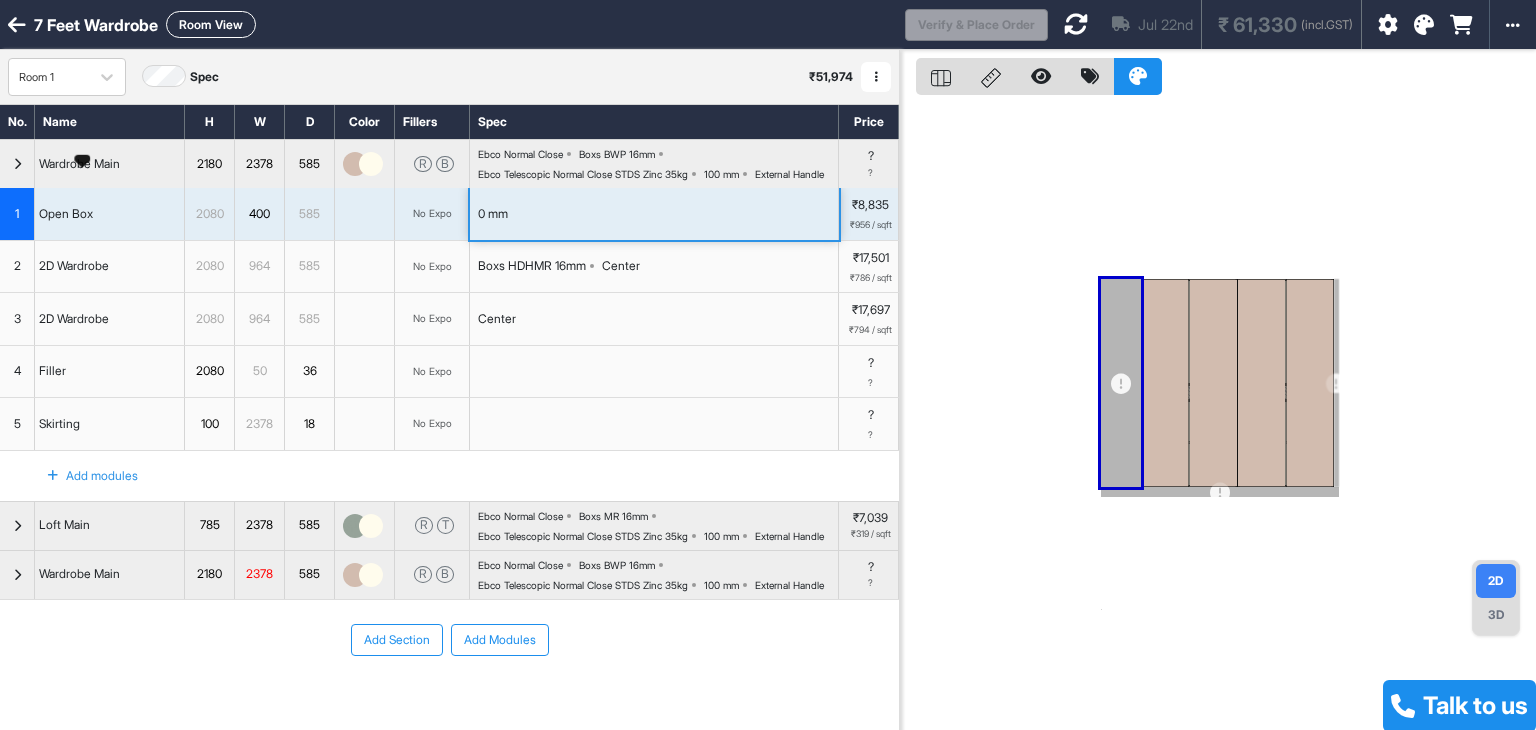click on "₹956 / sqft" at bounding box center (871, 225) 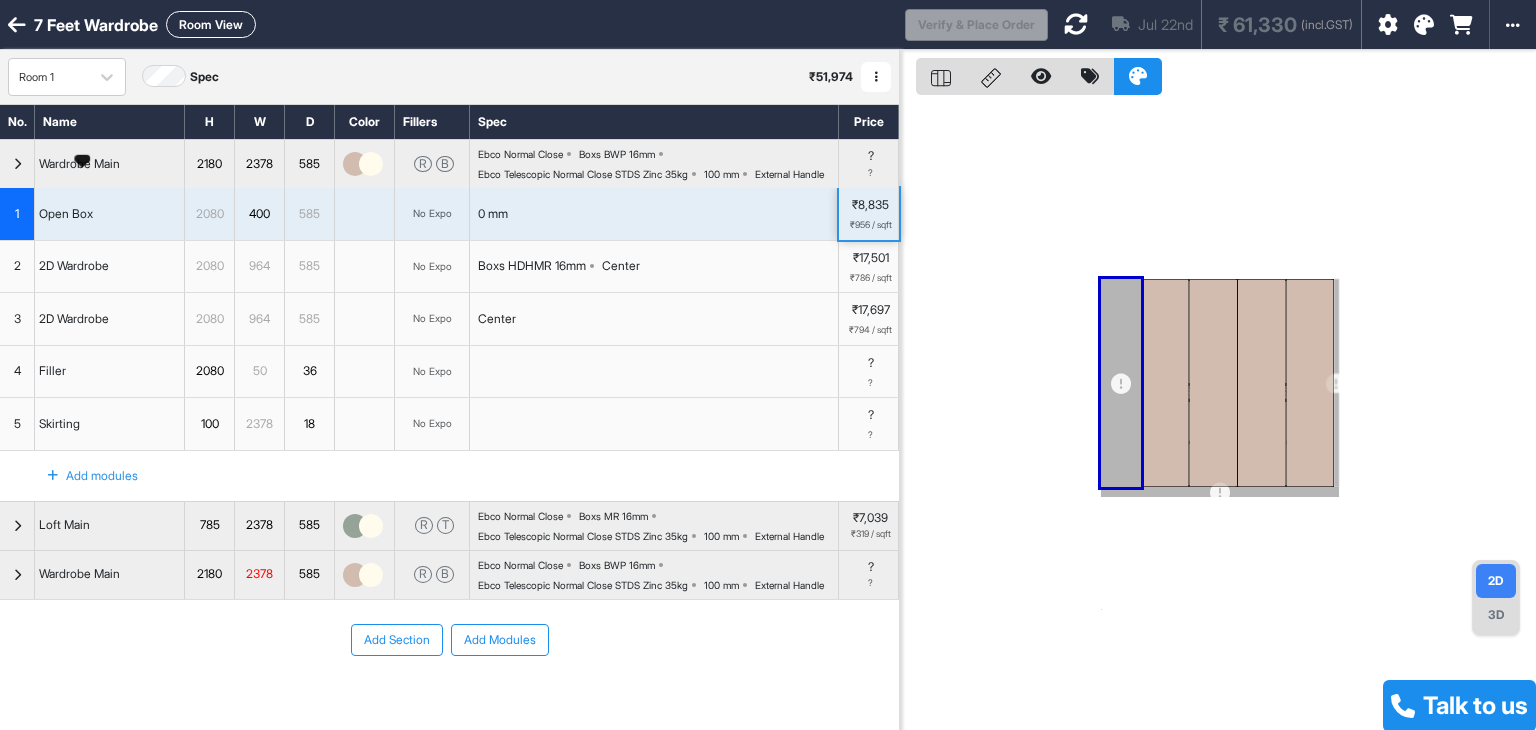 drag, startPoint x: 827, startPoint y: 299, endPoint x: 741, endPoint y: 298, distance: 86.00581 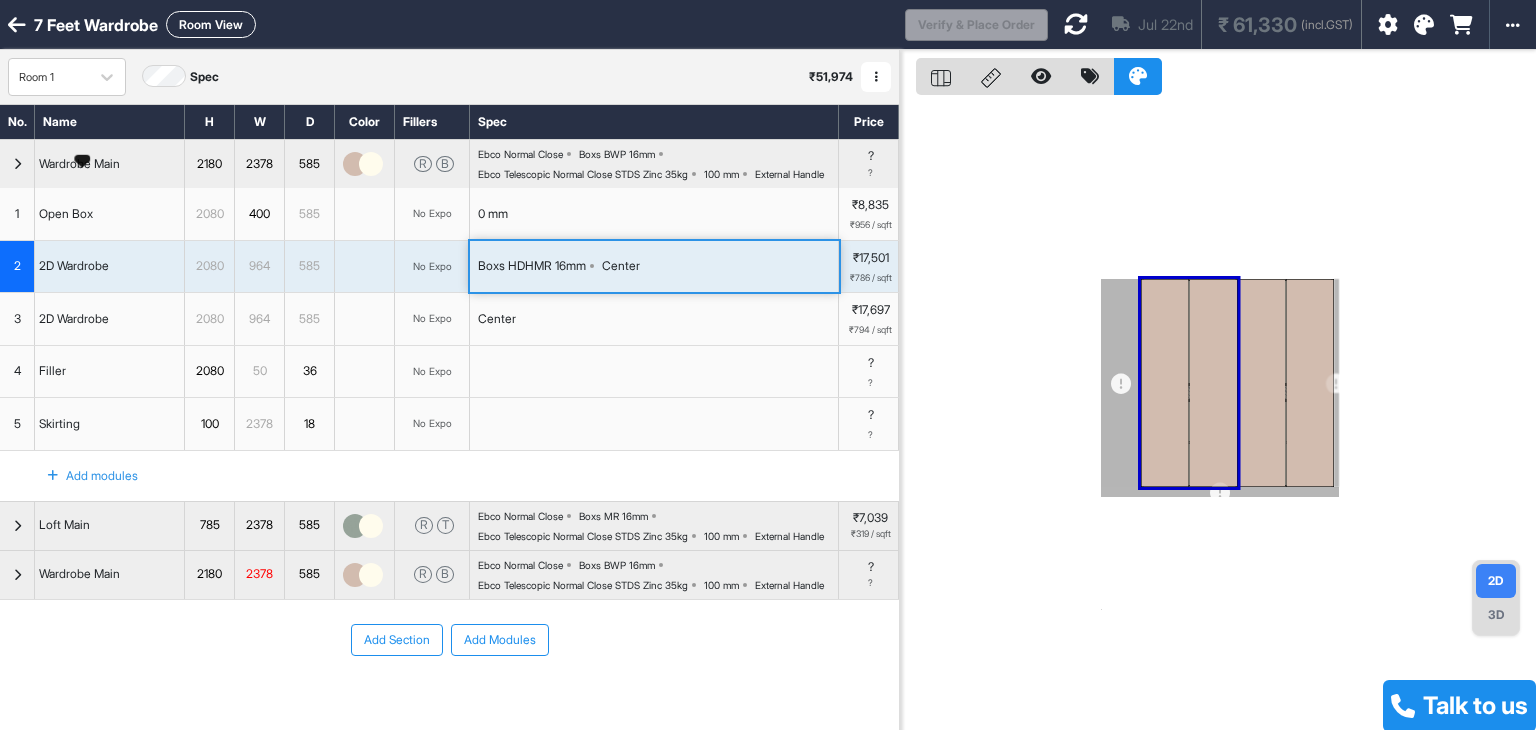 click at bounding box center (1076, 24) 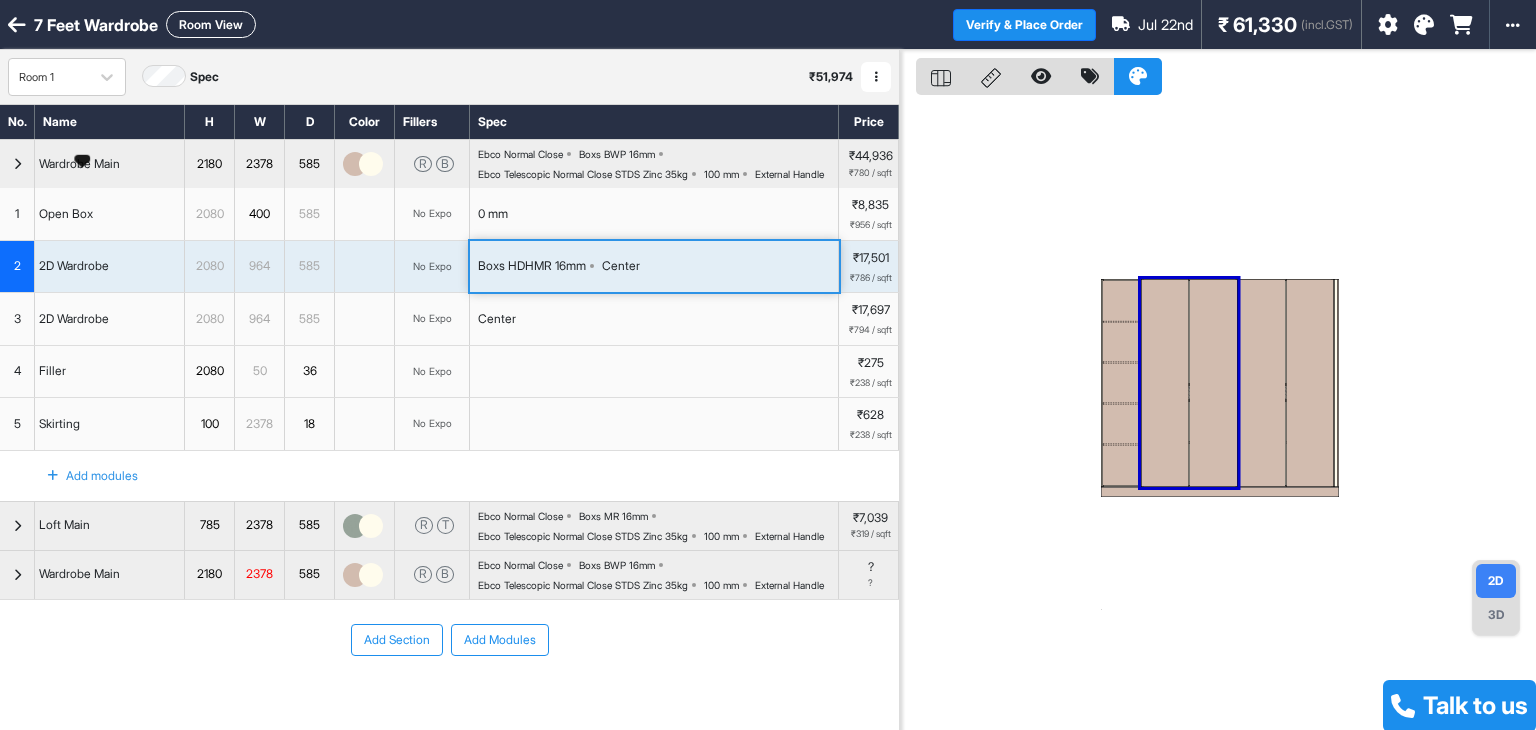 click at bounding box center (1218, 415) 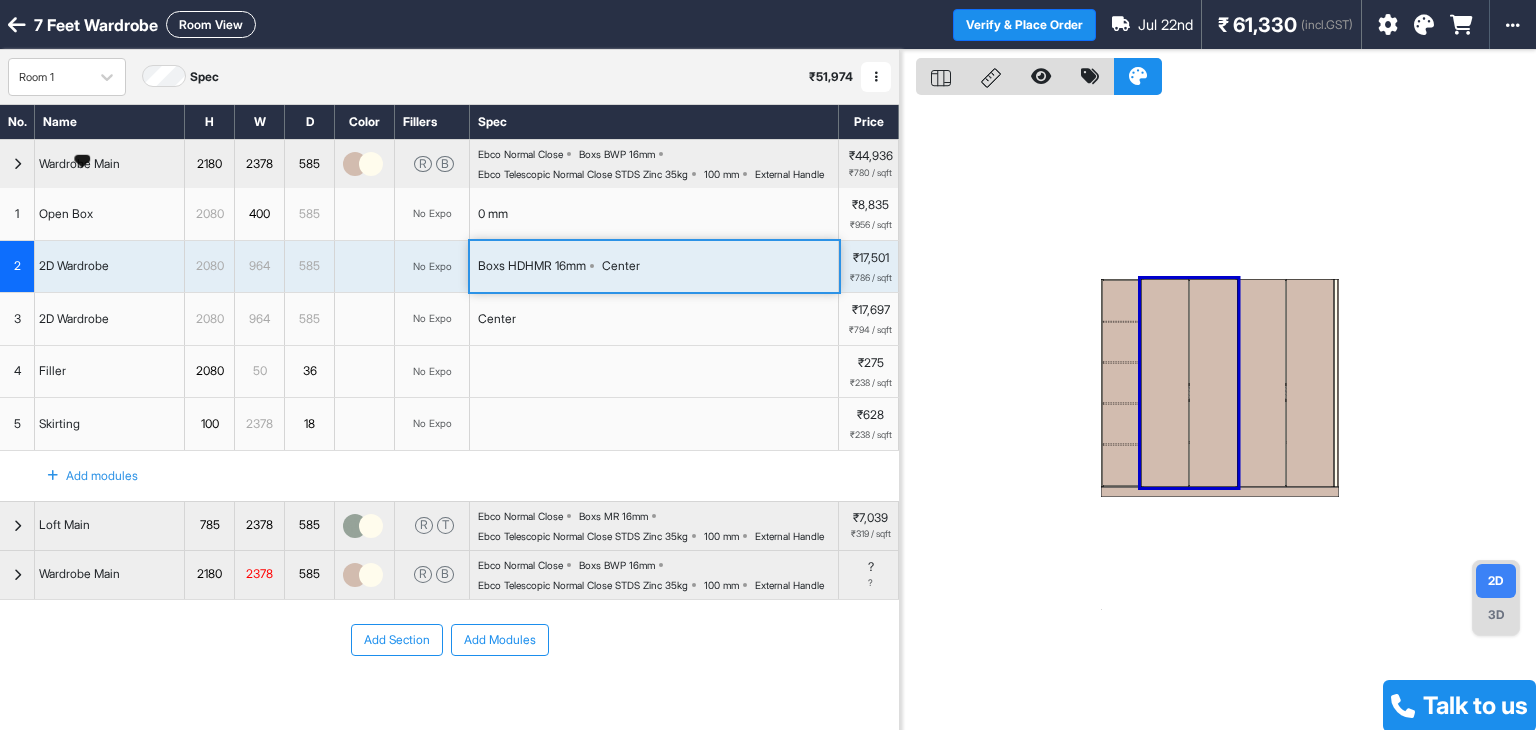 click at bounding box center (654, 372) 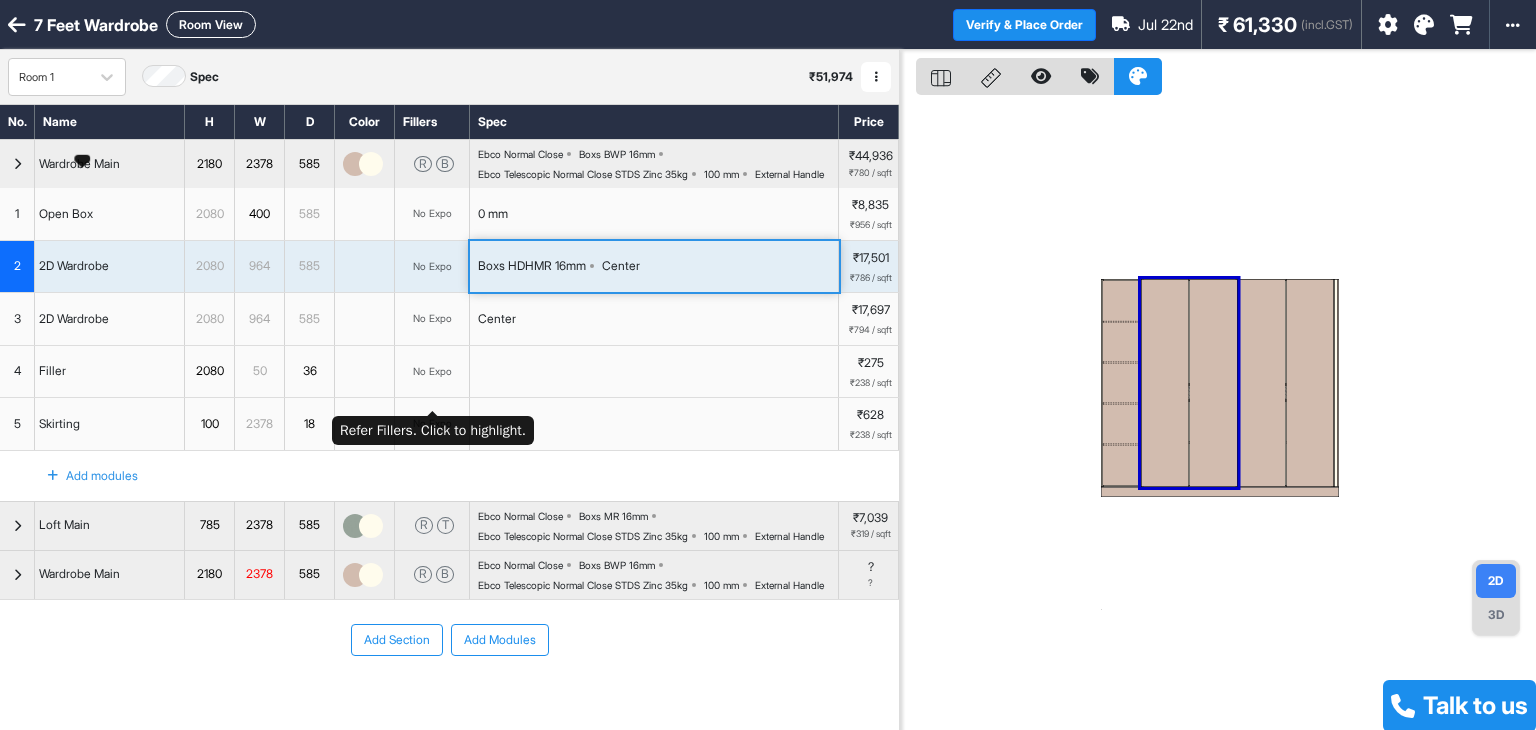 click on "No Expo" at bounding box center [432, 371] 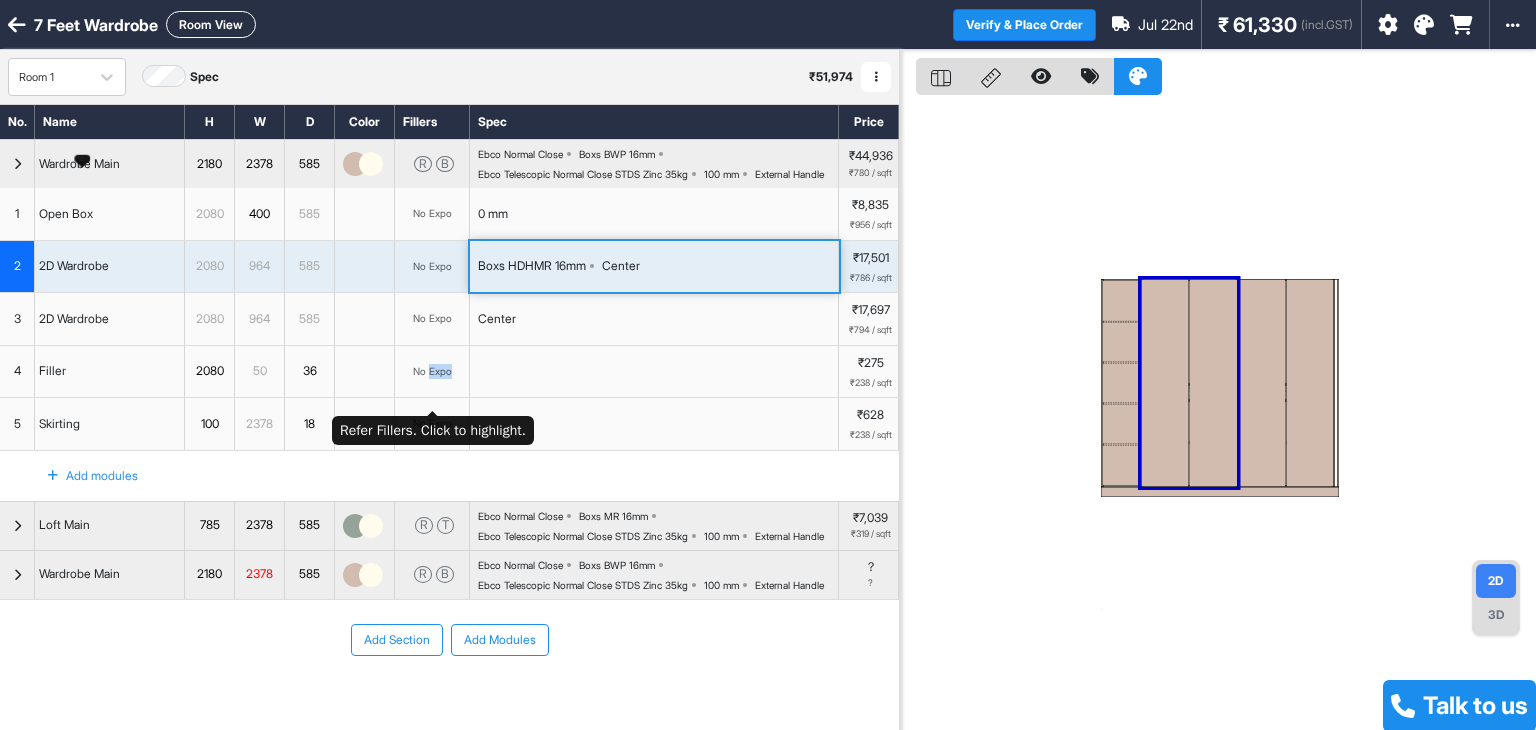 click on "No Expo" at bounding box center [432, 371] 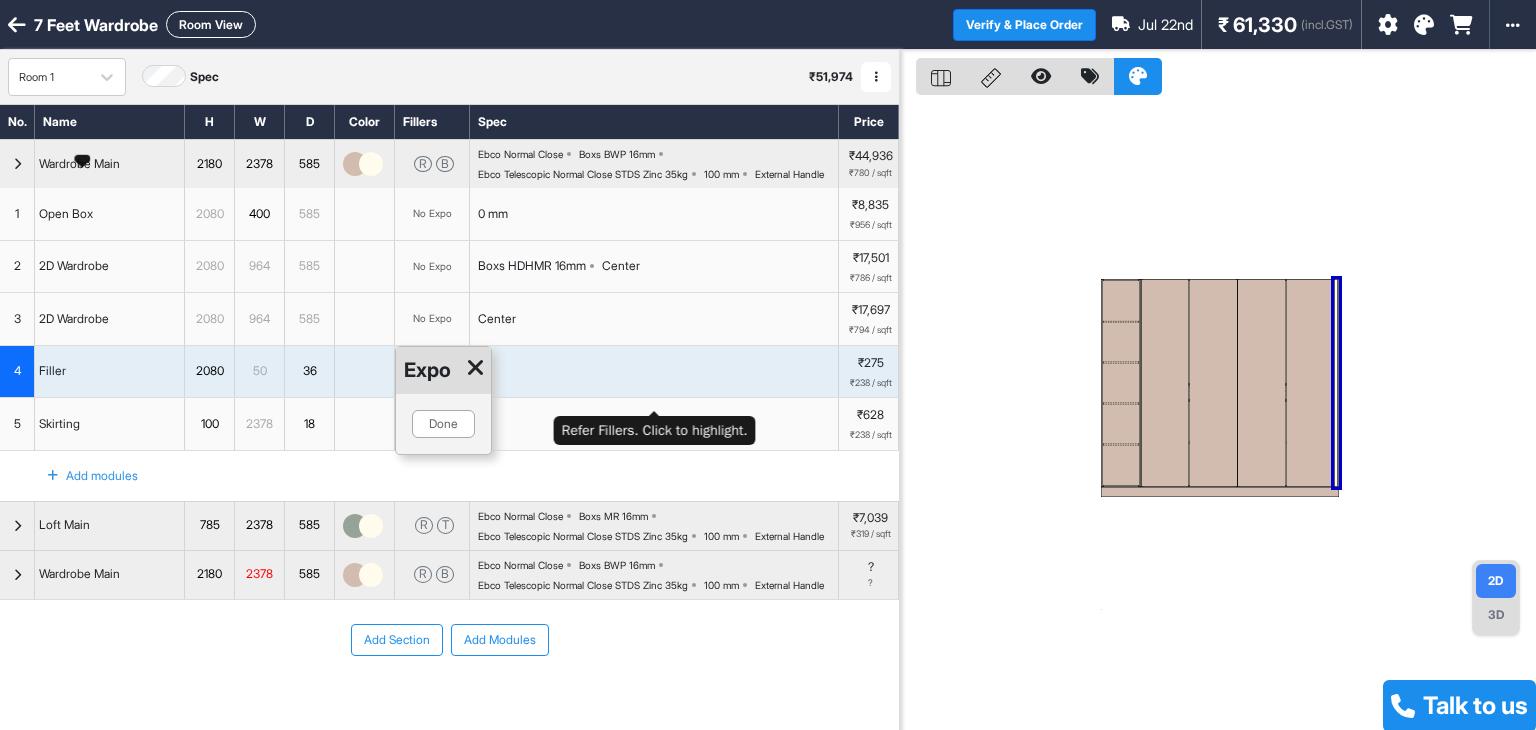 click at bounding box center [654, 372] 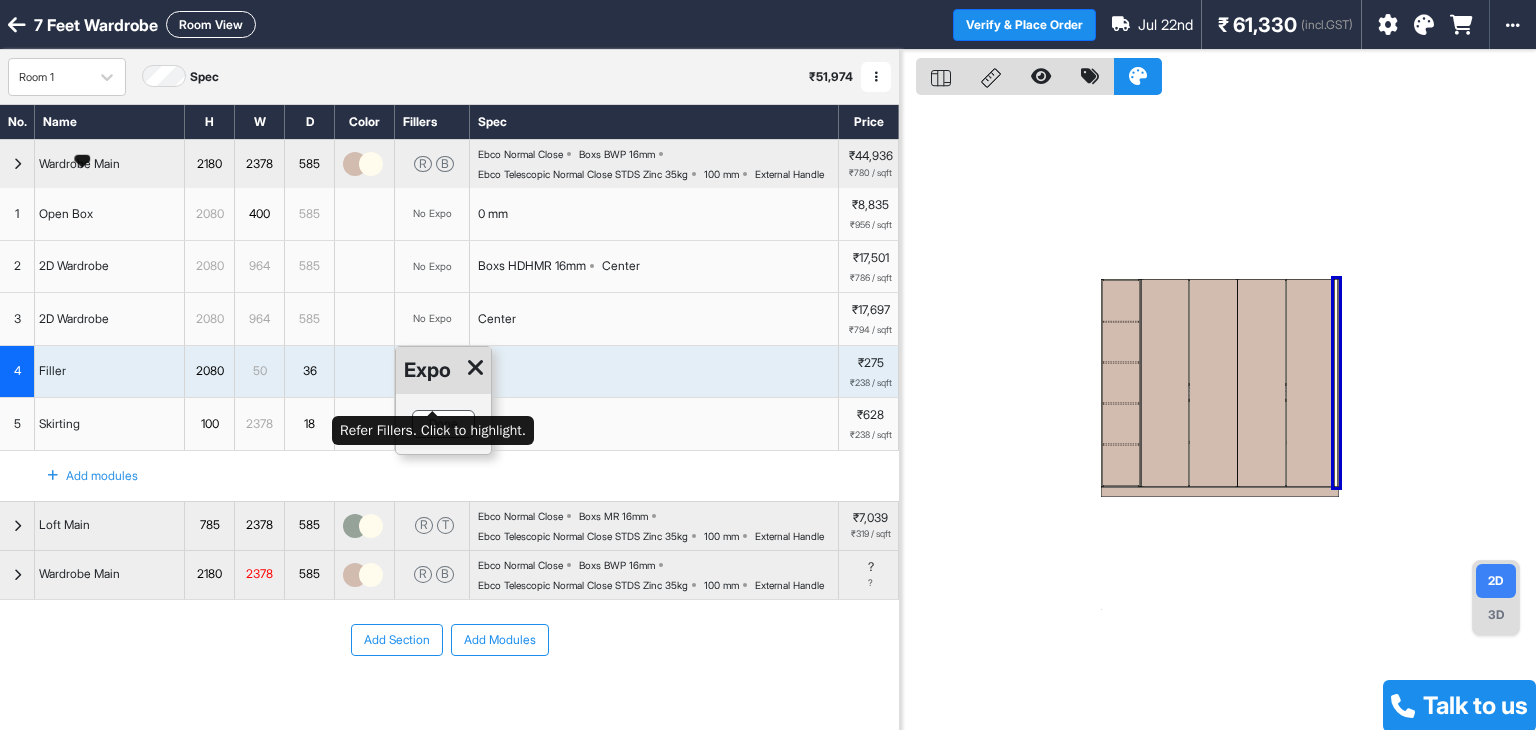 click on "Done" at bounding box center [443, 424] 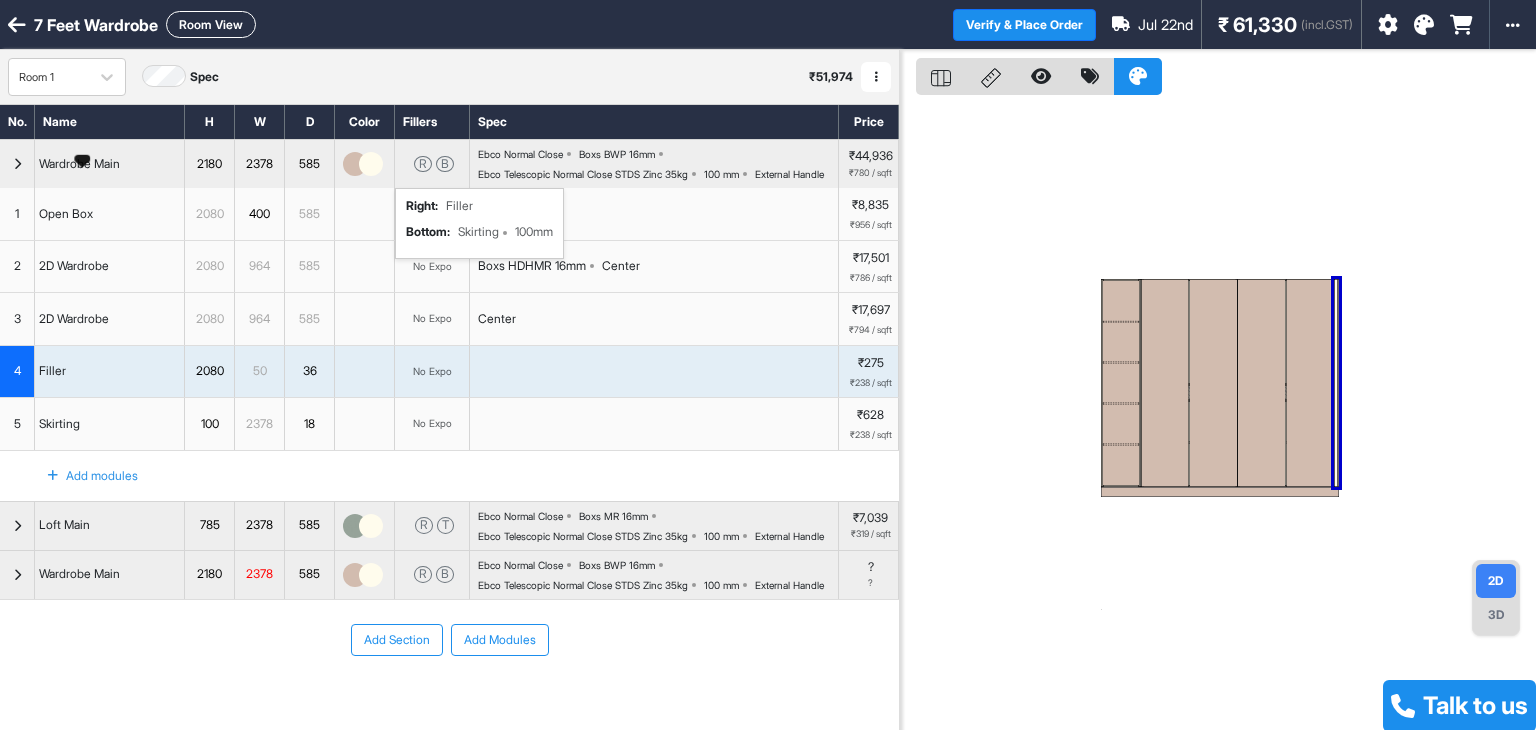 click on "[INITIALS]" at bounding box center (432, 164) 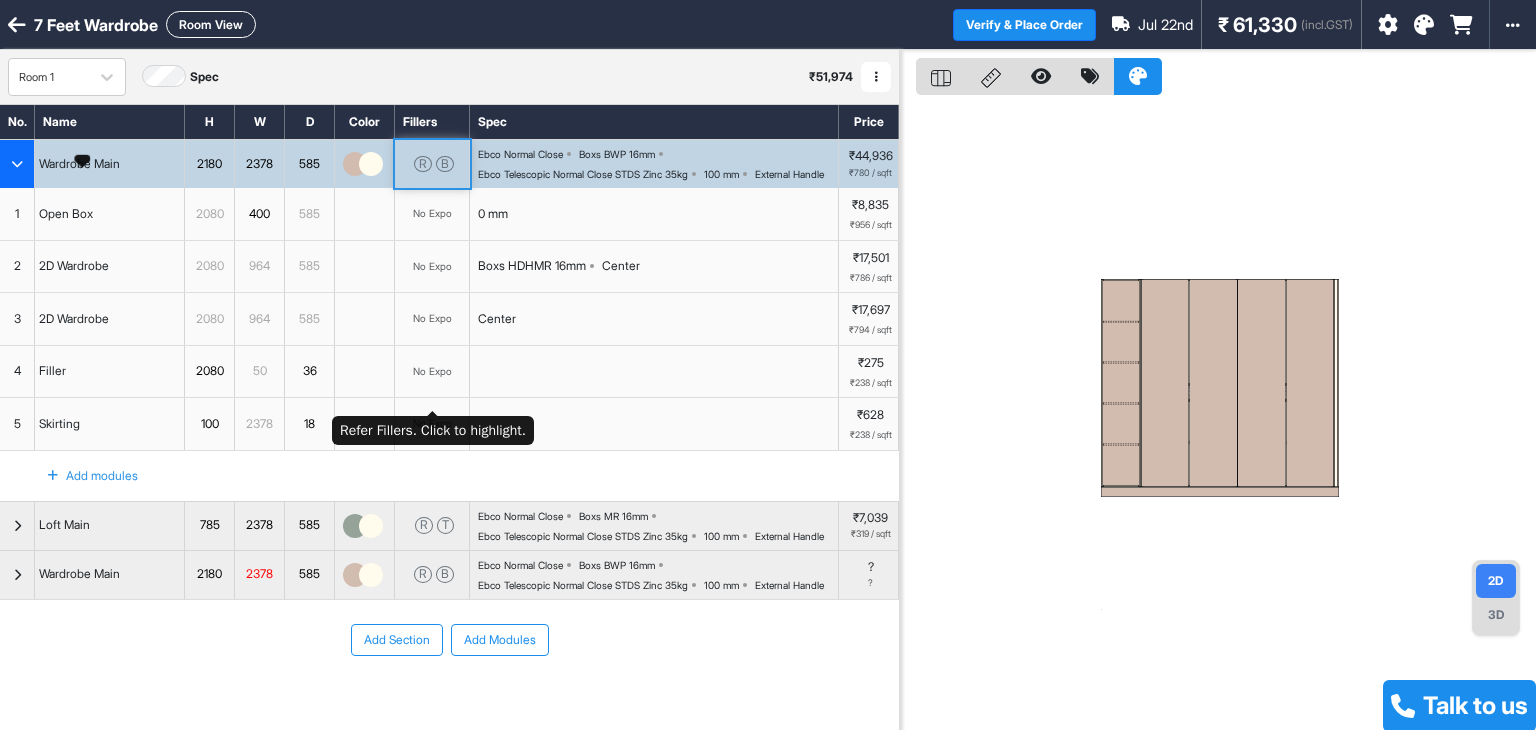 click on "No Expo" at bounding box center [432, 372] 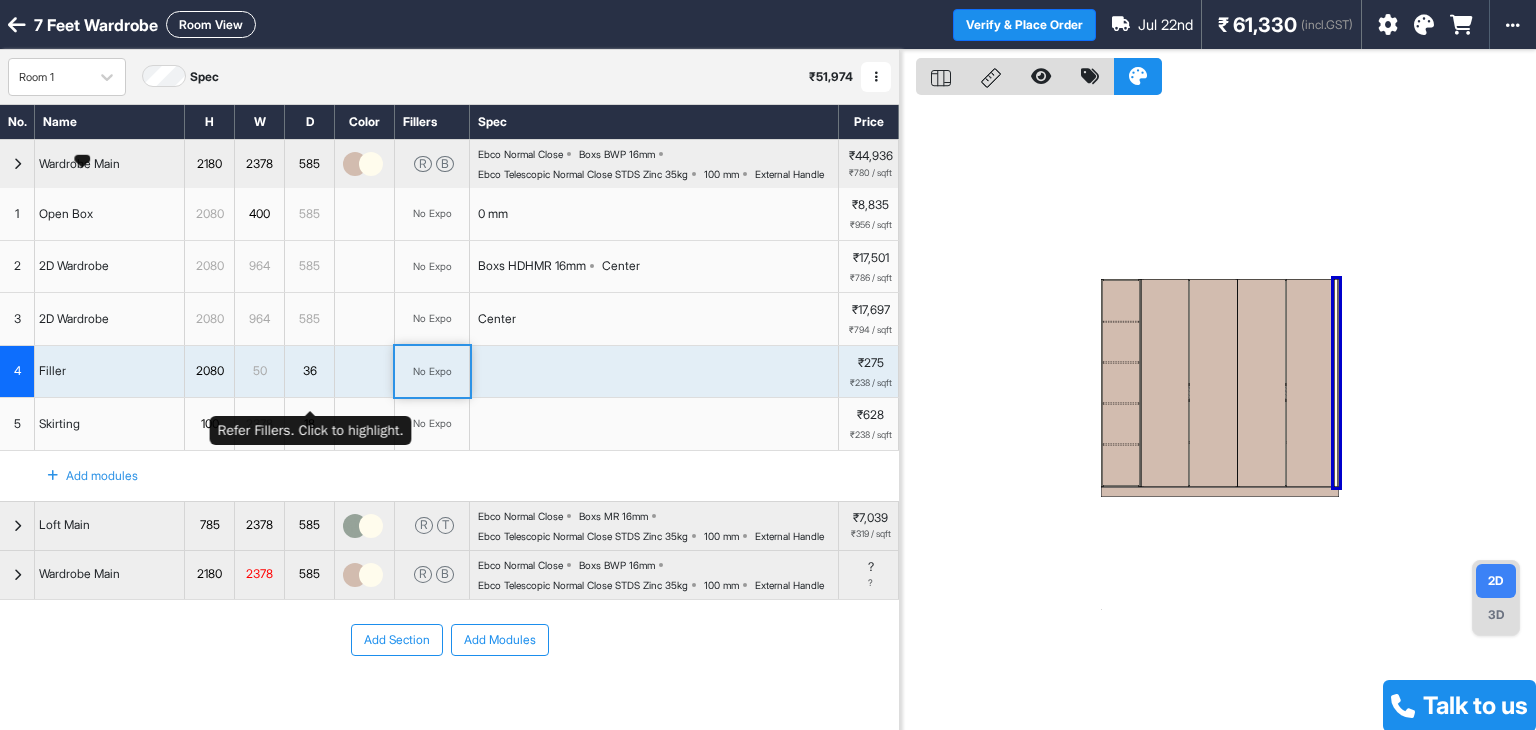 click on "36" at bounding box center (309, 371) 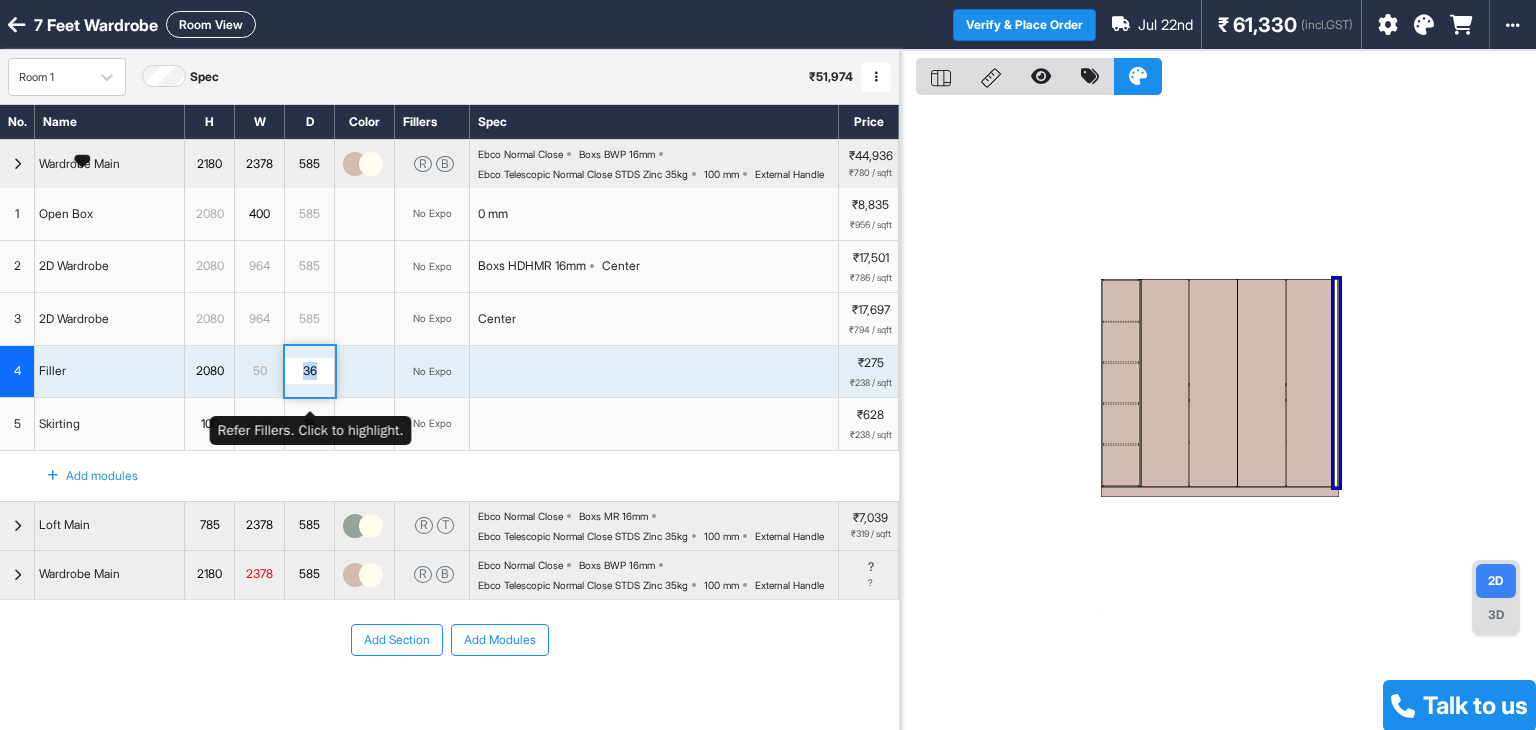 click on "36" at bounding box center (309, 371) 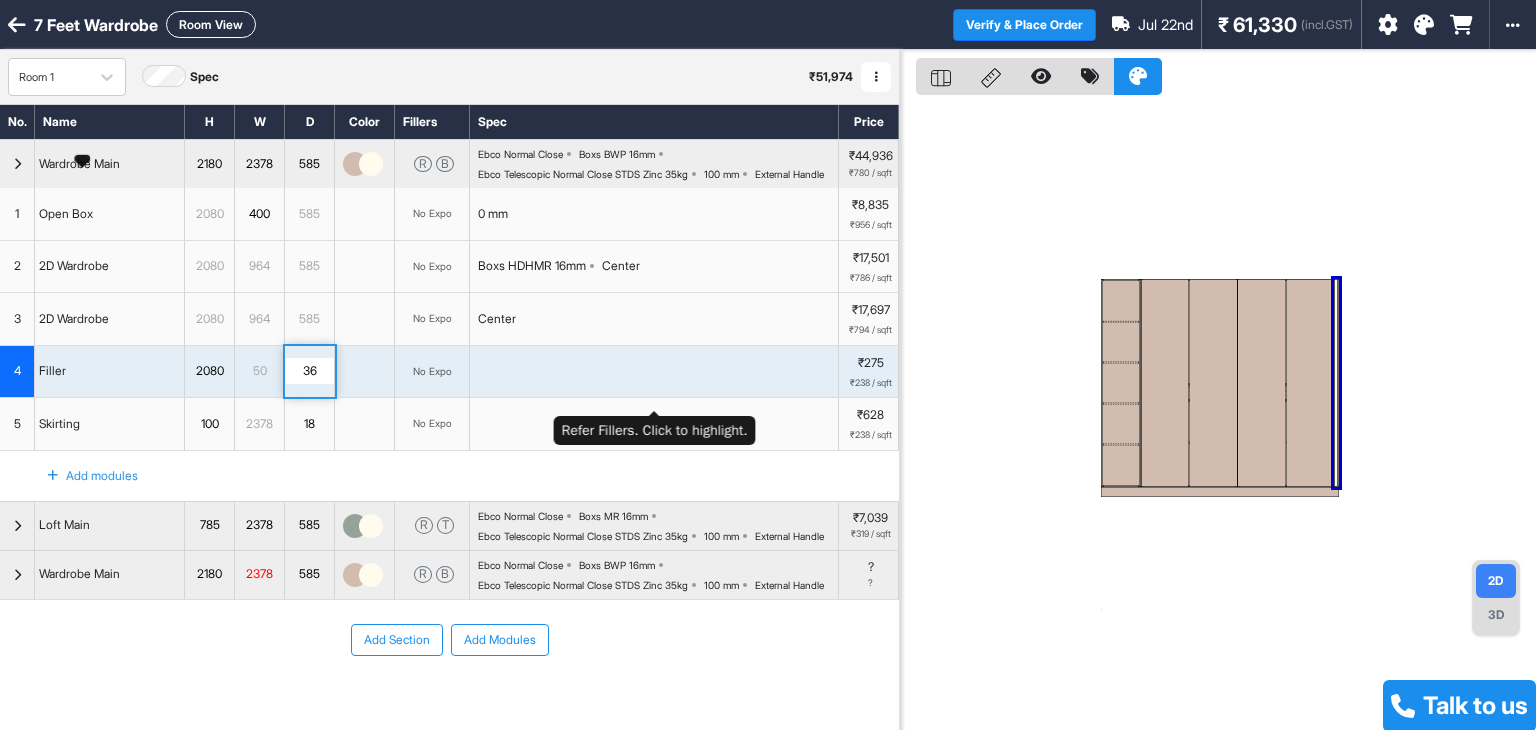 click at bounding box center [654, 372] 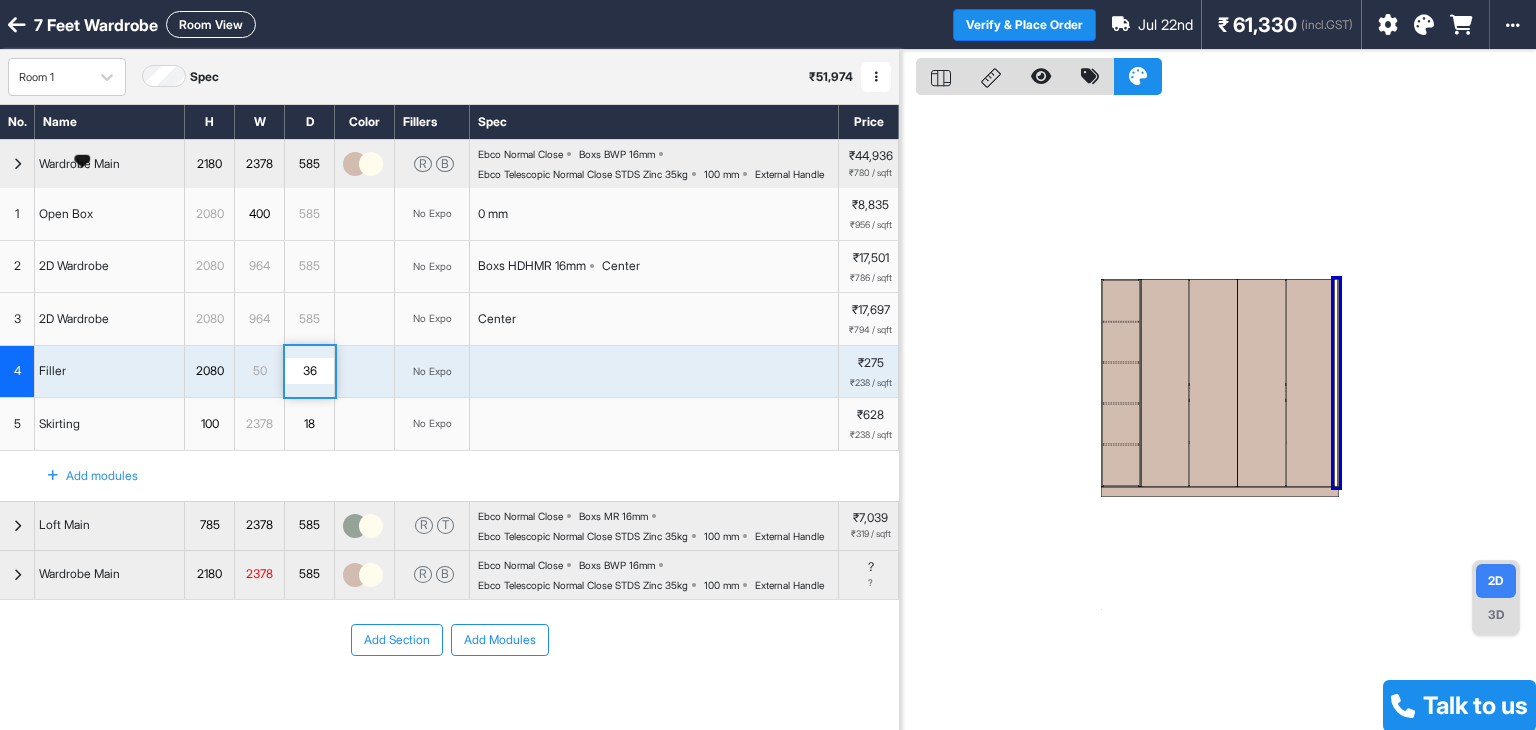 click on "Fillers" at bounding box center [432, 122] 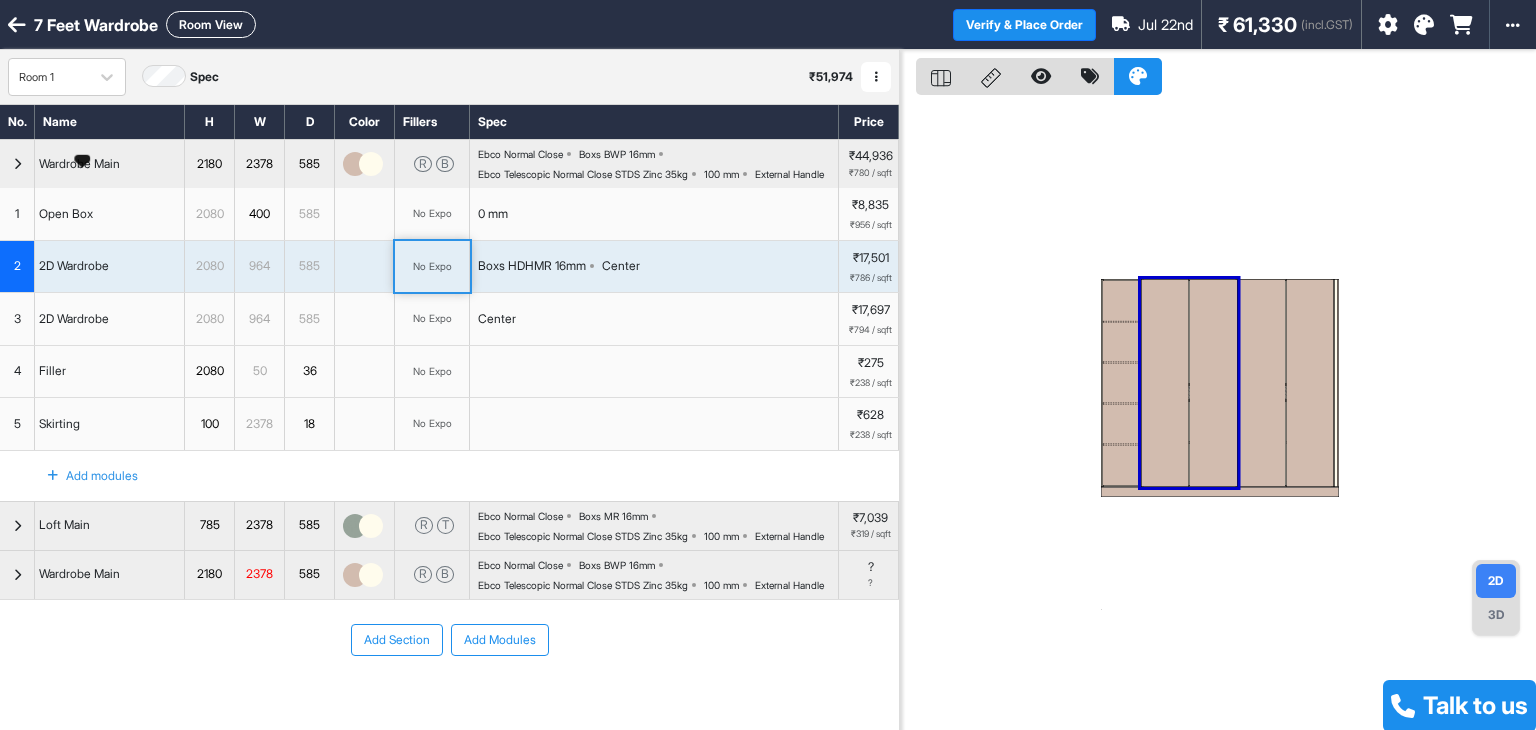 click on "No Expo" at bounding box center (432, 214) 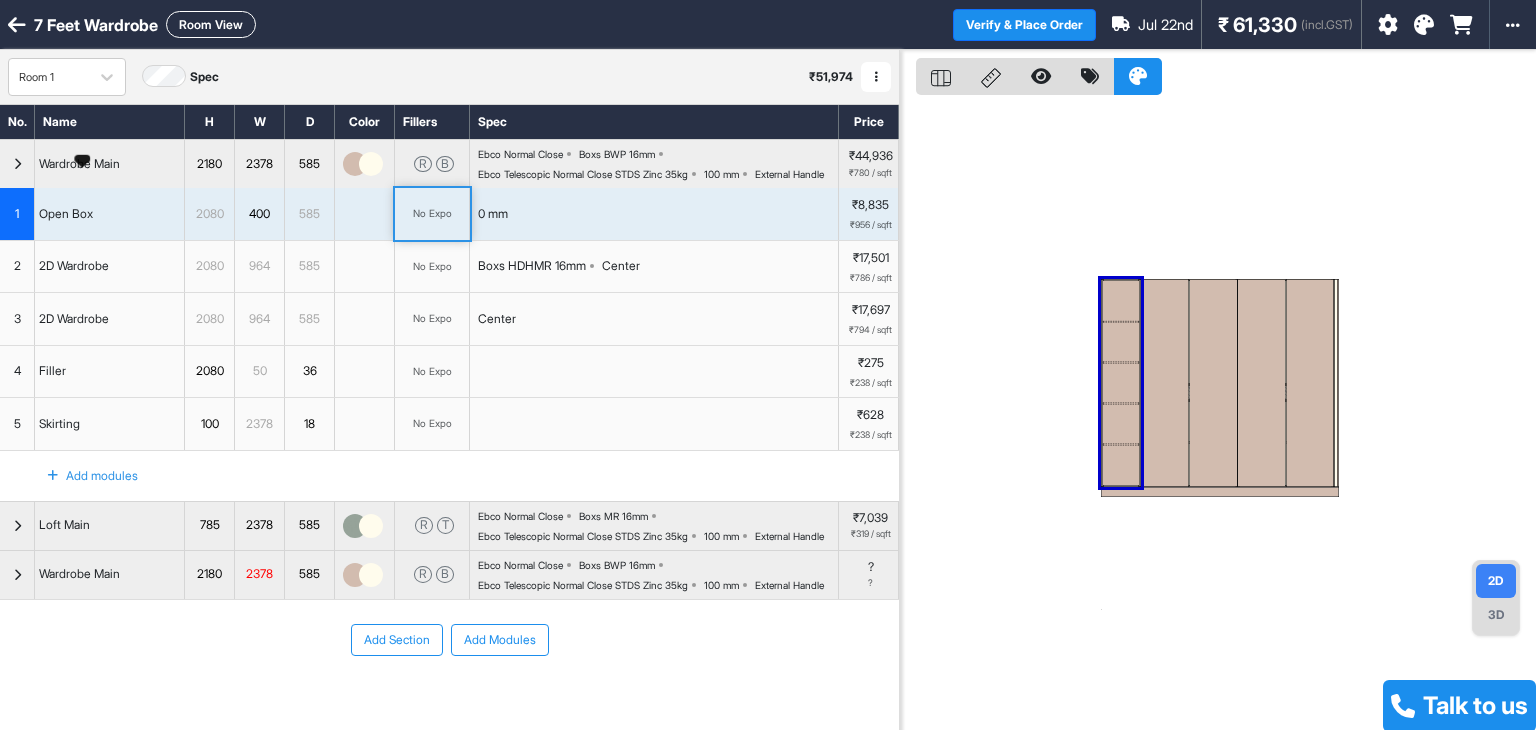 click on "No Expo" at bounding box center (432, 214) 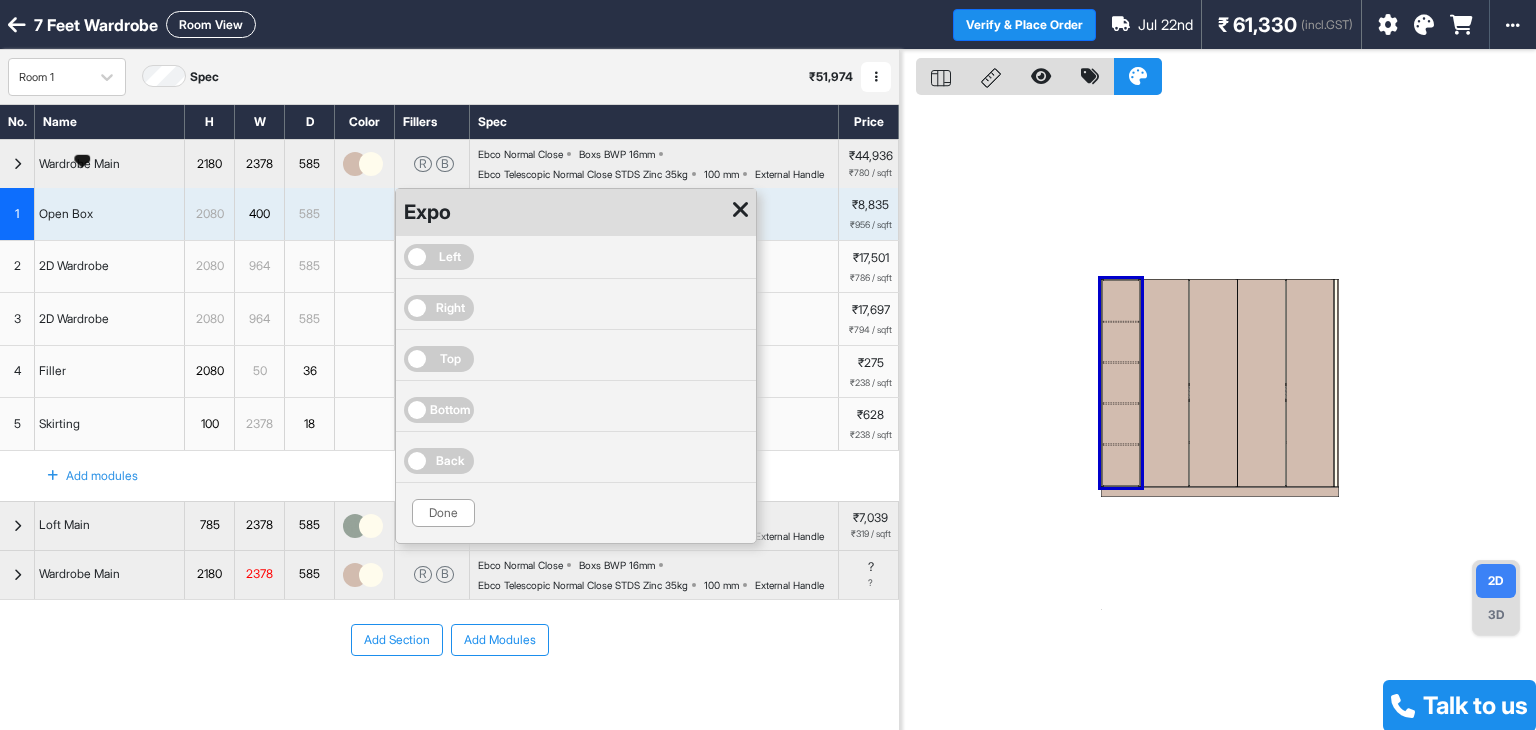 click on "Left" at bounding box center (439, 257) 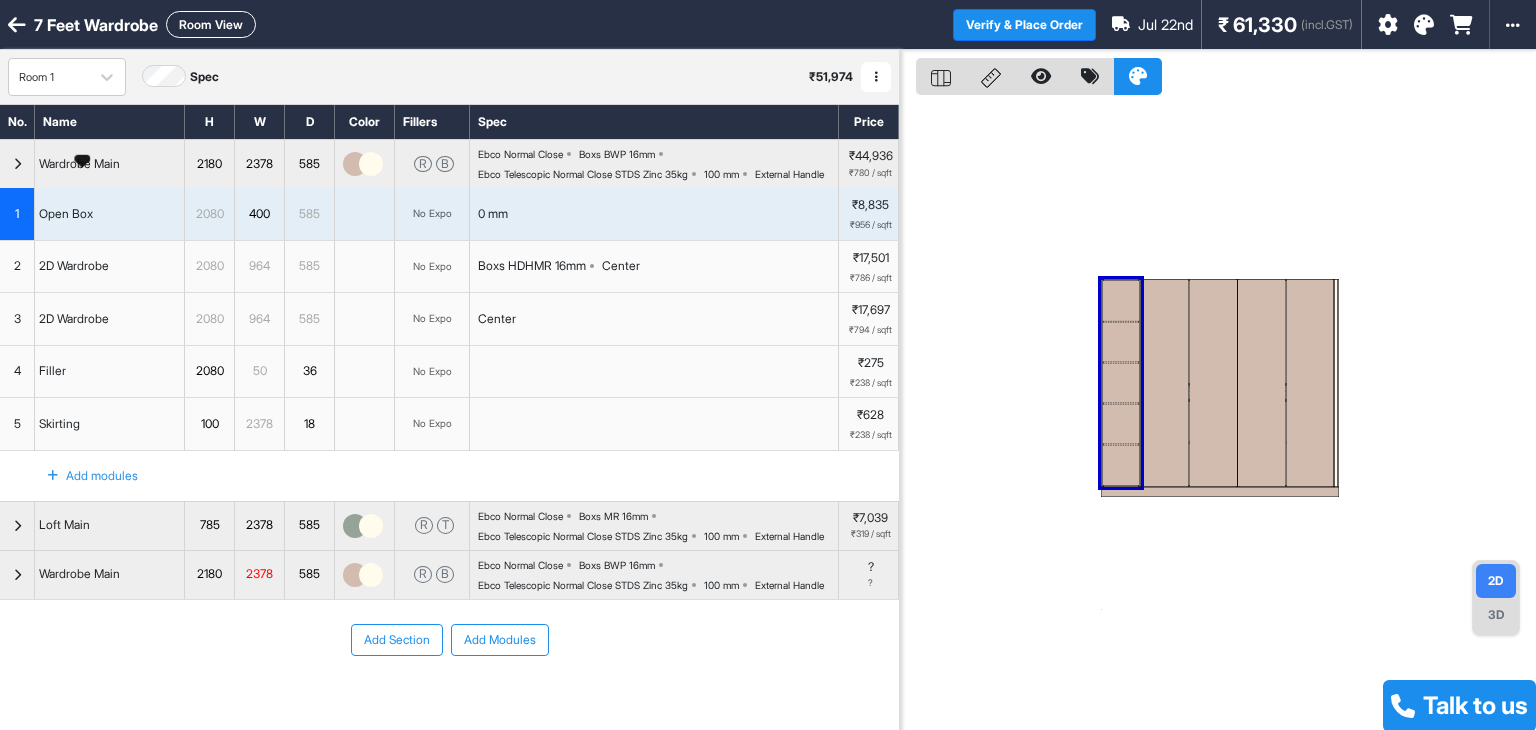 click on "0 mm" at bounding box center (654, 214) 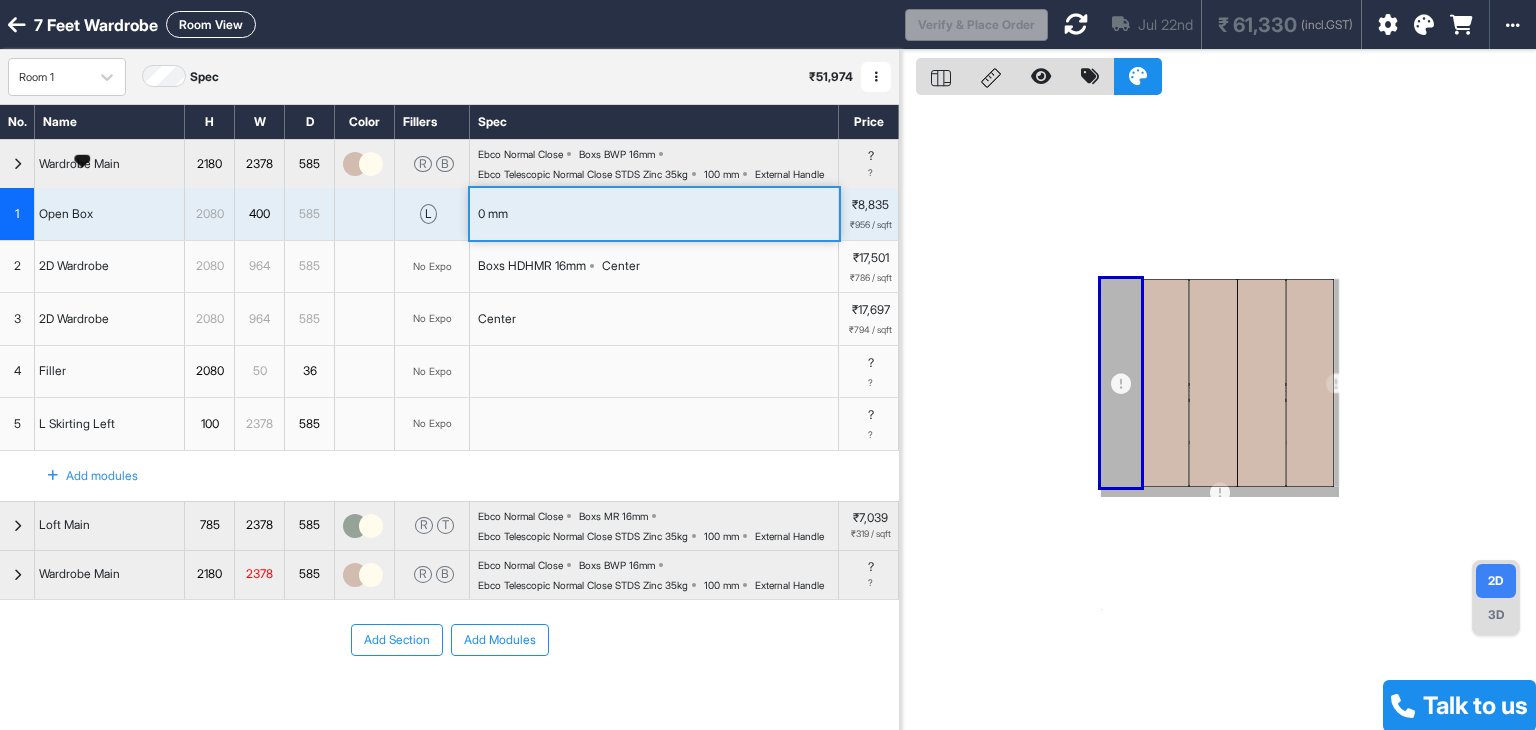 click at bounding box center [365, 214] 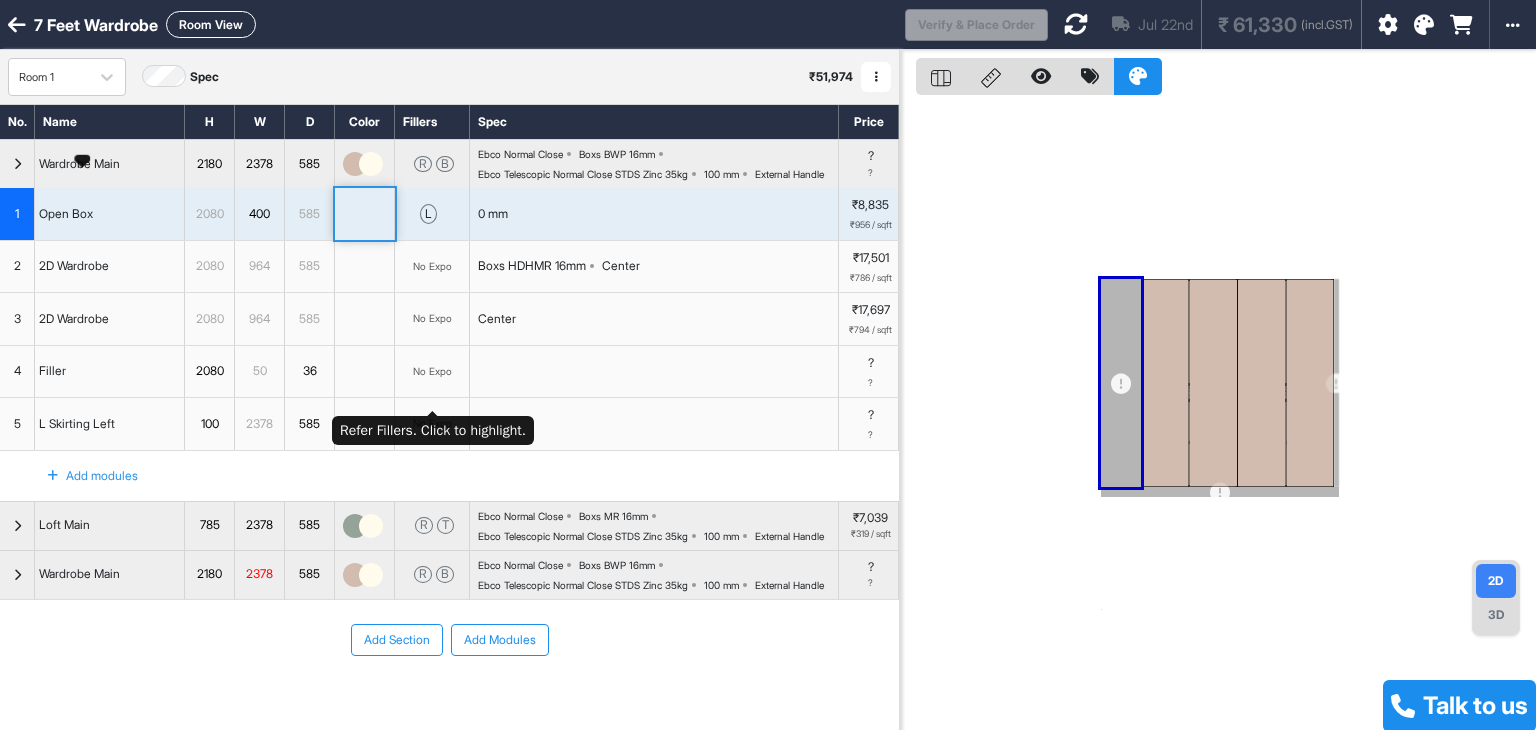click on "No Expo" at bounding box center [432, 372] 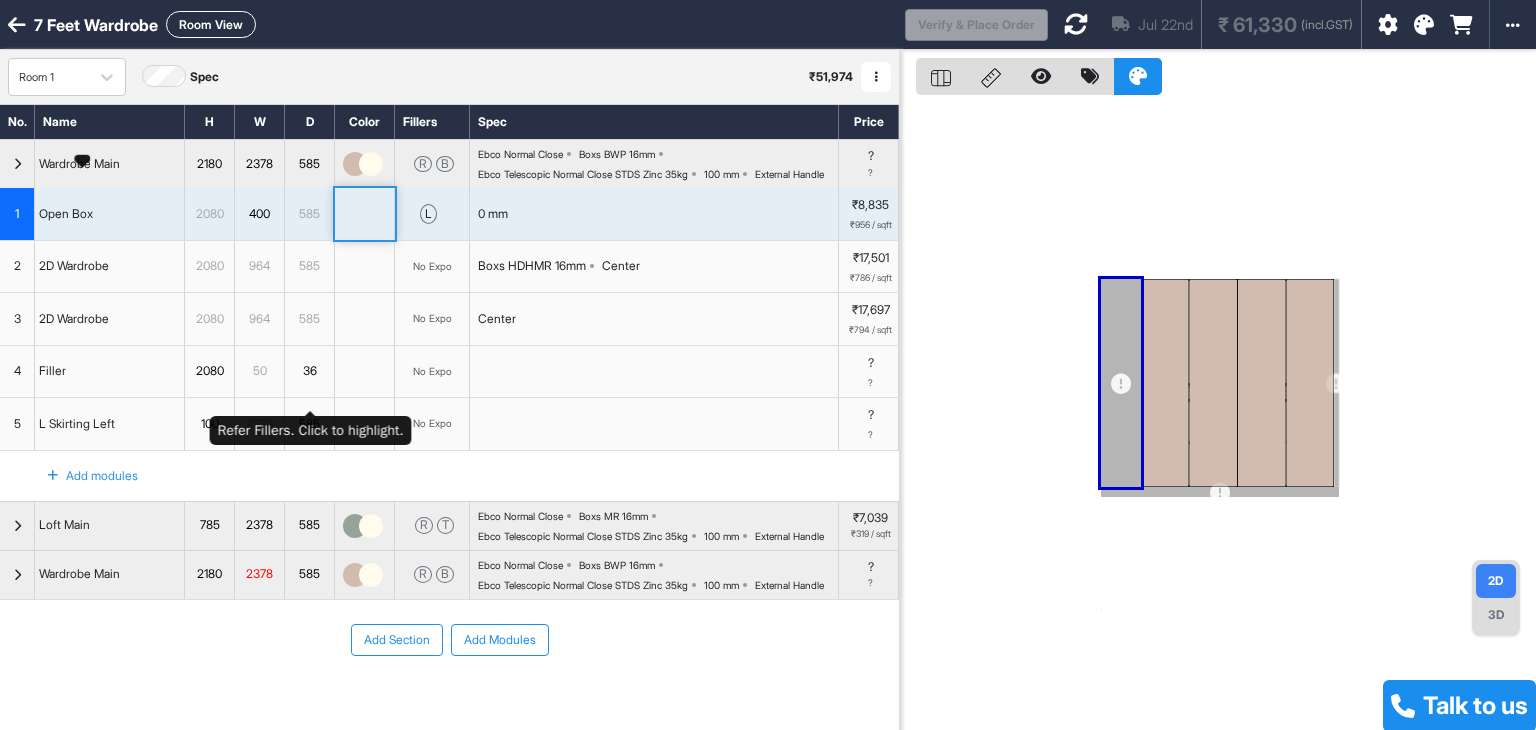 click on "36" at bounding box center [309, 371] 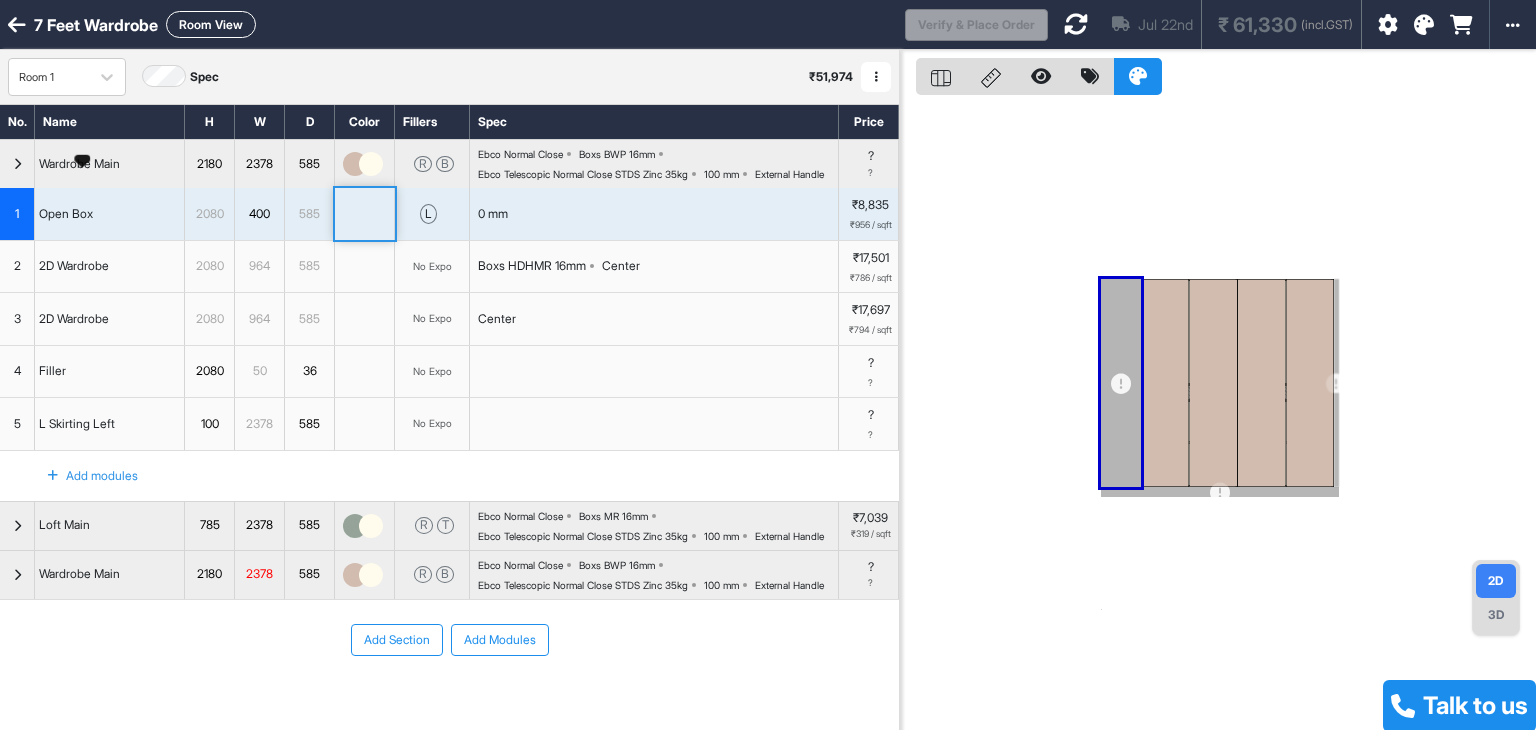 click at bounding box center [654, 372] 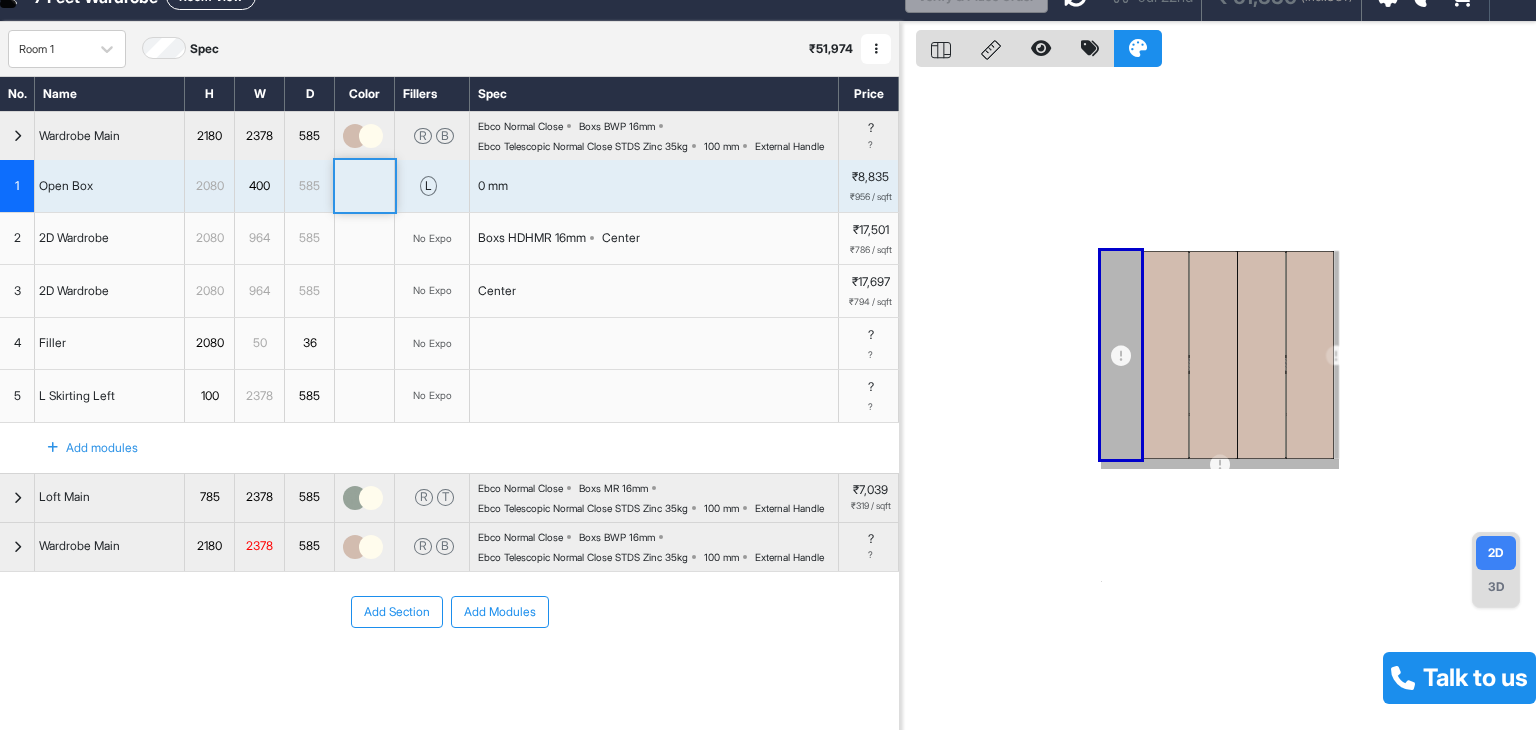 scroll, scrollTop: 0, scrollLeft: 0, axis: both 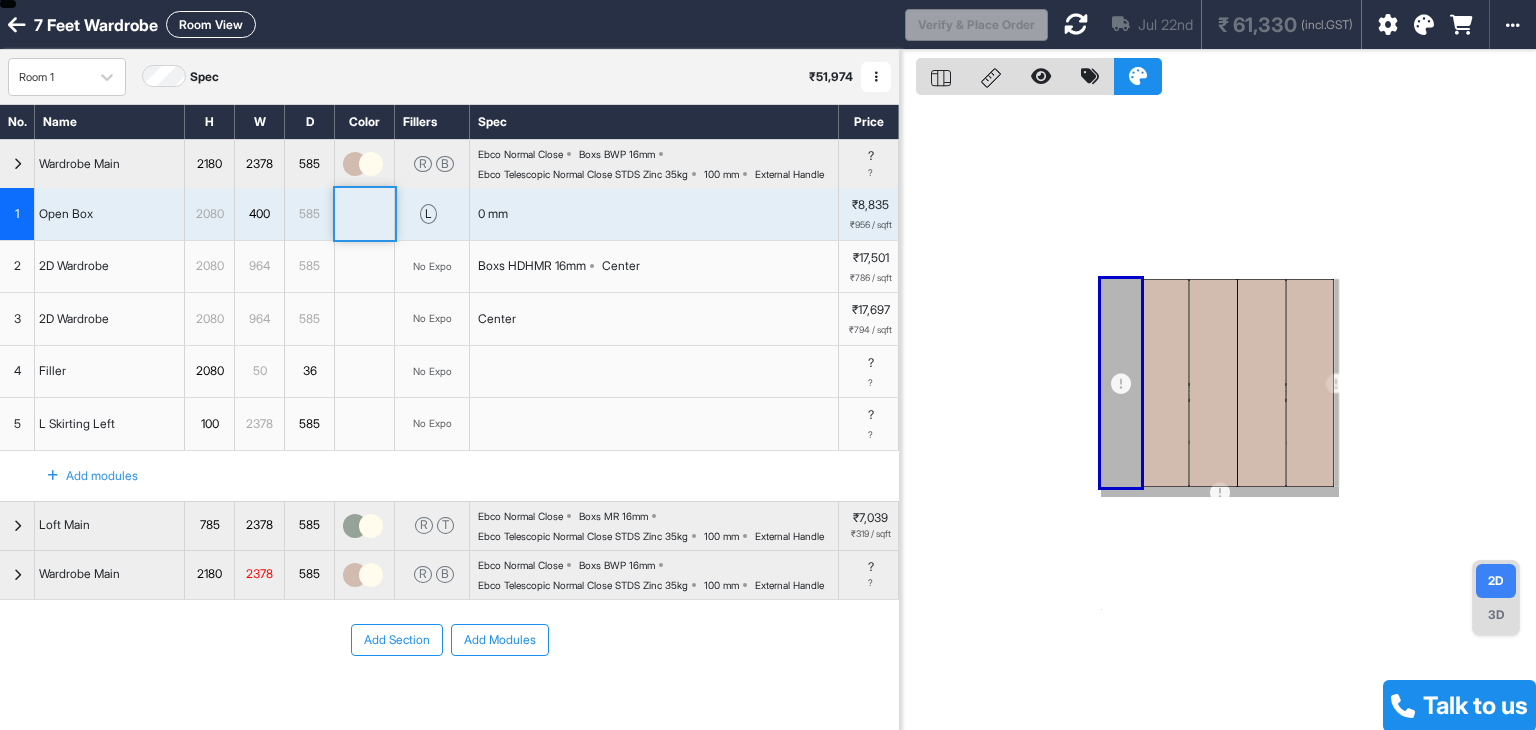 click at bounding box center [1218, 415] 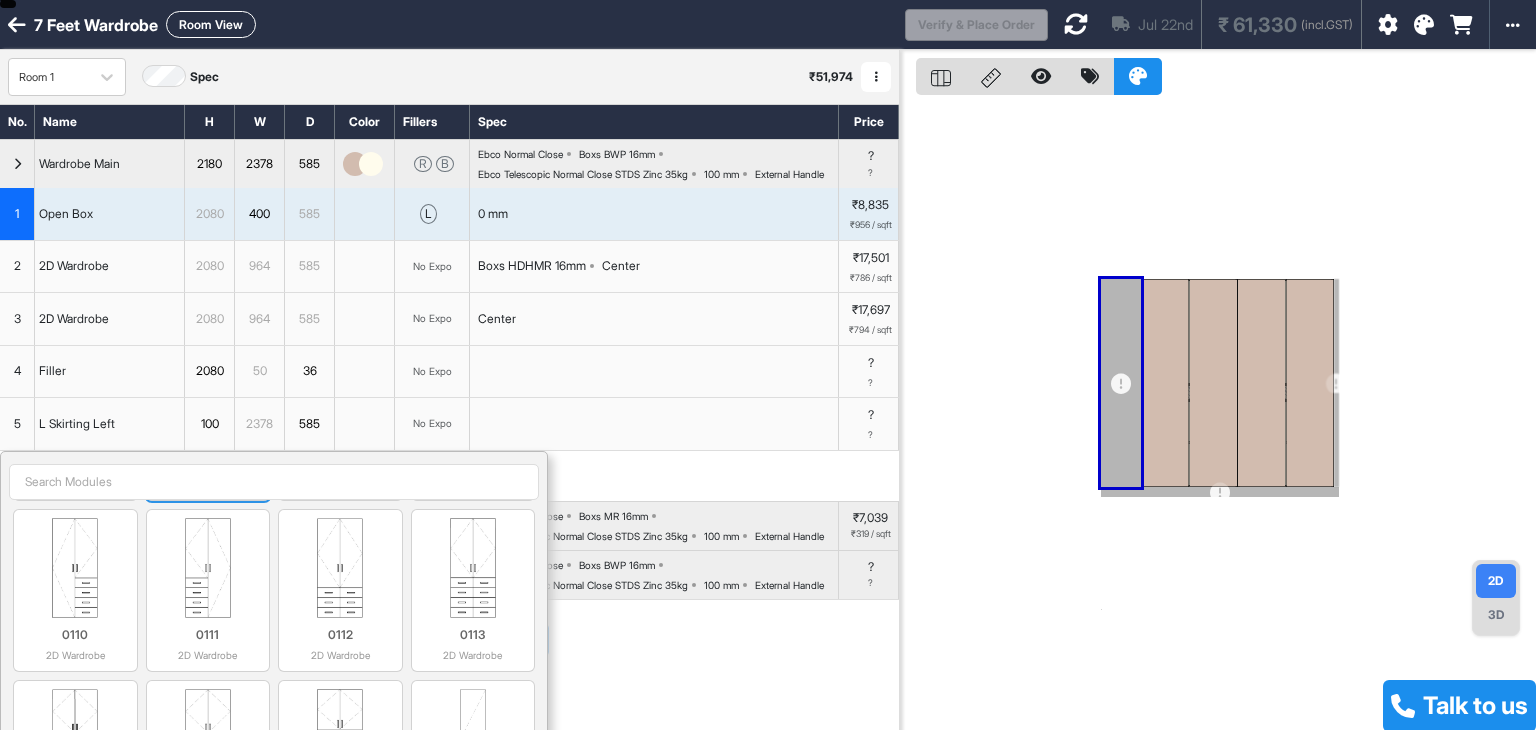 scroll, scrollTop: 900, scrollLeft: 0, axis: vertical 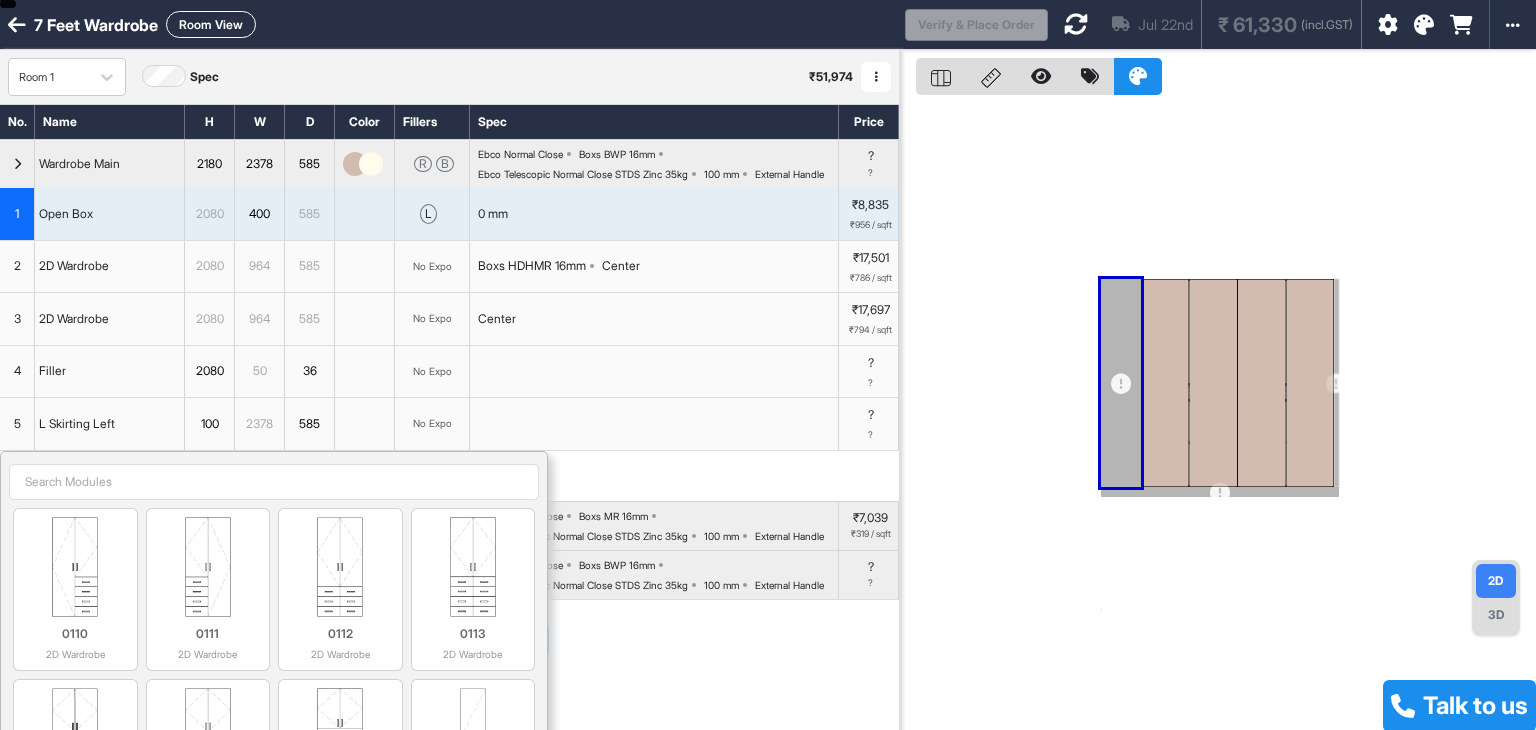 click on "2180" at bounding box center [209, 164] 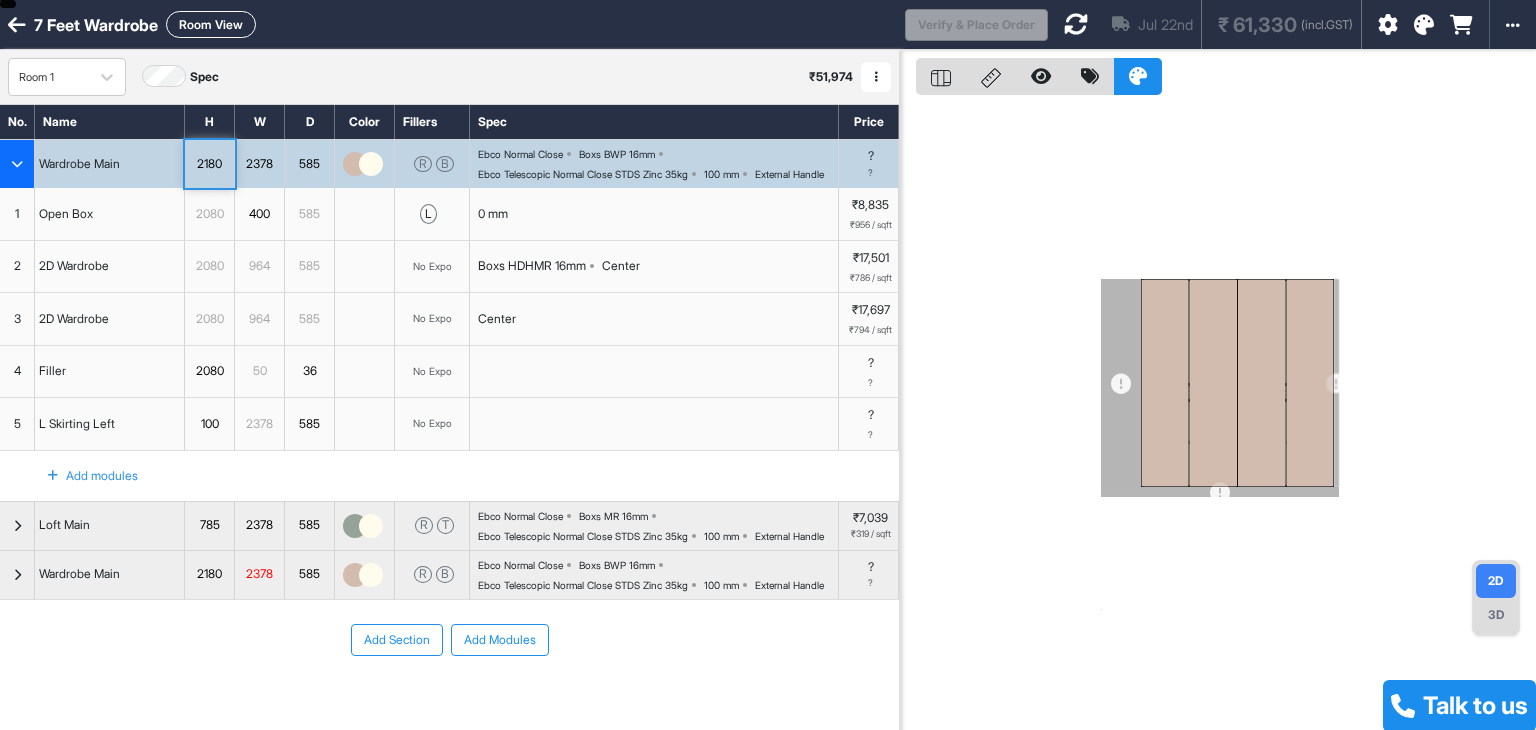 click on "Add modules" at bounding box center [81, 476] 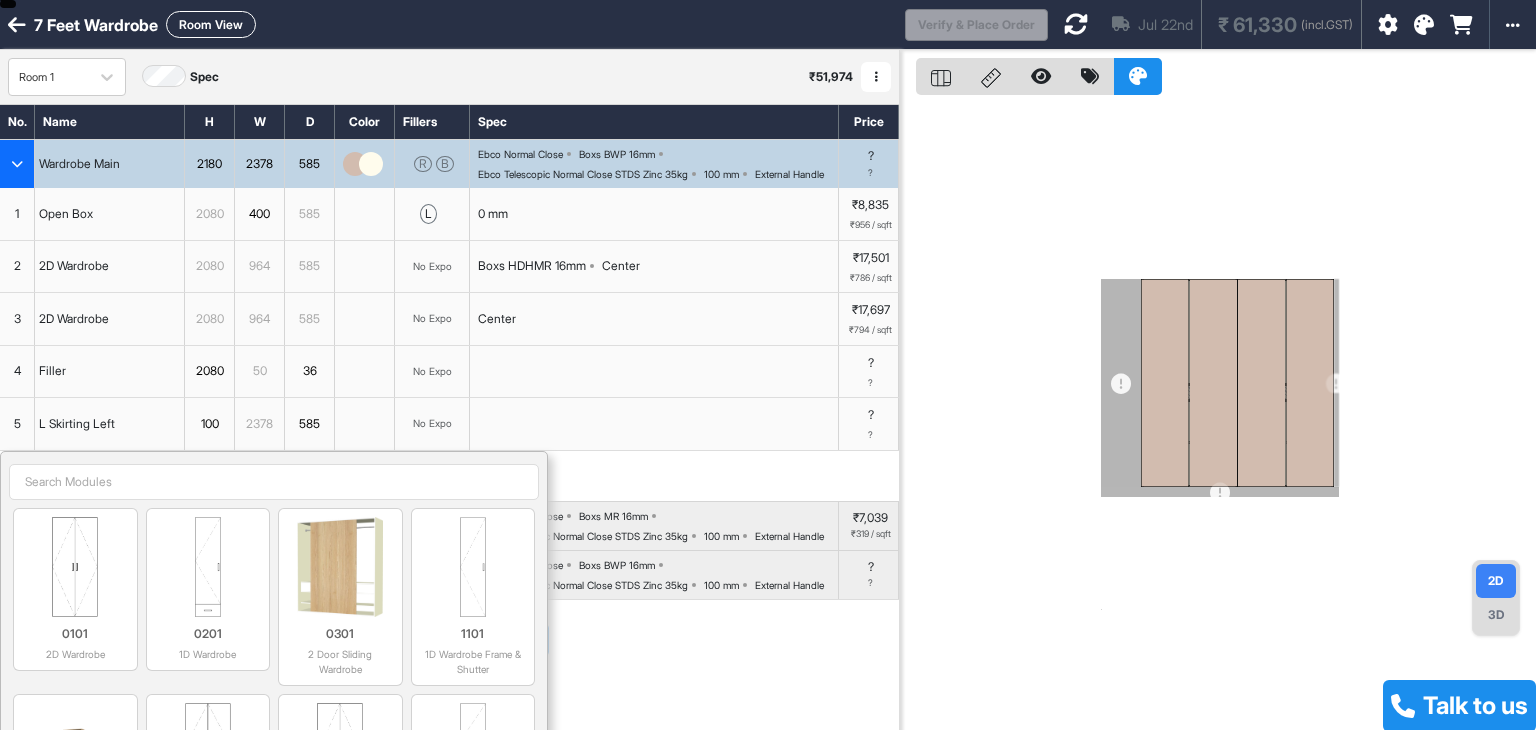 click on "Add modules 0101 2D Wardrobe 0201 1D Wardrobe 0301 2 Door Sliding Wardrobe 1101 1D Wardrobe Frame & Shutter 1202 Open Box 0102 2D Wardrobe 1102 2D Wardrobe Frame & Shutter 0202 1D Wardrobe 0302 3 Door Sliding Wardrobe 0103 2D Wardrobe 0203 1D Wardrobe 0104 2D Wardrobe 0204 1D Wardrobe 0105 2D Wardrobe 0205 1D Wardrobe 0106 2D Wardrobe 0206 1D Wardrobe 0107 2D Wardrobe 0108 2D Wardrobe 0109 2D Wardrobe 0110 2D Wardrobe 0111 2D Wardrobe 0112 2D Wardrobe 0113 2D Wardrobe 0114 2D Wardrobe 0115 2D Wardrobe 0116 2D Wardrobe 0217 1D Wardrobe 9101 Tv Wall Panel - Frame 9101 0207 1D Wardrobe 0207 0117 2D Wardrobe 0117 0208 1D Wardrobe 0208 0118 2D Wardrobe 0118 1311 Color Panel 1016 Skirting 1301 Left End Panel (18mm) 1001 1 Door Unit 1407 36mm Vertical Ledge - Left Exposed 1401 27mm Vertical Ledge - Left Exposed 1302 Right End Panel (18mm) 1002 2 Door Unit 1017 U Skirting 1408 36mm Vertical Ledge - Right Exposed 1402 27mm Vertical Ledge - Right Exposed 1303 Top Panel (18mm) 1018 L Skirting Left 1003 3 Door Unit 1203" at bounding box center (449, 476) 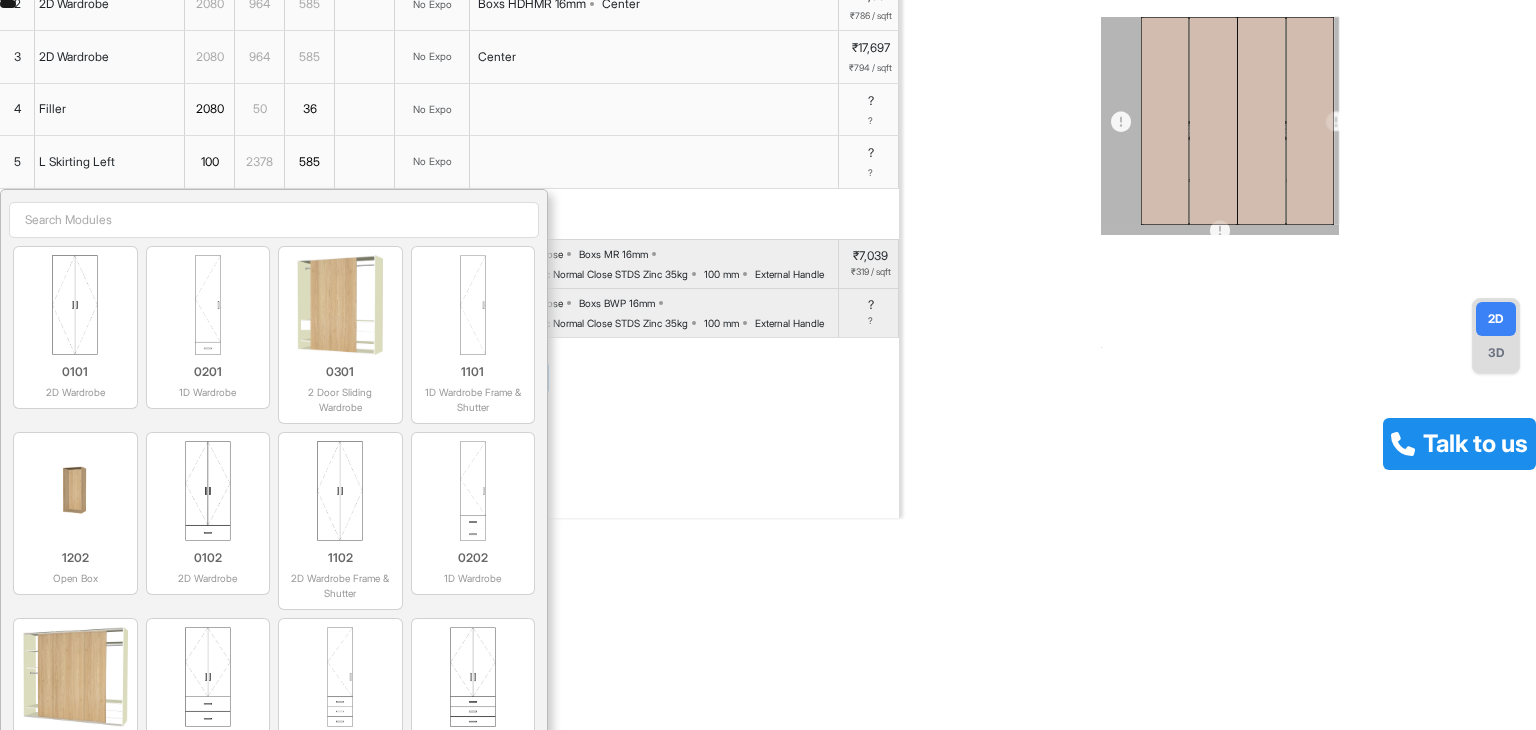 scroll, scrollTop: 300, scrollLeft: 0, axis: vertical 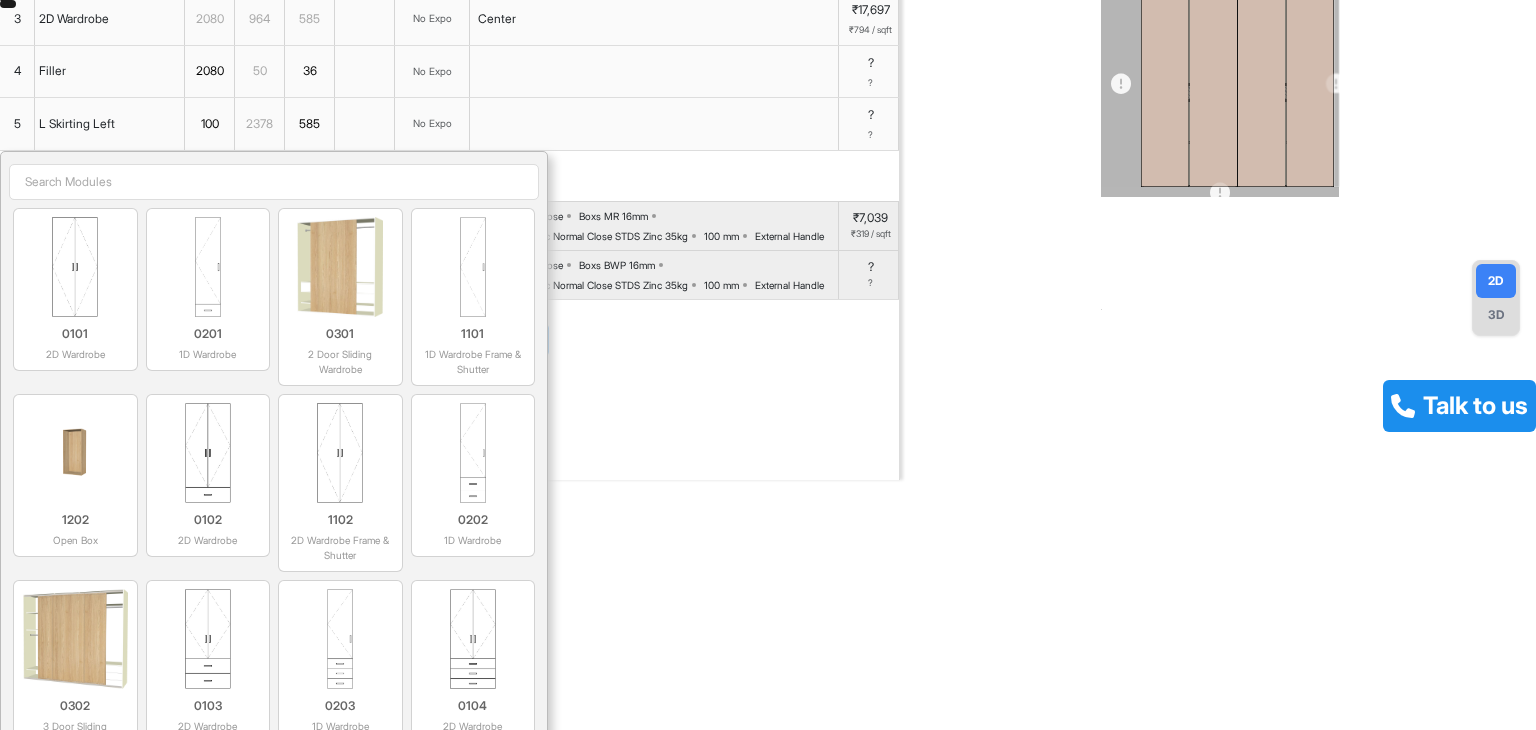 click on "Add Section Add Modules" at bounding box center (449, 400) 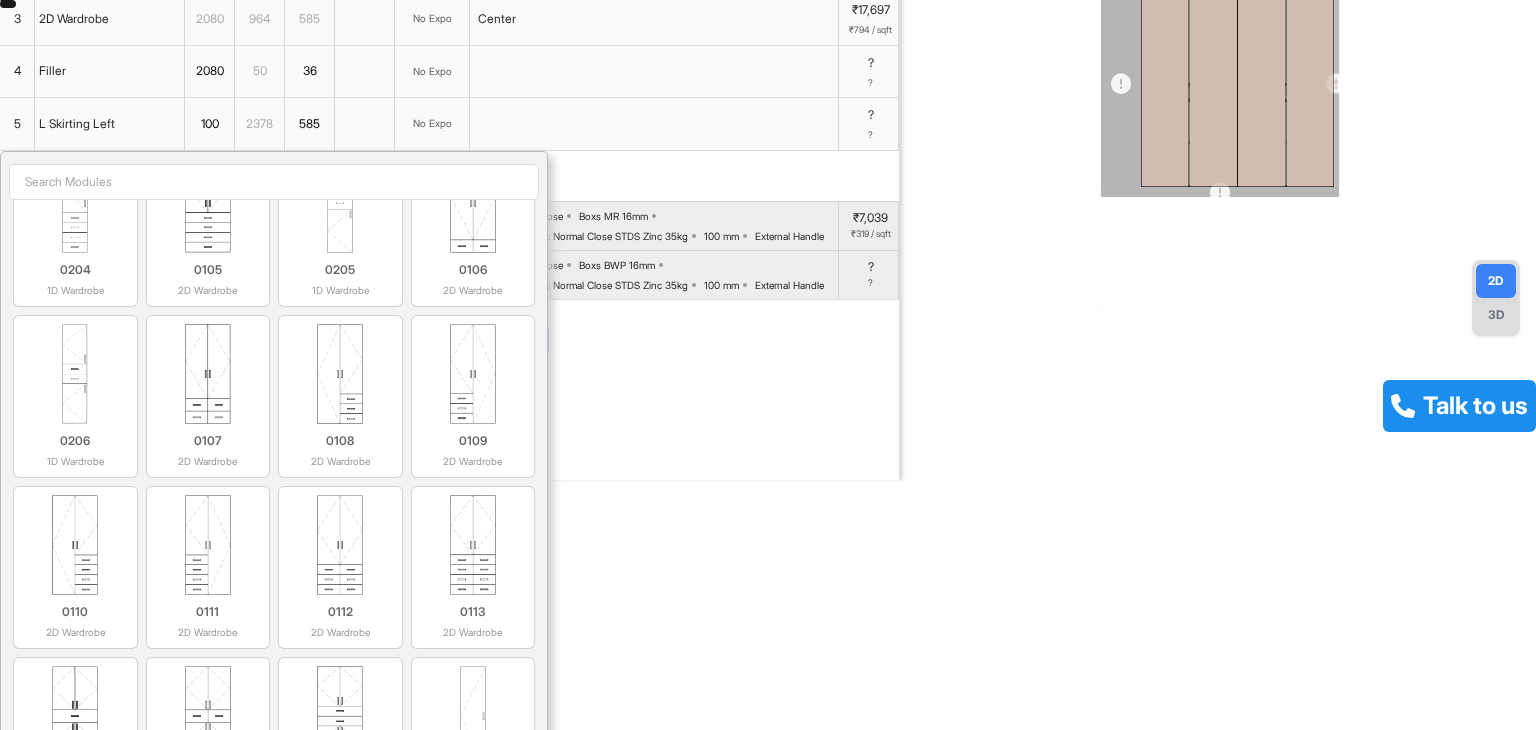 scroll, scrollTop: 700, scrollLeft: 0, axis: vertical 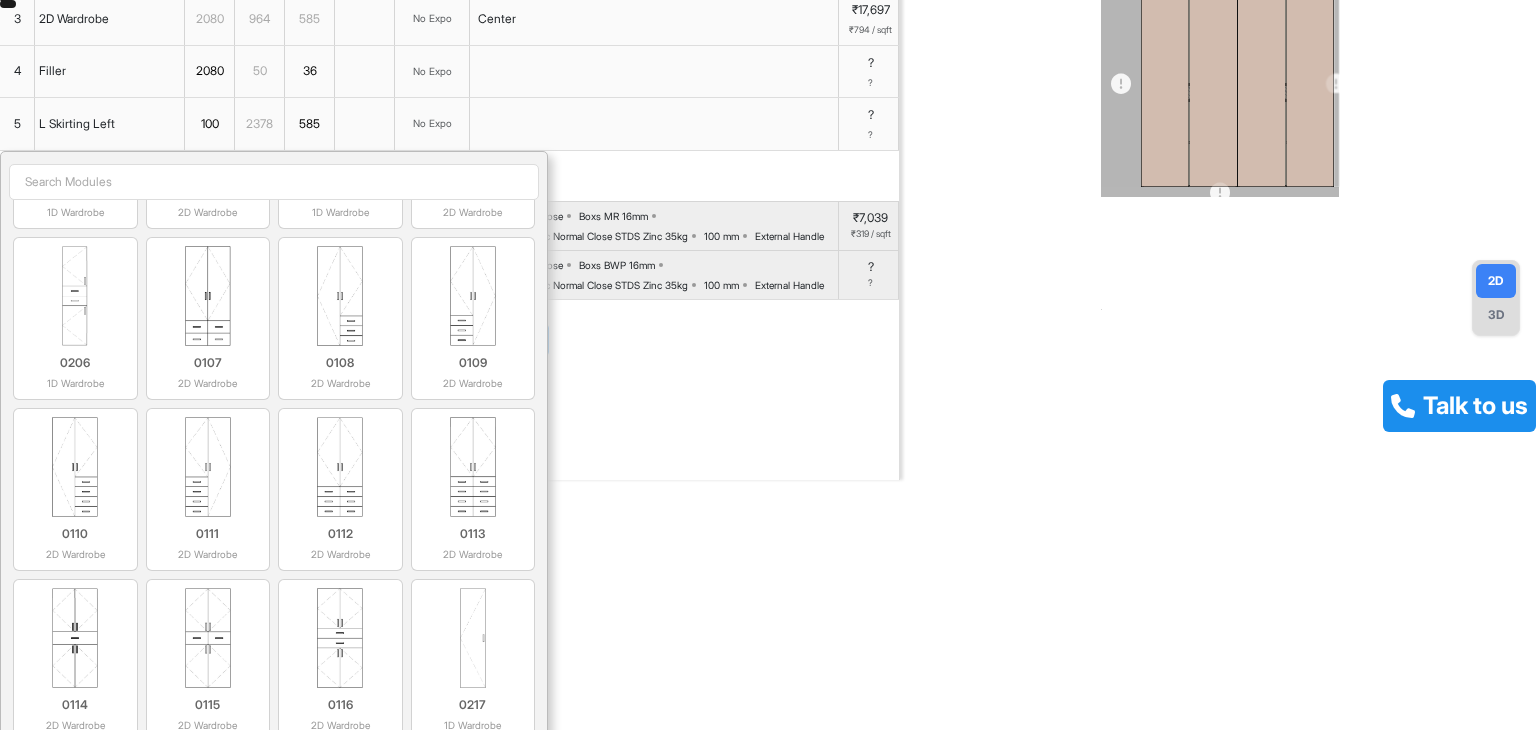click on "Add Section Add Modules" at bounding box center (449, 400) 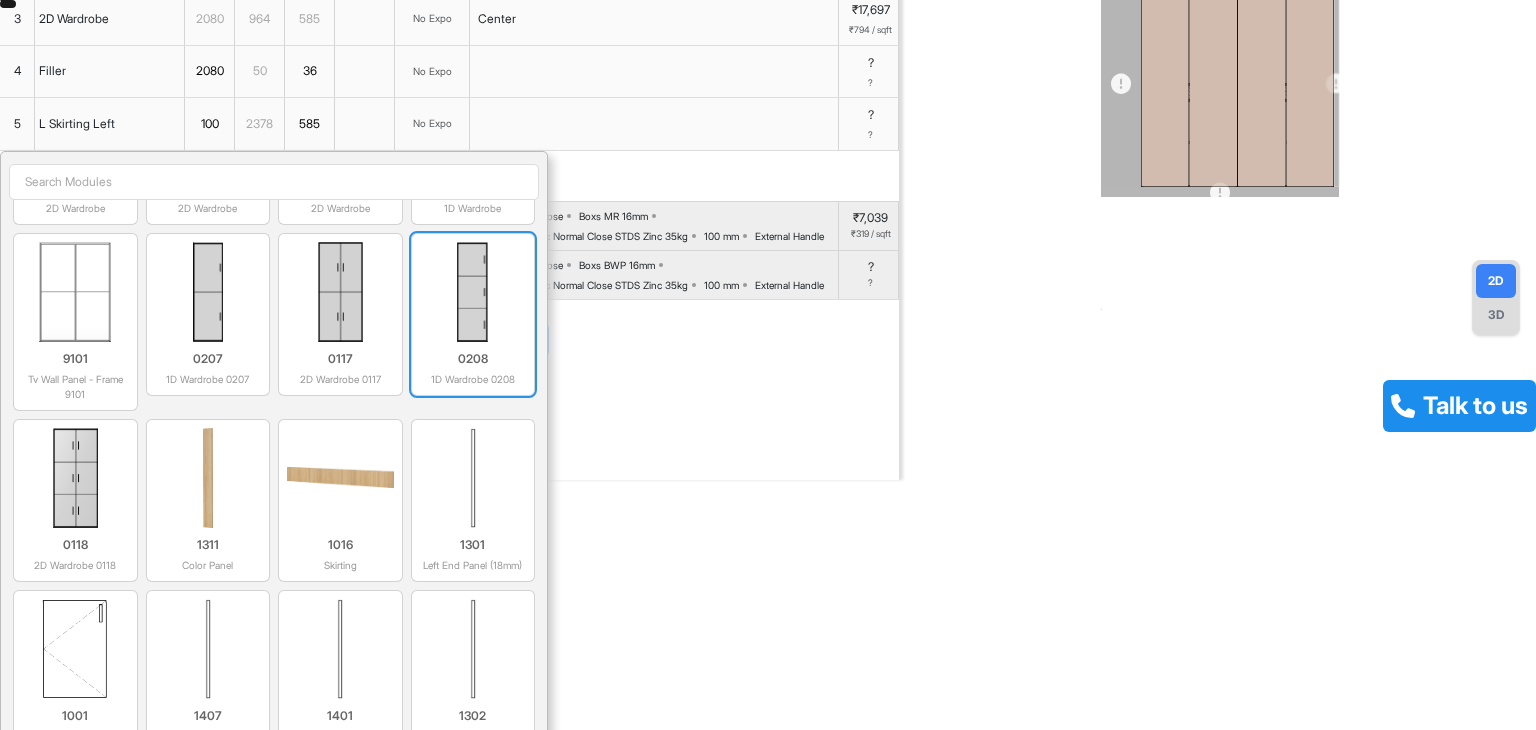 scroll, scrollTop: 1300, scrollLeft: 0, axis: vertical 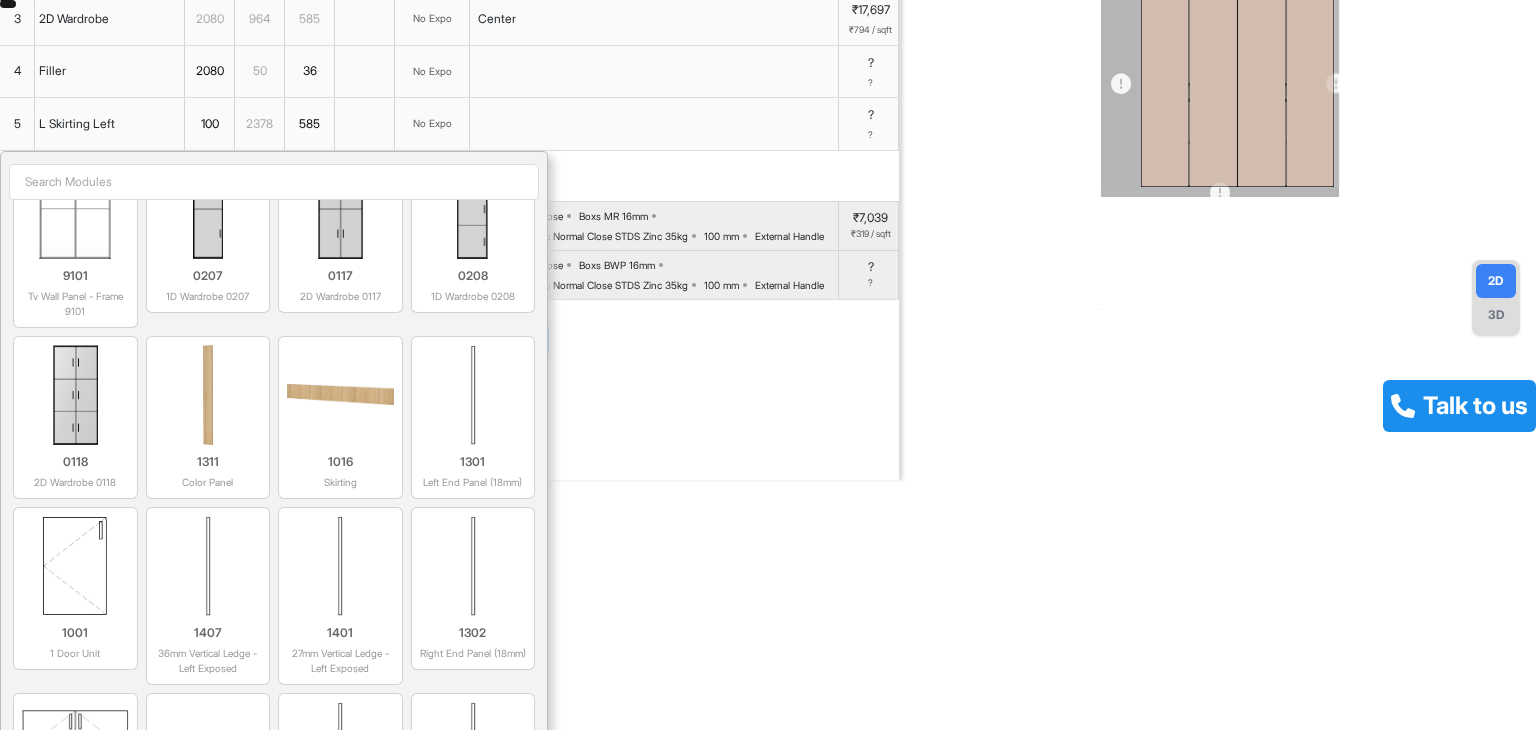 click on "7 feet Wardrobe Room View Verify & Place Order [DATE] ₹ [PRICE] (incl.GST) Import Assembly Archive Rename Refresh Price Room 1 Spec ₹ [PRICE] Add Room Edit Room Name Delete Room Duplicate Room No. Name H W D Color Fillers Spec Price Wardrobe Main 2180 2378 585 R B Ebco Normal Close Boxs BWP 16mm Ebco Telescopic Normal Close STDS Zinc 35kg 100 mm External Handle ? ? 1 Open Box 2080 400 585 l 0 mm ₹[PRICE] ₹[PRICE] / sqft 2 2D Wardrobe 2080 964 585 No Expo Boxs HDHMR 16mm Center ₹[PRICE] ₹[PRICE] / sqft 3 2D Wardrobe 2080 964 585 No Expo Center ₹[PRICE] ₹[PRICE] / sqft
To pick up a draggable item, press the space bar.
While dragging, use the arrow keys to move the item.
Press space again to drop the item in its new position, or press escape to cancel.
4 Filler 2080 50 36 No Expo ? ? 5 L Skirting Left 100 2378 585 No Expo ? ? Add modules 0101 2D Wardrobe 0201 1D Wardrobe 0301 2 Door Sliding Wardrobe 1101 1D Wardrobe Frame & Shutter 1202 Open Box 0102 2D Wardrobe 1102 0202 1D Wardrobe 0302 R" at bounding box center [768, 365] 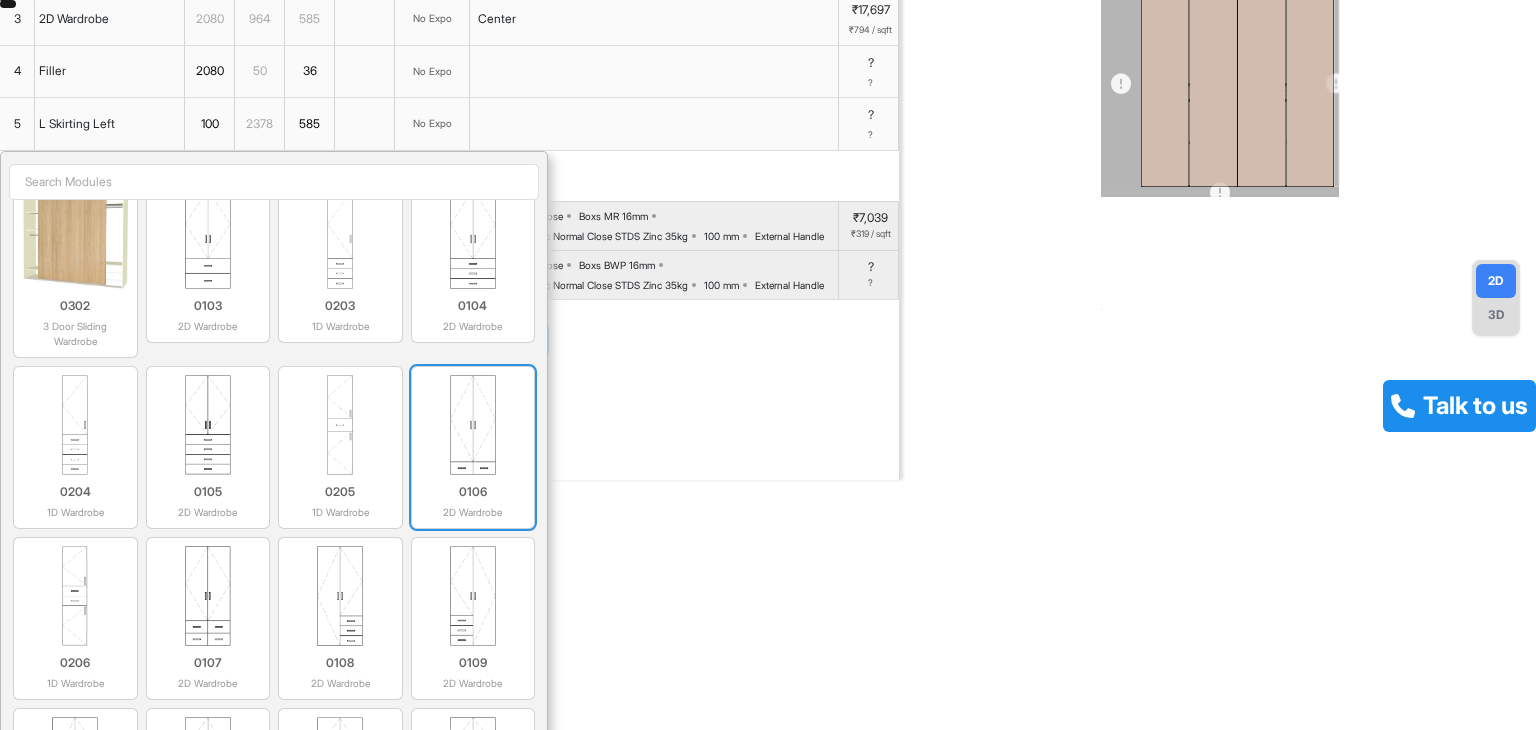 scroll, scrollTop: 0, scrollLeft: 0, axis: both 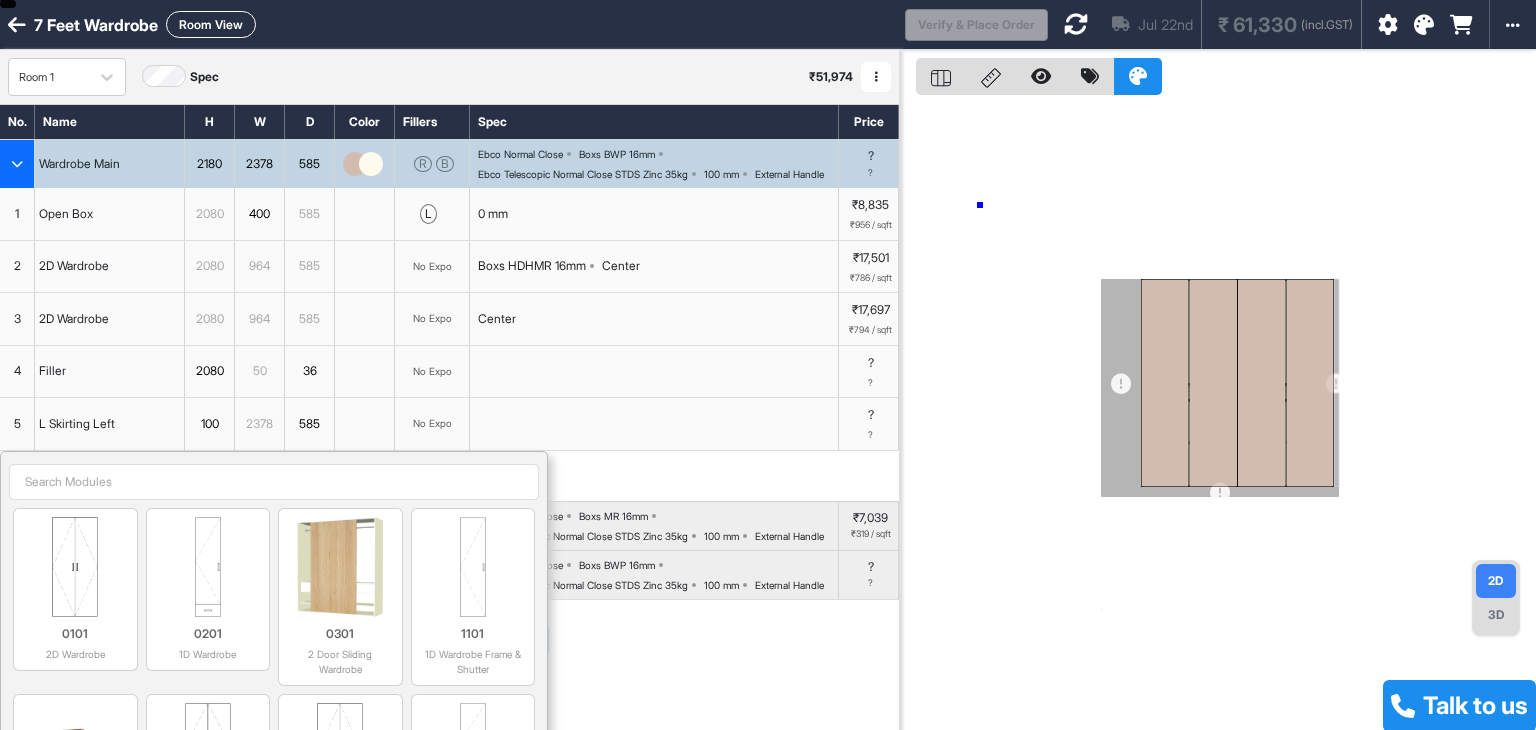 click at bounding box center [1218, 415] 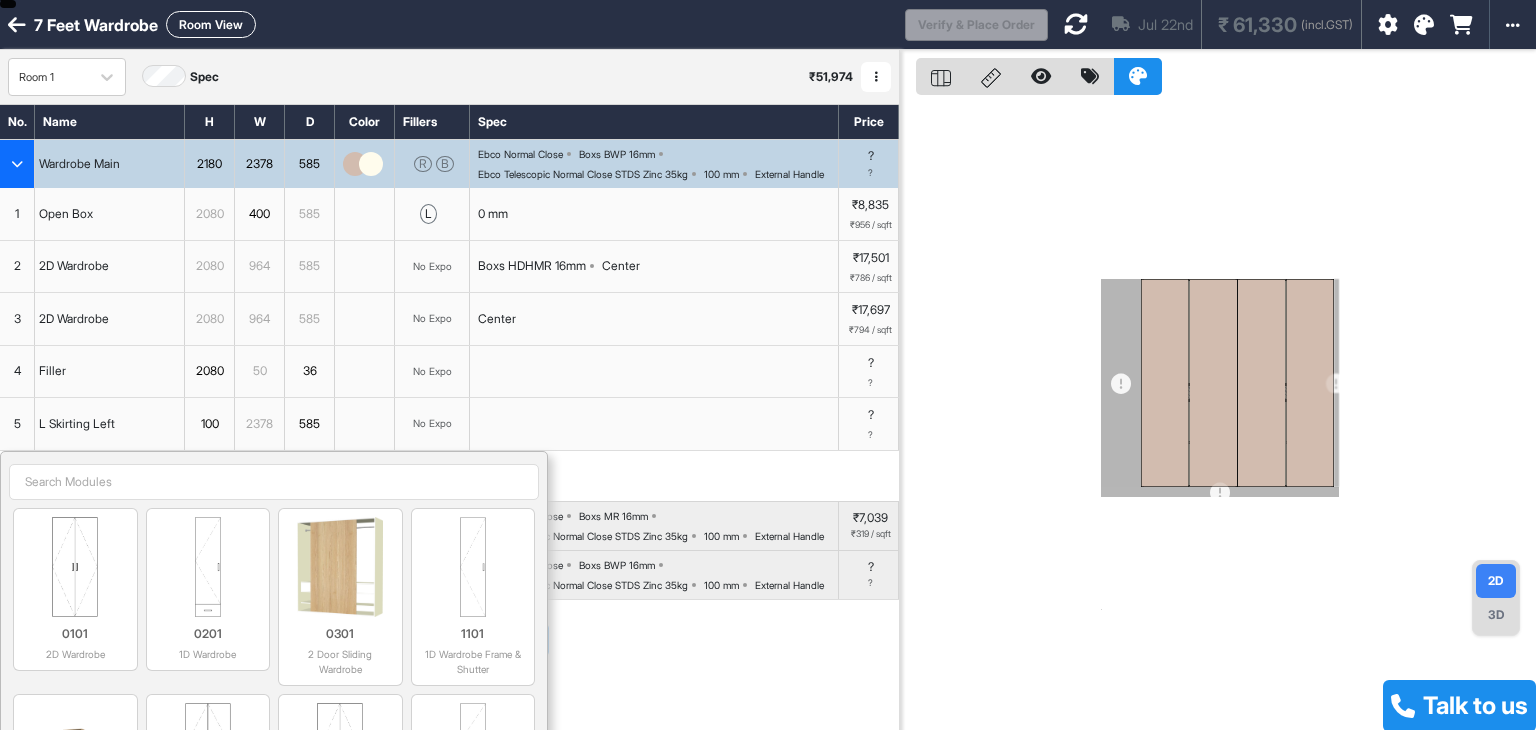 click on "Add modules 0101 2D Wardrobe 0201 1D Wardrobe 0301 2 Door Sliding Wardrobe 1101 1D Wardrobe Frame & Shutter 1202 Open Box 0102 2D Wardrobe 1102 2D Wardrobe Frame & Shutter 0202 1D Wardrobe 0302 3 Door Sliding Wardrobe 0103 2D Wardrobe 0203 1D Wardrobe 0104 2D Wardrobe 0204 1D Wardrobe 0105 2D Wardrobe 0205 1D Wardrobe 0106 2D Wardrobe 0206 1D Wardrobe 0107 2D Wardrobe 0108 2D Wardrobe 0109 2D Wardrobe 0110 2D Wardrobe 0111 2D Wardrobe 0112 2D Wardrobe 0113 2D Wardrobe 0114 2D Wardrobe 0115 2D Wardrobe 0116 2D Wardrobe 0217 1D Wardrobe 9101 Tv Wall Panel - Frame 9101 0207 1D Wardrobe 0207 0117 2D Wardrobe 0117 0208 1D Wardrobe 0208 0118 2D Wardrobe 0118 1311 Color Panel 1016 Skirting 1301 Left End Panel (18mm) 1001 1 Door Unit 1407 36mm Vertical Ledge - Left Exposed 1401 27mm Vertical Ledge - Left Exposed 1302 Right End Panel (18mm) 1002 2 Door Unit 1017 U Skirting 1408 36mm Vertical Ledge - Right Exposed 1402 27mm Vertical Ledge - Right Exposed 1303 Top Panel (18mm) 1018 L Skirting Left 1003 3 Door Unit 1203" at bounding box center [449, 476] 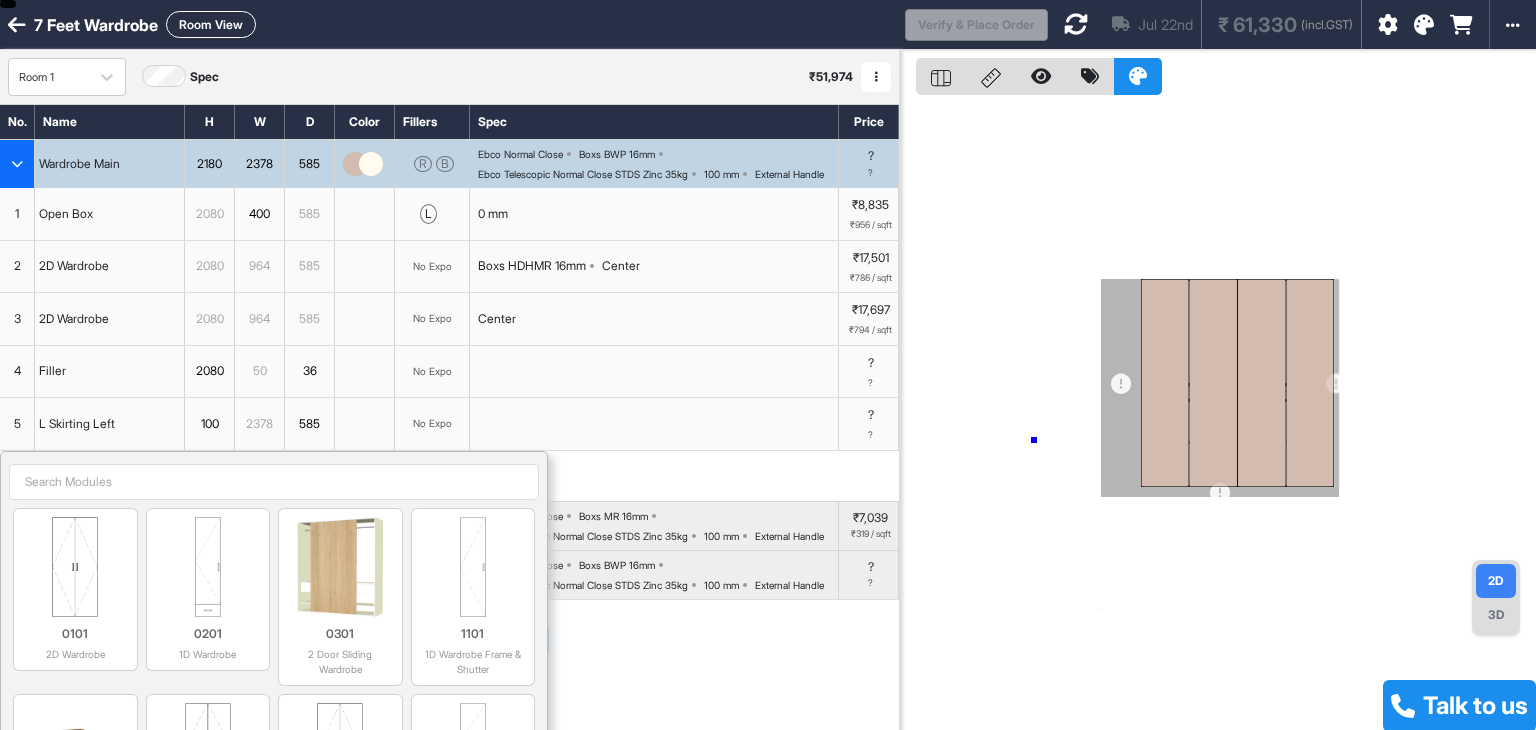 click at bounding box center [1218, 415] 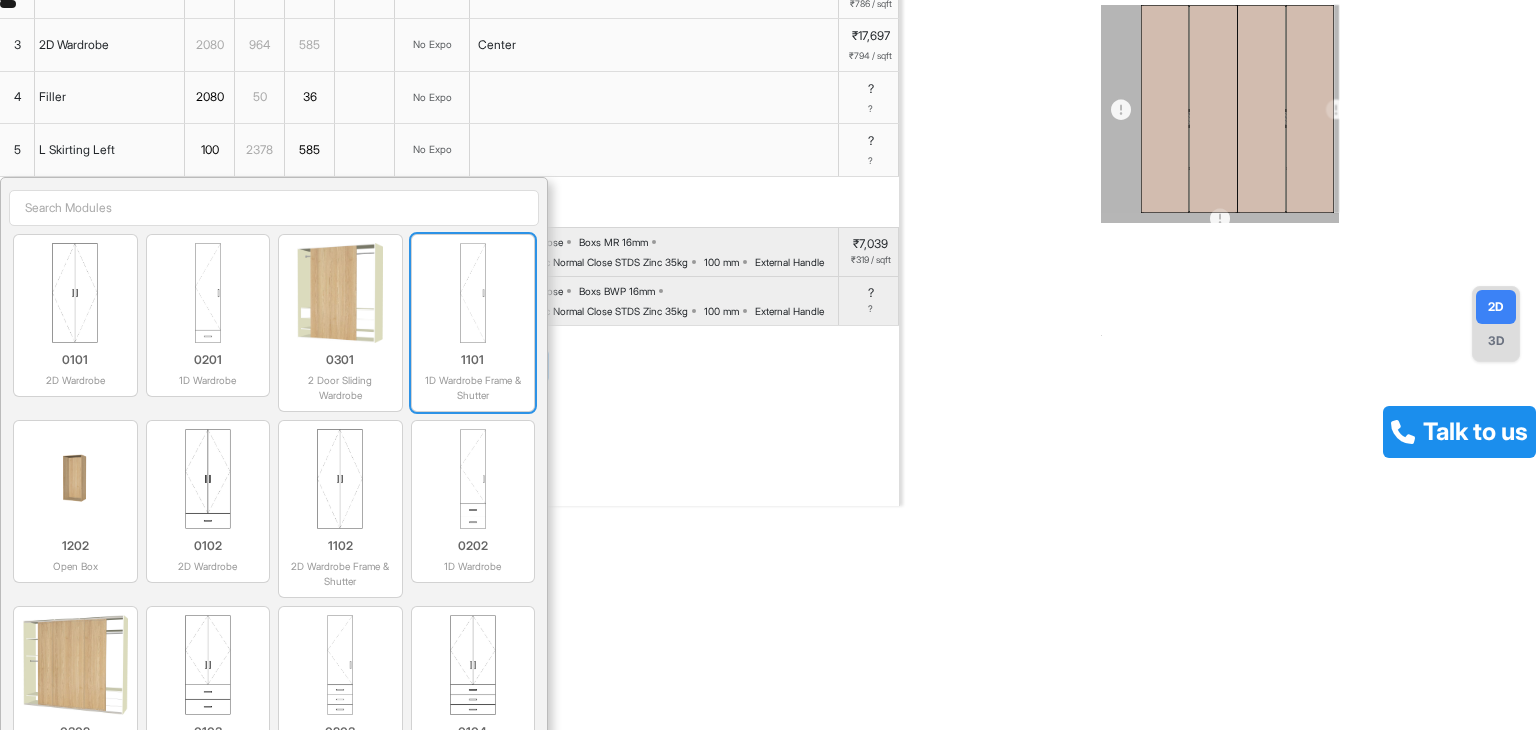 scroll, scrollTop: 300, scrollLeft: 0, axis: vertical 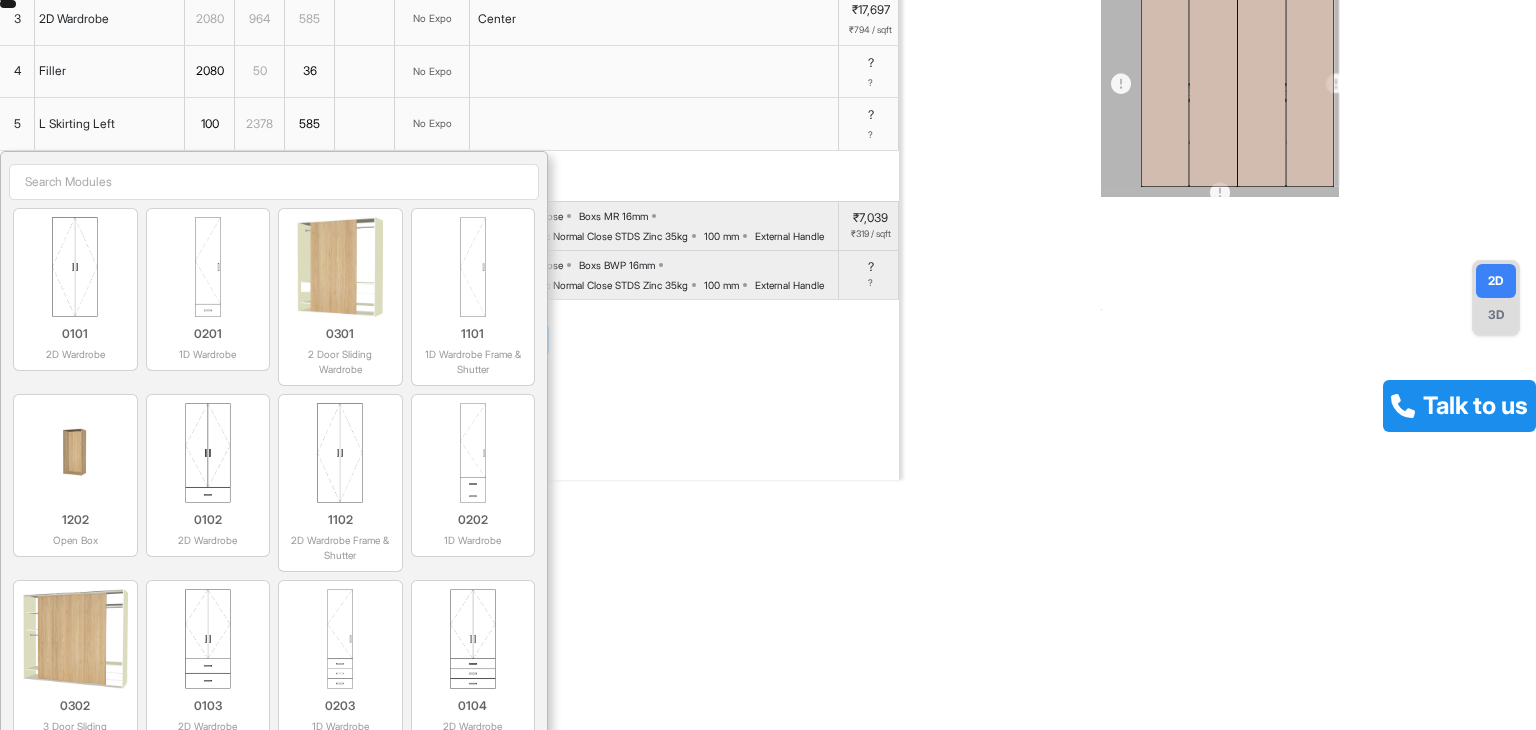 click on "7 feet Wardrobe Room View Verify & Place Order [DATE] ₹ [PRICE] (incl.GST) Import Assembly Archive Rename Refresh Price Room 1 Spec ₹ [PRICE] Add Room Edit Room Name Delete Room Duplicate Room No. Name H W D Color Fillers Spec Price Wardrobe Main 2180 2378 585 R B Ebco Normal Close Boxs BWP 16mm Ebco Telescopic Normal Close STDS Zinc 35kg 100 mm External Handle ? ? 1 Open Box 2080 400 585 l 0 mm ₹[PRICE] ₹[PRICE] / sqft 2 2D Wardrobe 2080 964 585 No Expo Boxs HDHMR 16mm Center ₹[PRICE] ₹[PRICE] / sqft 3 2D Wardrobe 2080 964 585 No Expo Center ₹[PRICE] ₹[PRICE] / sqft
To pick up a draggable item, press the space bar.
While dragging, use the arrow keys to move the item.
Press space again to drop the item in its new position, or press escape to cancel.
4 Filler 2080 50 36 No Expo ? ? 5 L Skirting Left 100 2378 585 No Expo ? ? Add modules 0101 2D Wardrobe 0201 1D Wardrobe 0301 2 Door Sliding Wardrobe 1101 1D Wardrobe Frame & Shutter 1202 Open Box 0102 2D Wardrobe 1102 0202 1D Wardrobe 0302 R" at bounding box center (768, 365) 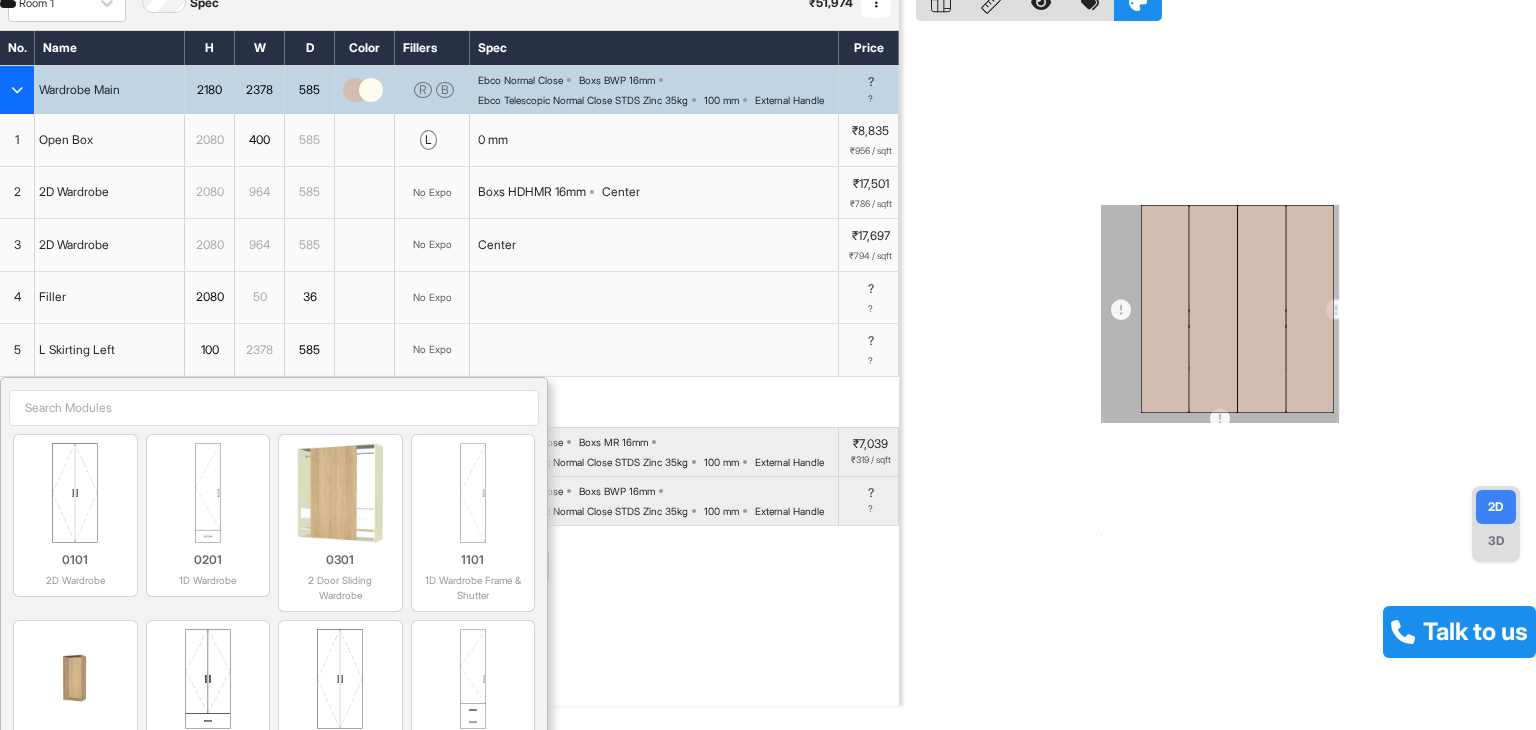 scroll, scrollTop: 0, scrollLeft: 0, axis: both 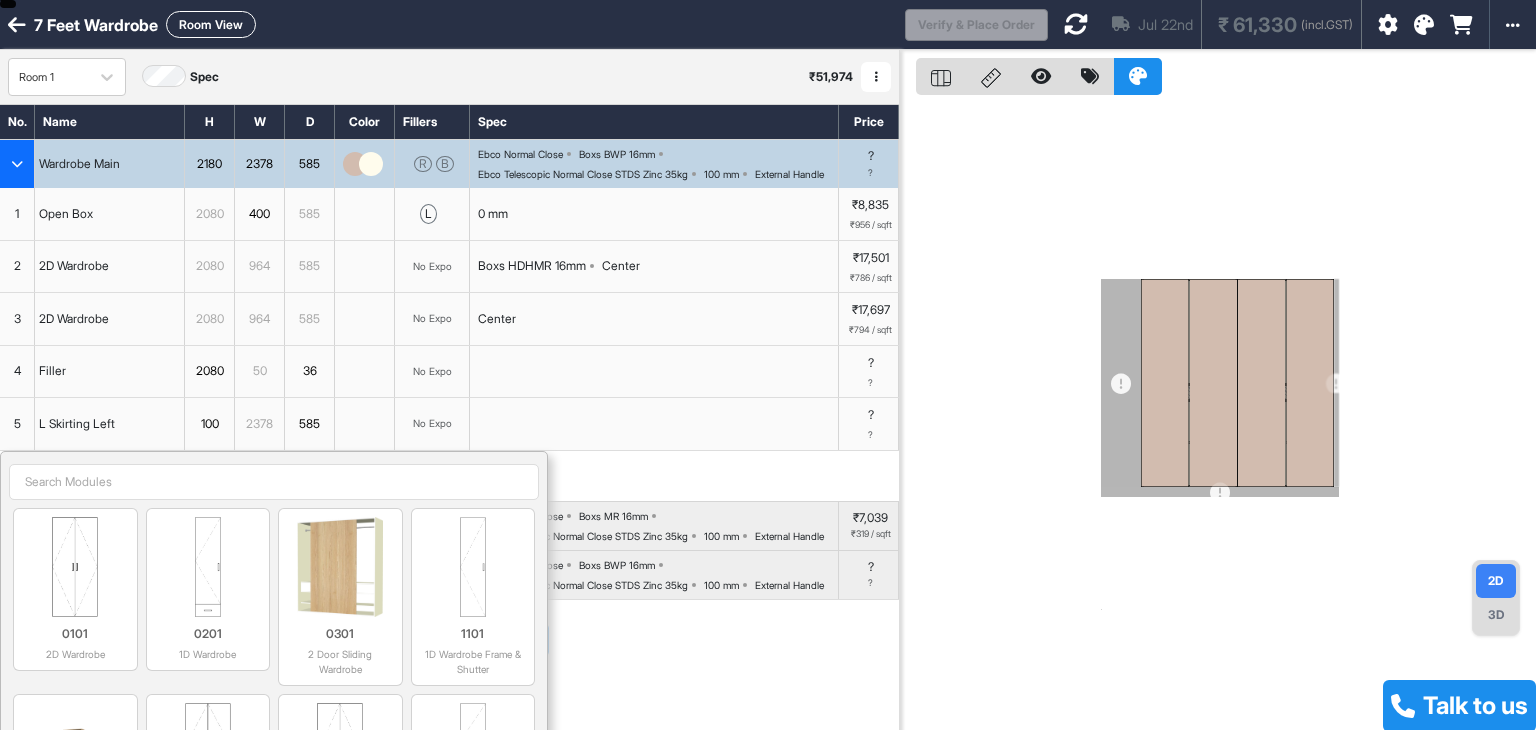 click at bounding box center (17, 25) 